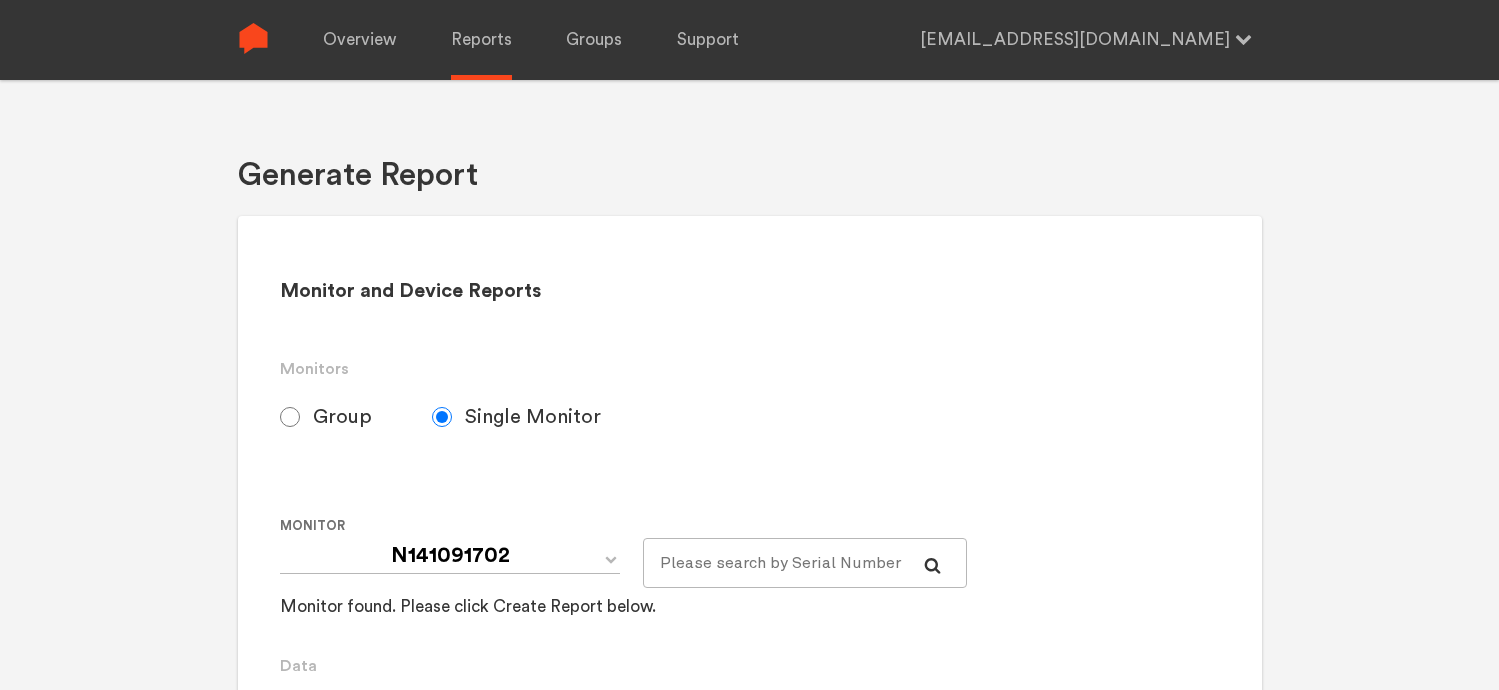 scroll, scrollTop: 1404, scrollLeft: 0, axis: vertical 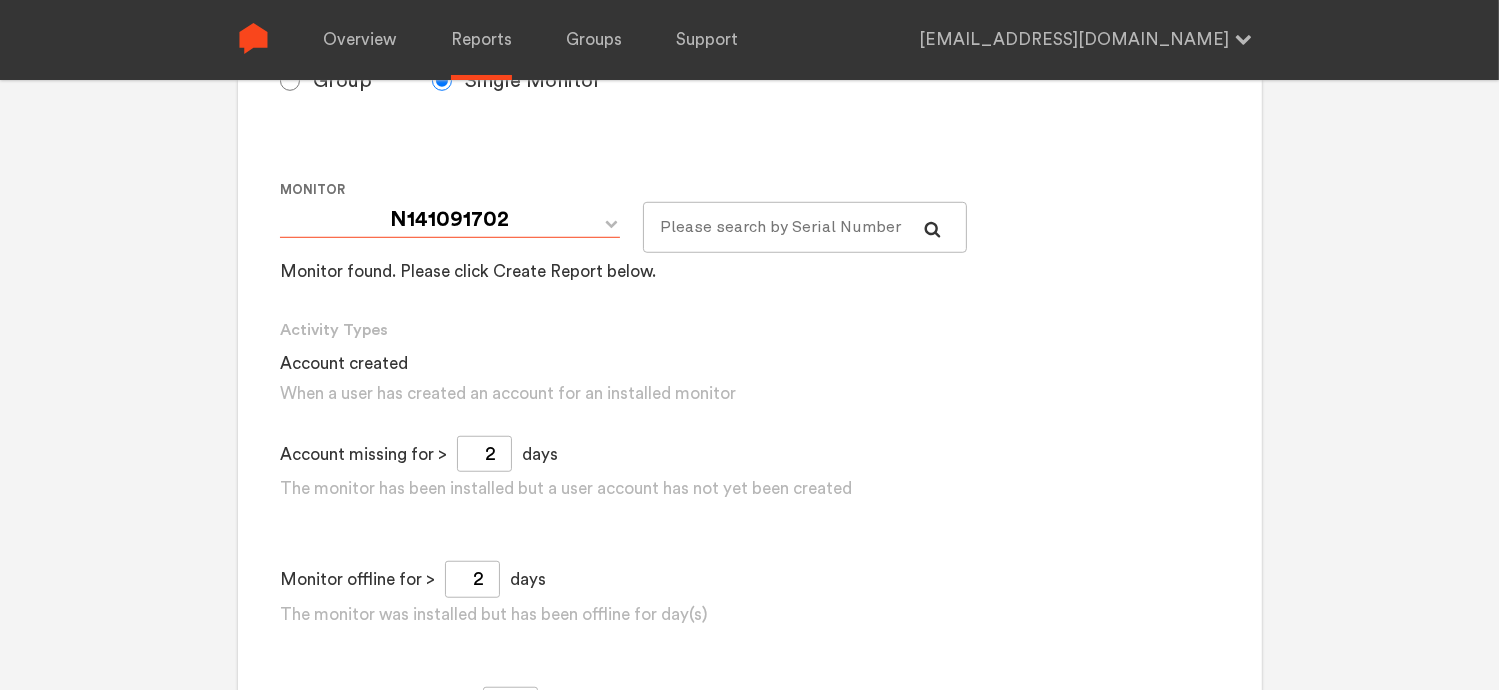 click on "N141091702" at bounding box center [450, 220] 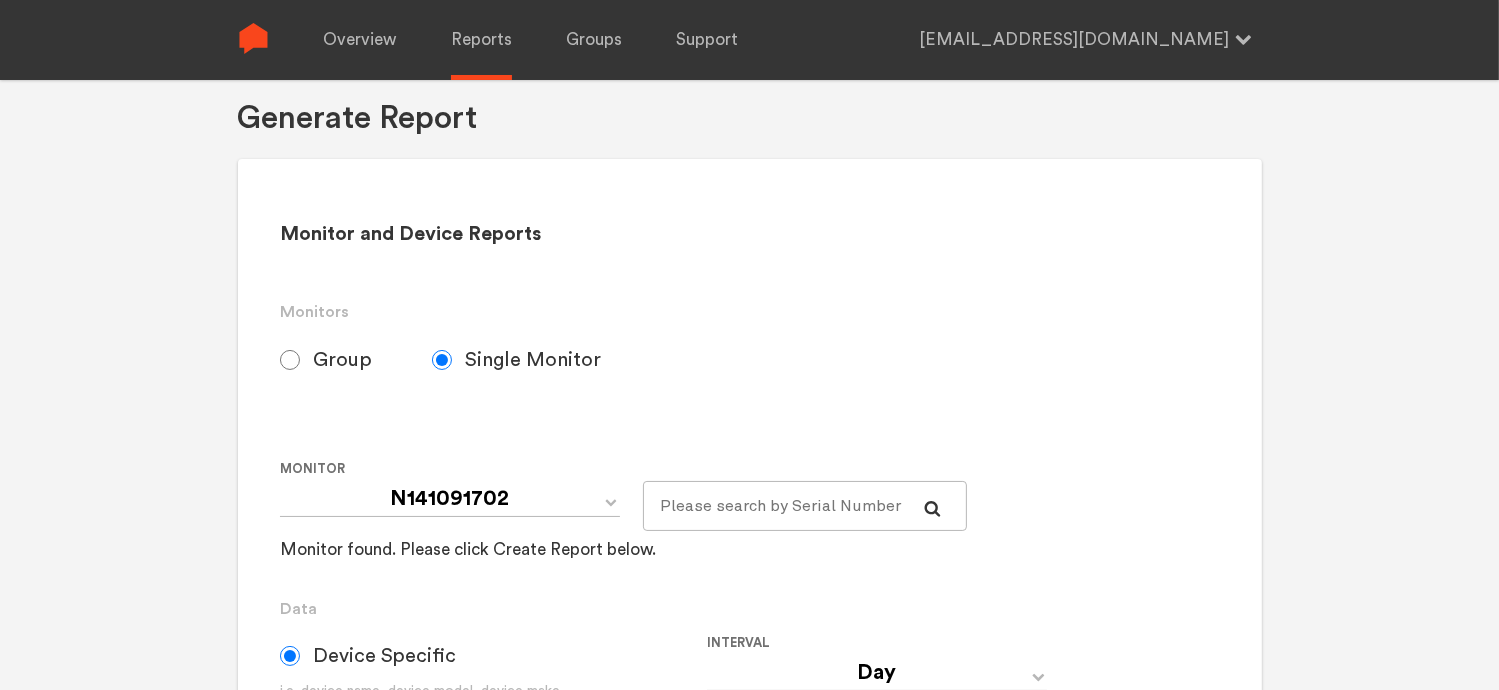 scroll, scrollTop: 0, scrollLeft: 0, axis: both 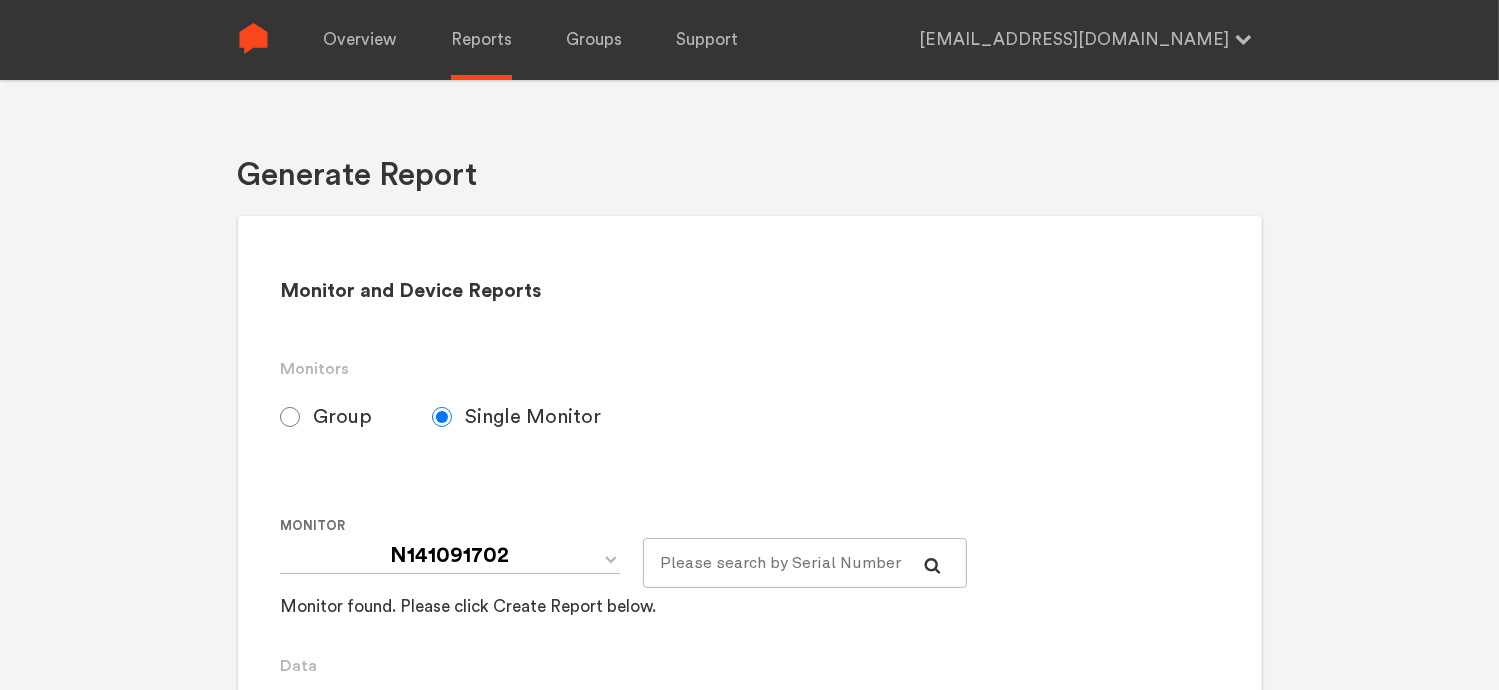 click on "Group" at bounding box center (342, 417) 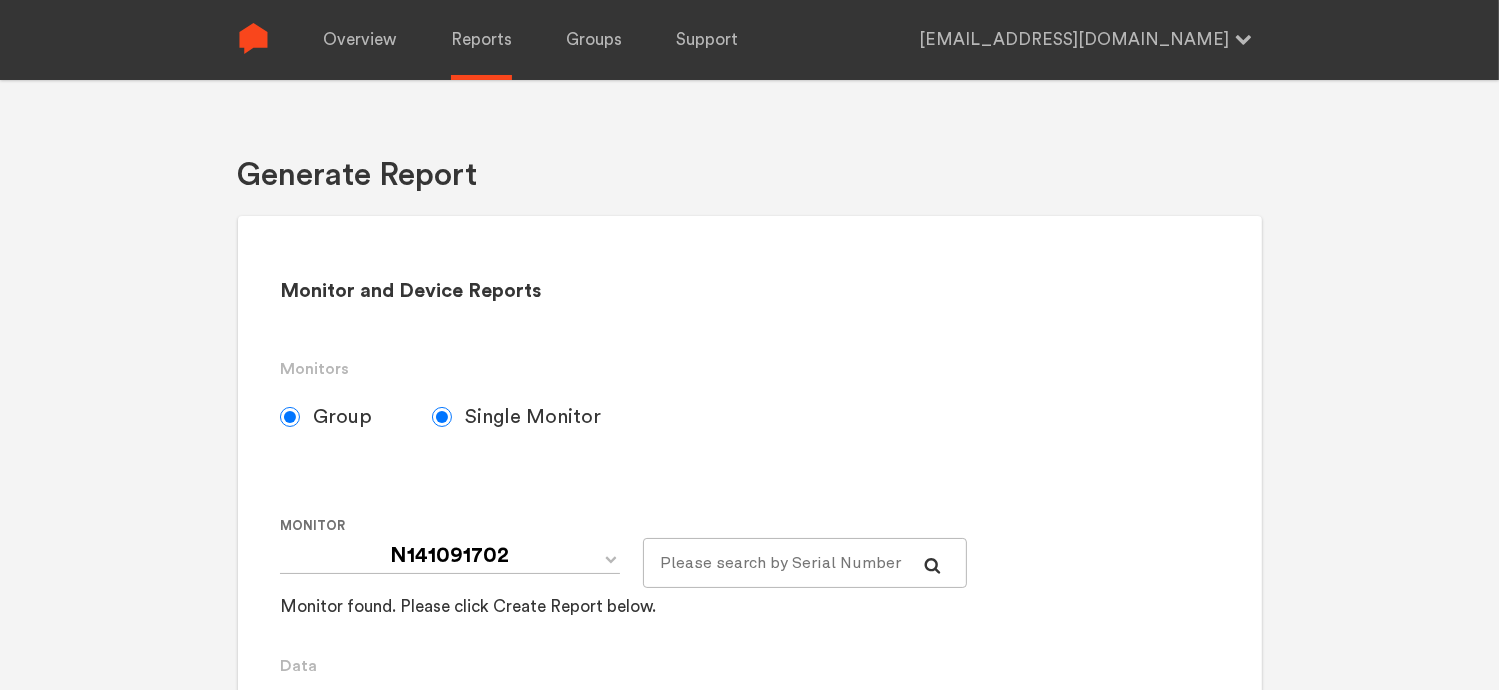 radio on "false" 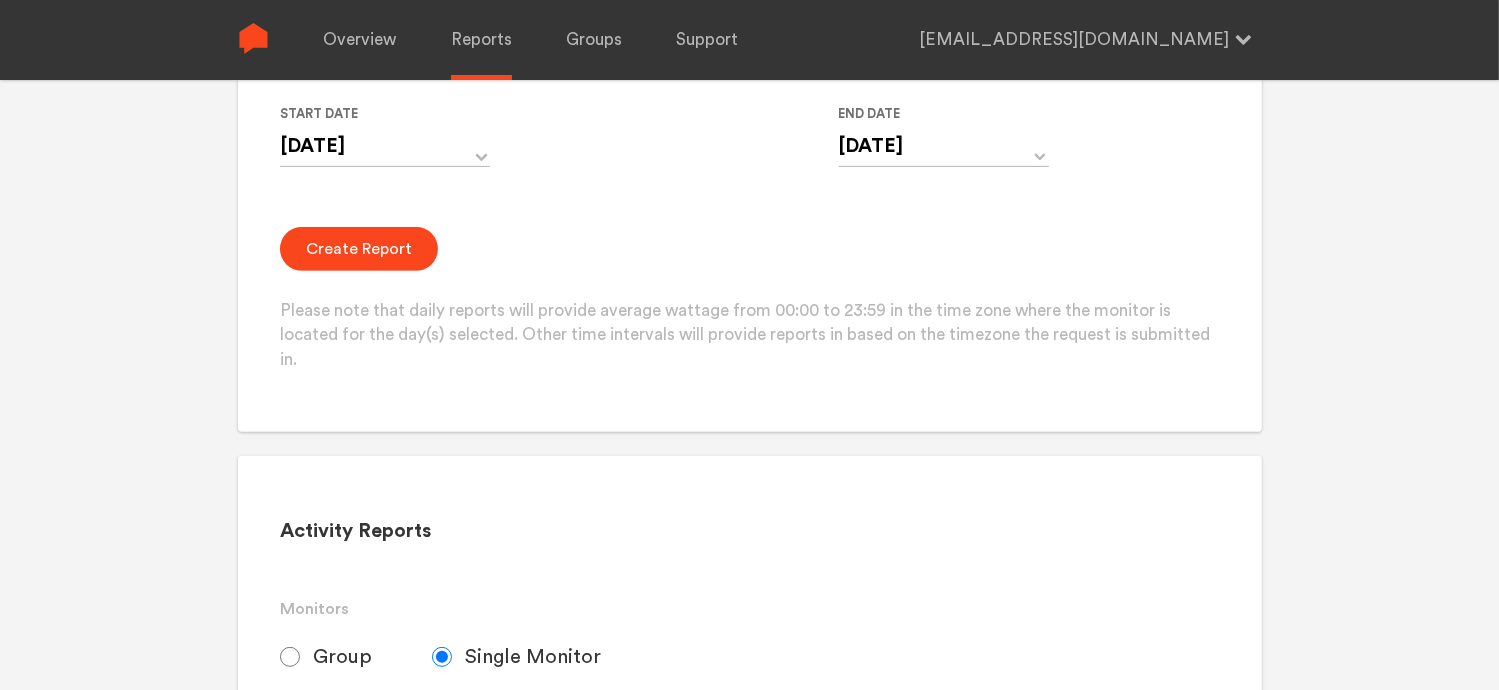 scroll, scrollTop: 1200, scrollLeft: 0, axis: vertical 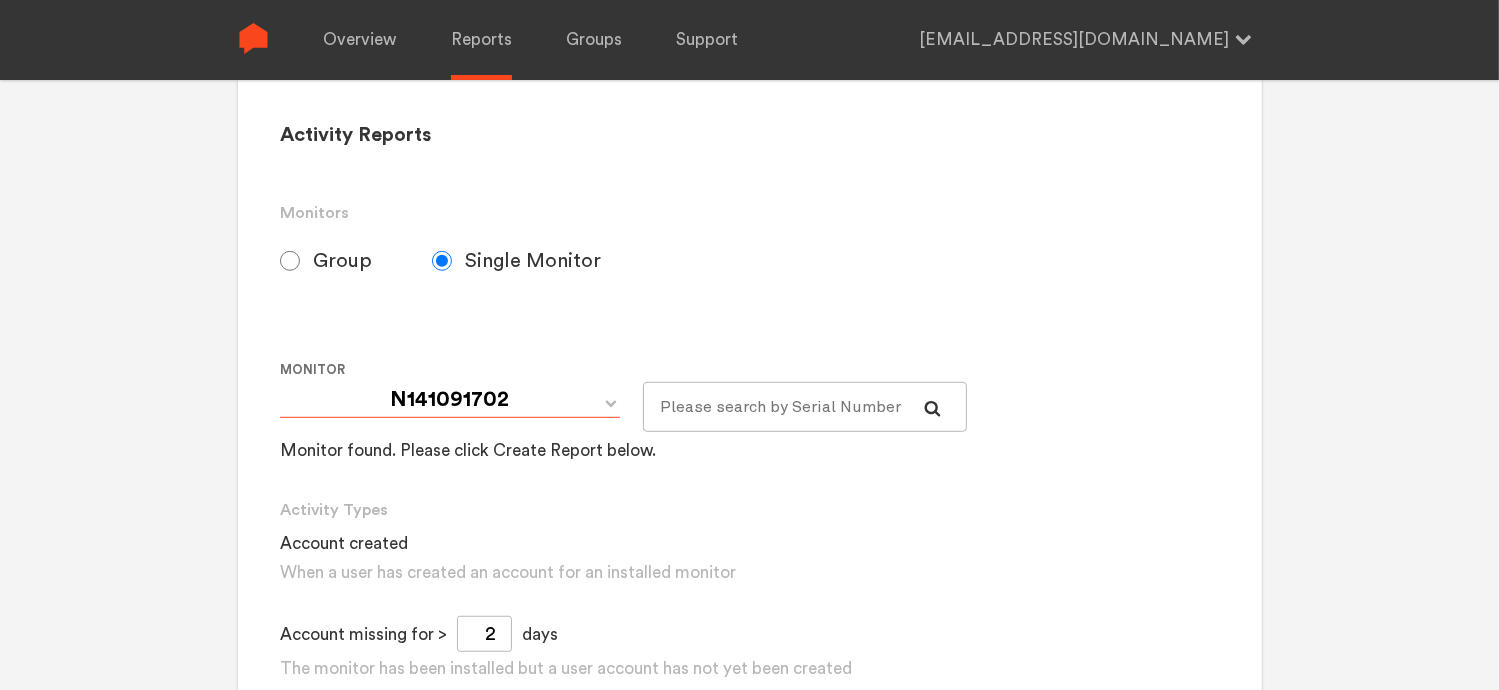 click on "N141091702" at bounding box center [450, 400] 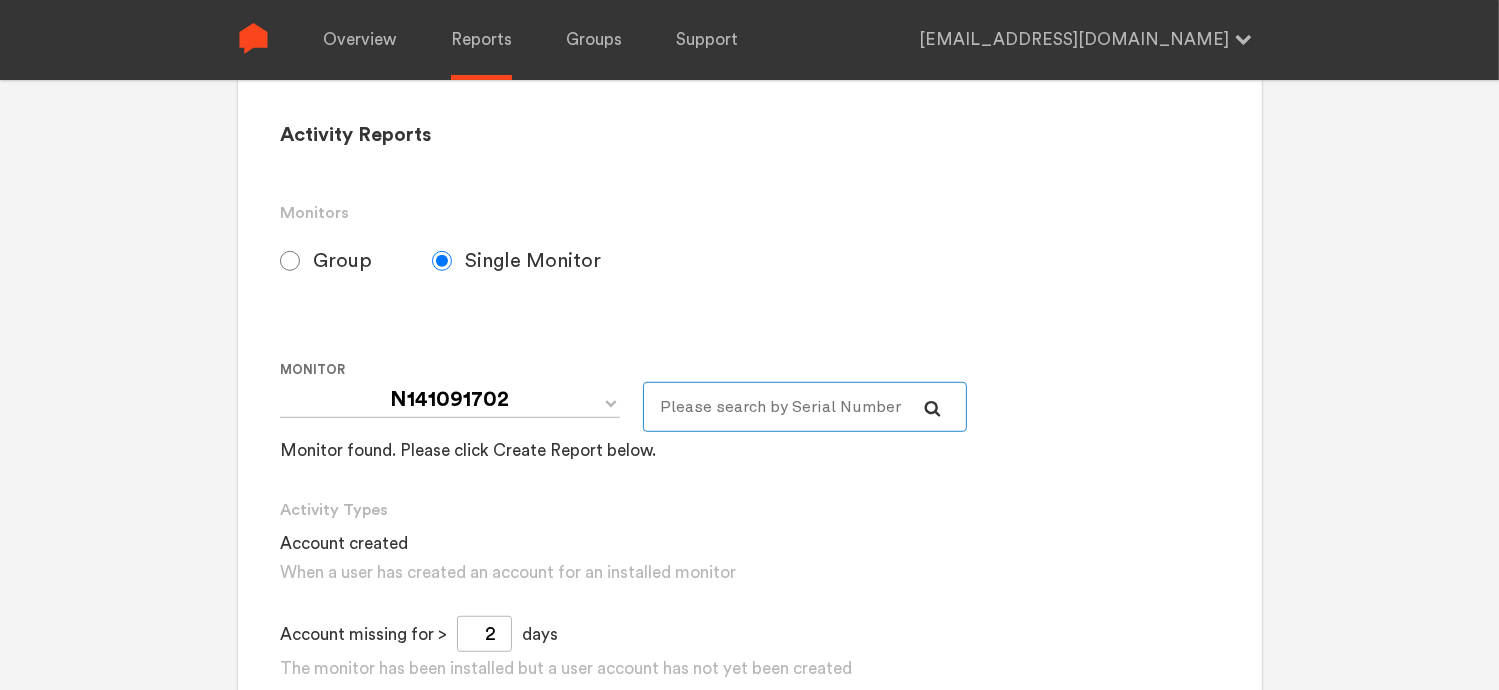 click at bounding box center [805, 407] 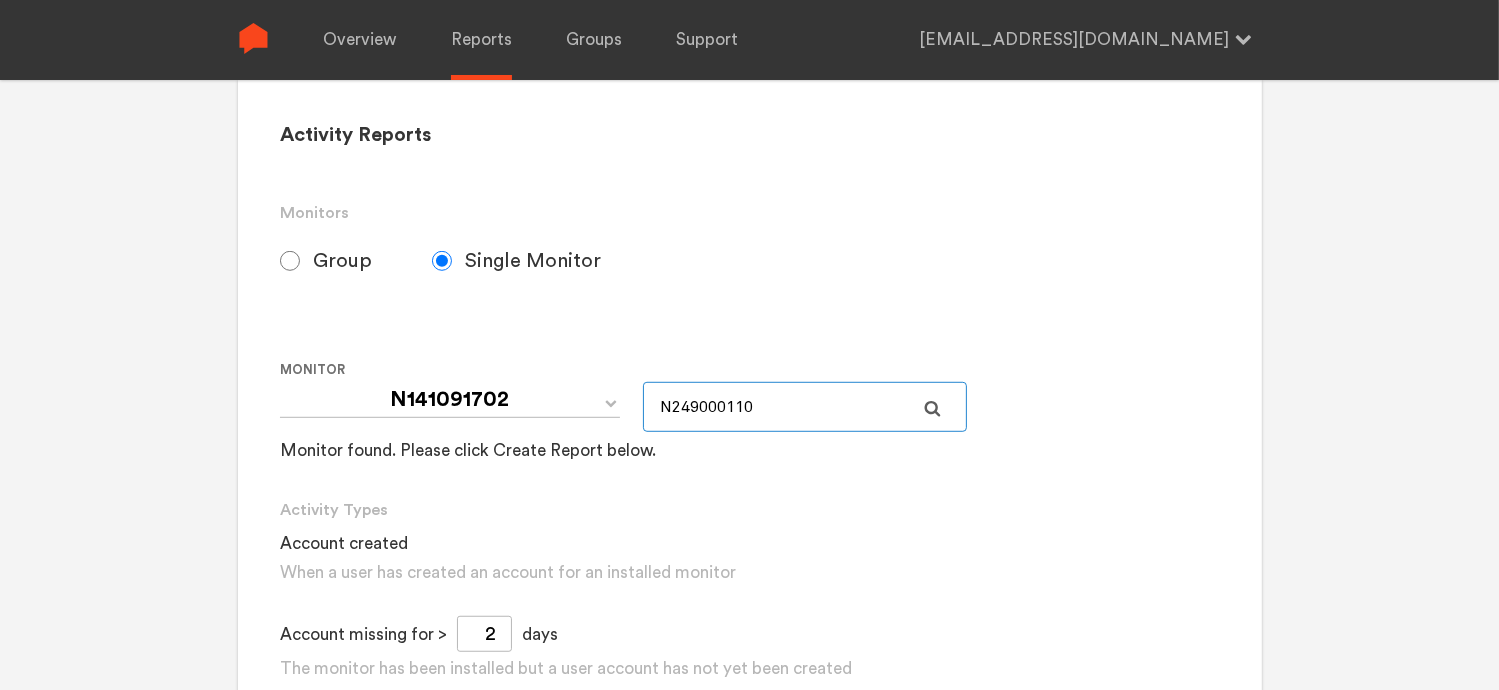 type on "N249000110" 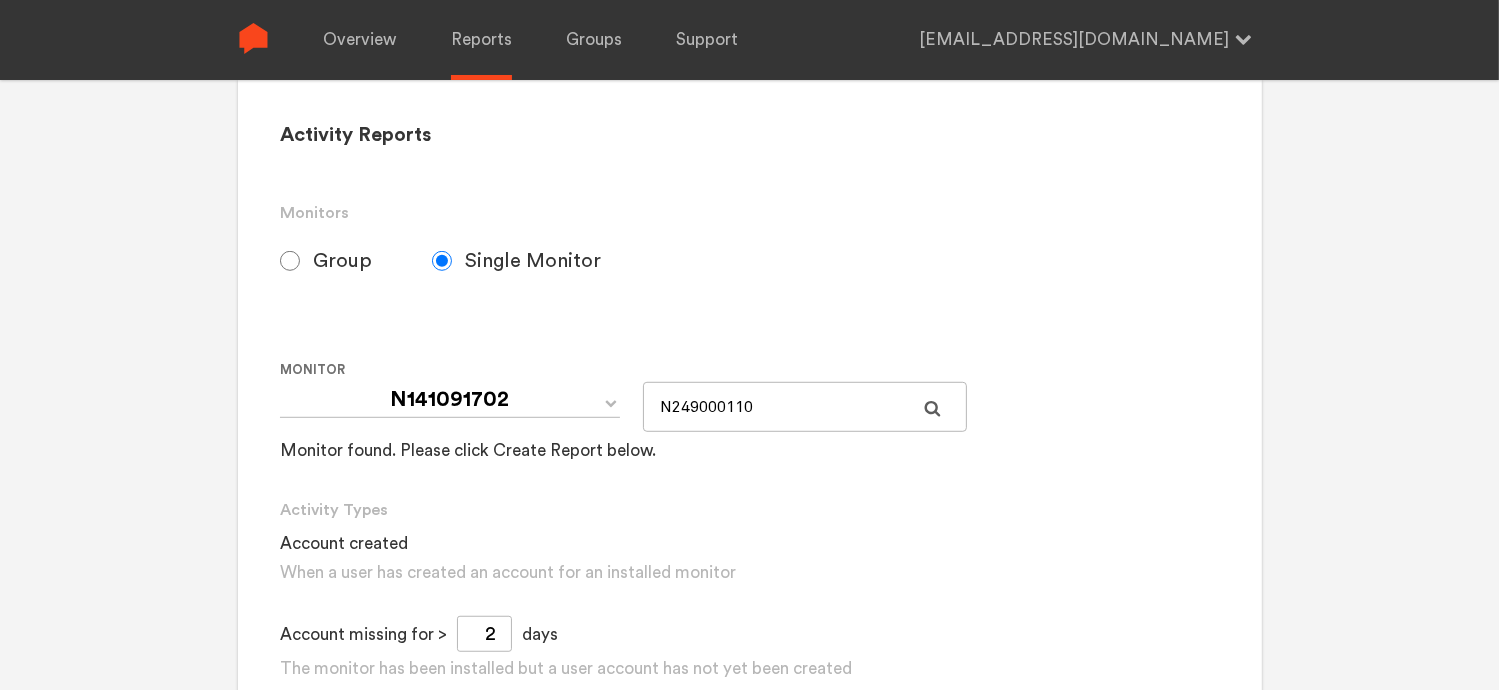 click 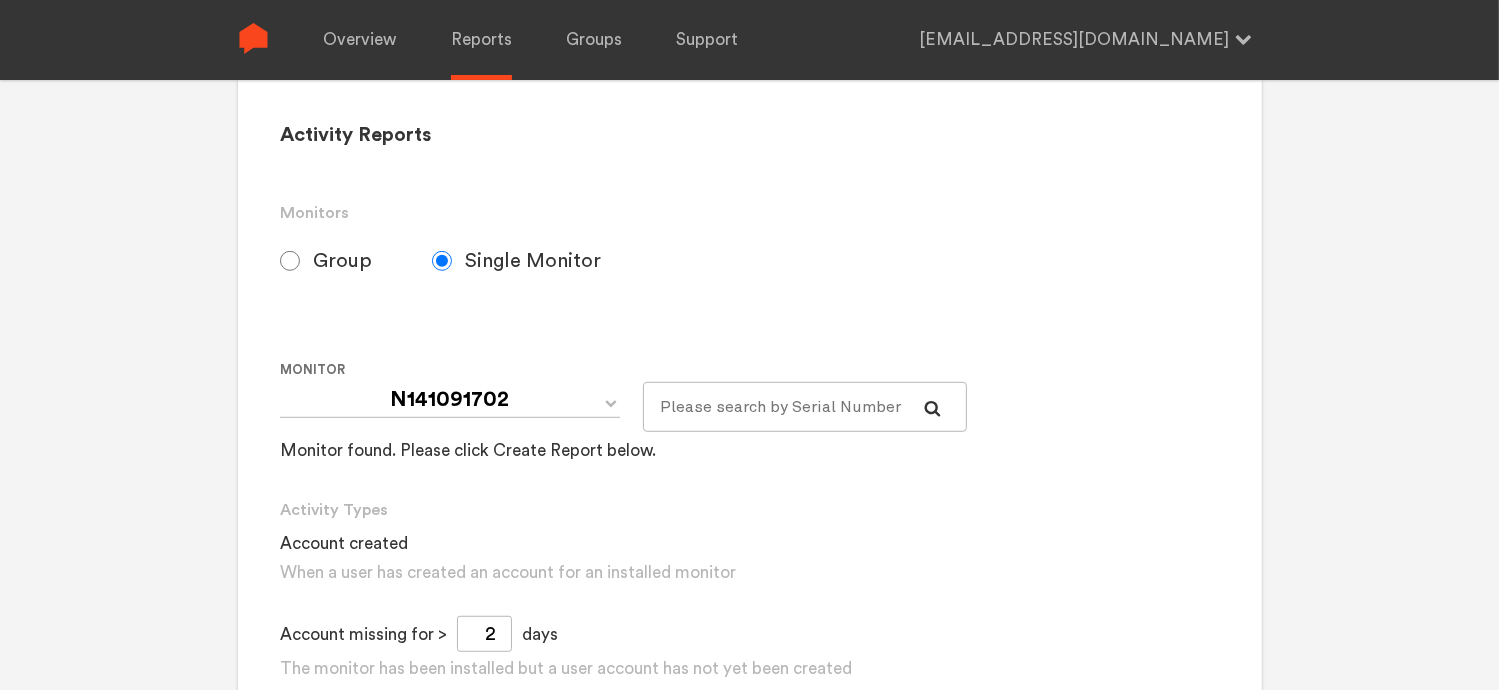 radio on "false" 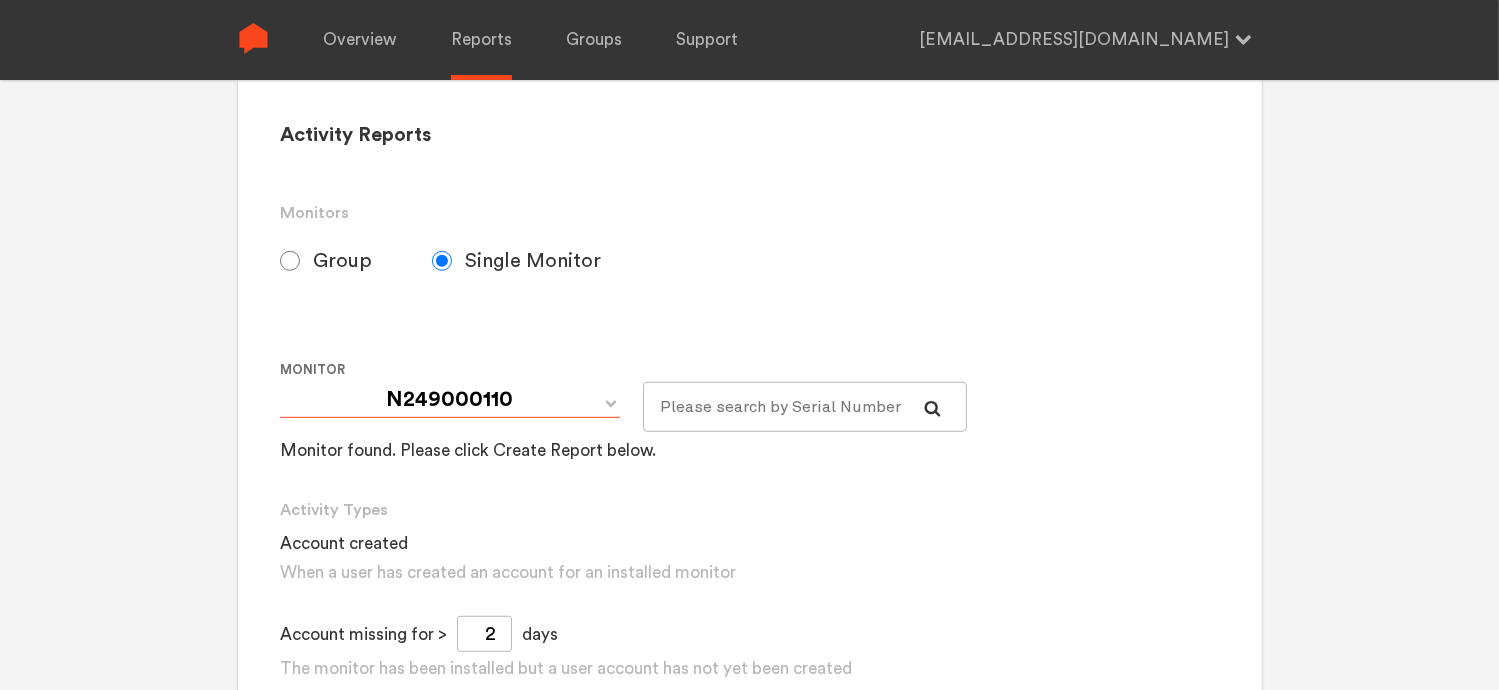 click on "N249000110" at bounding box center [450, 400] 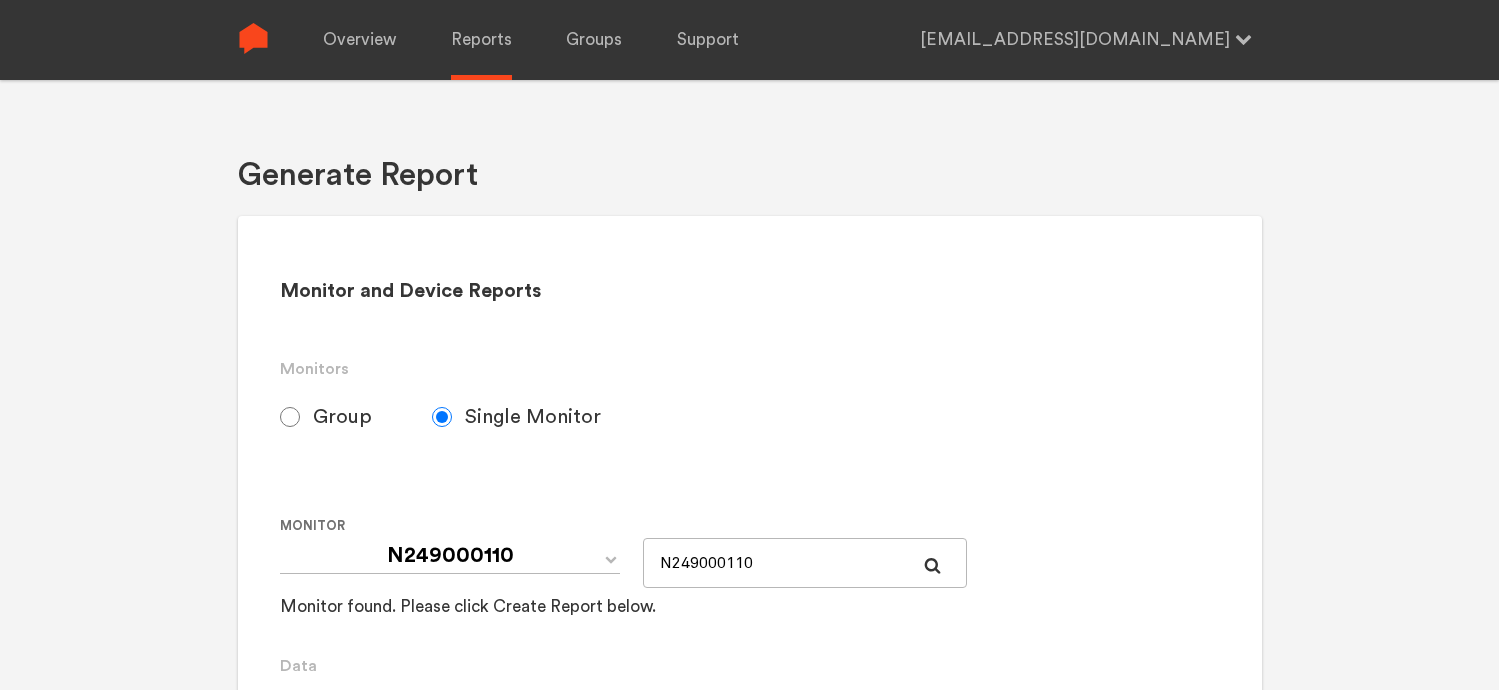 scroll, scrollTop: 0, scrollLeft: 0, axis: both 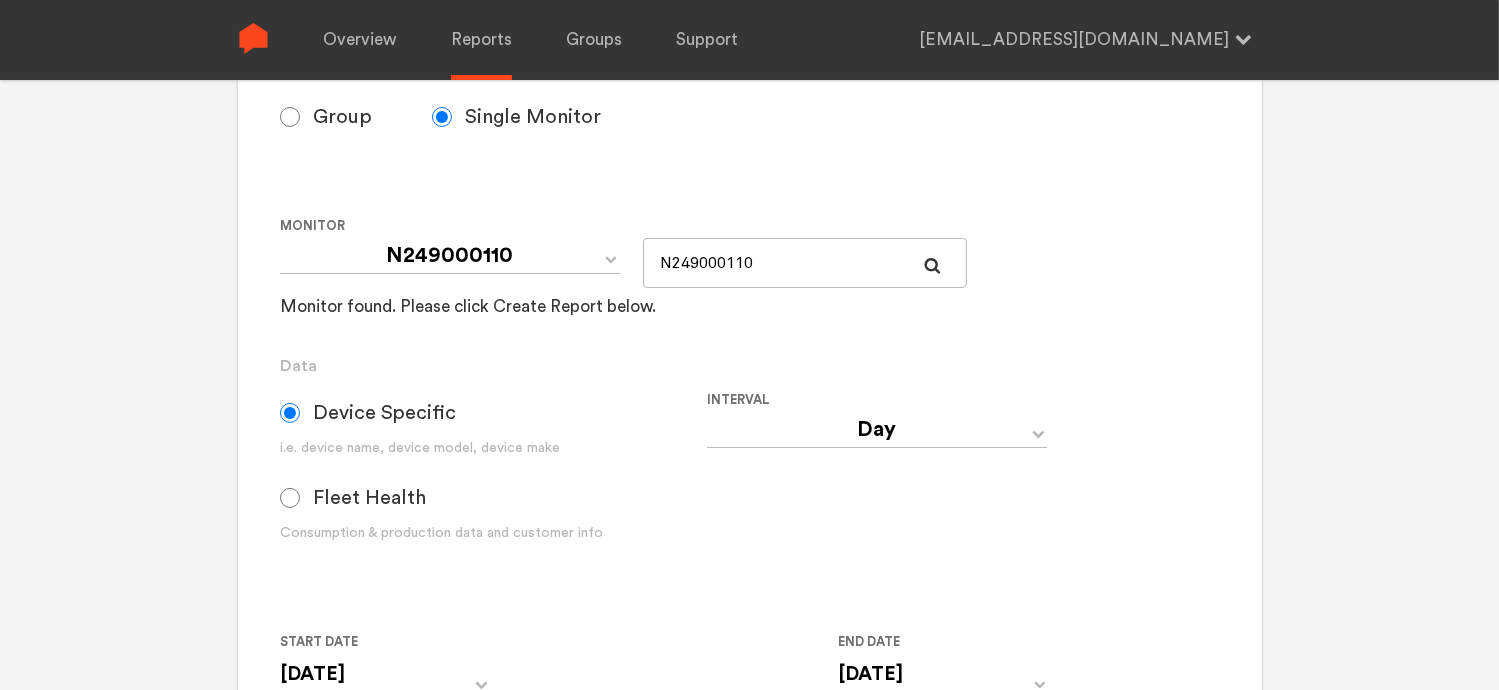 click on "Fleet Health" at bounding box center [369, 498] 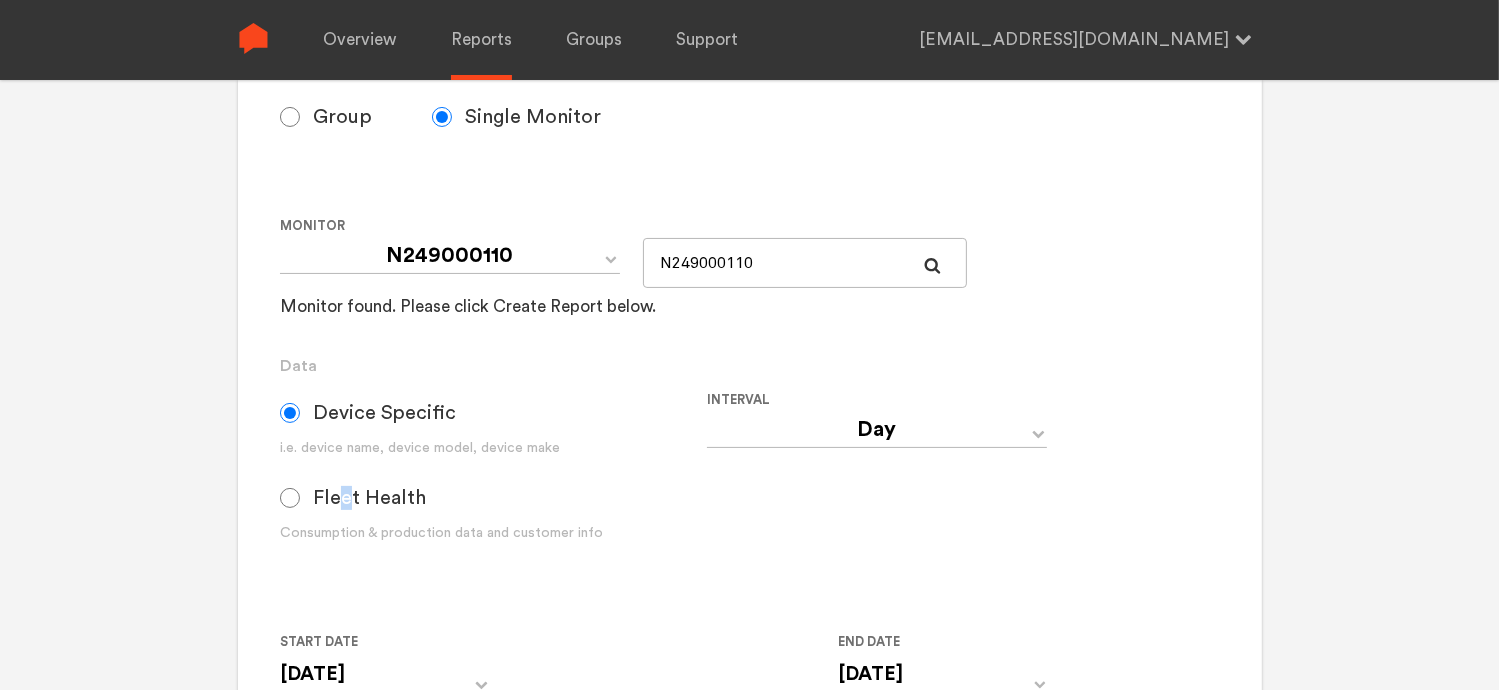 click on "Fleet Health" at bounding box center [290, 498] 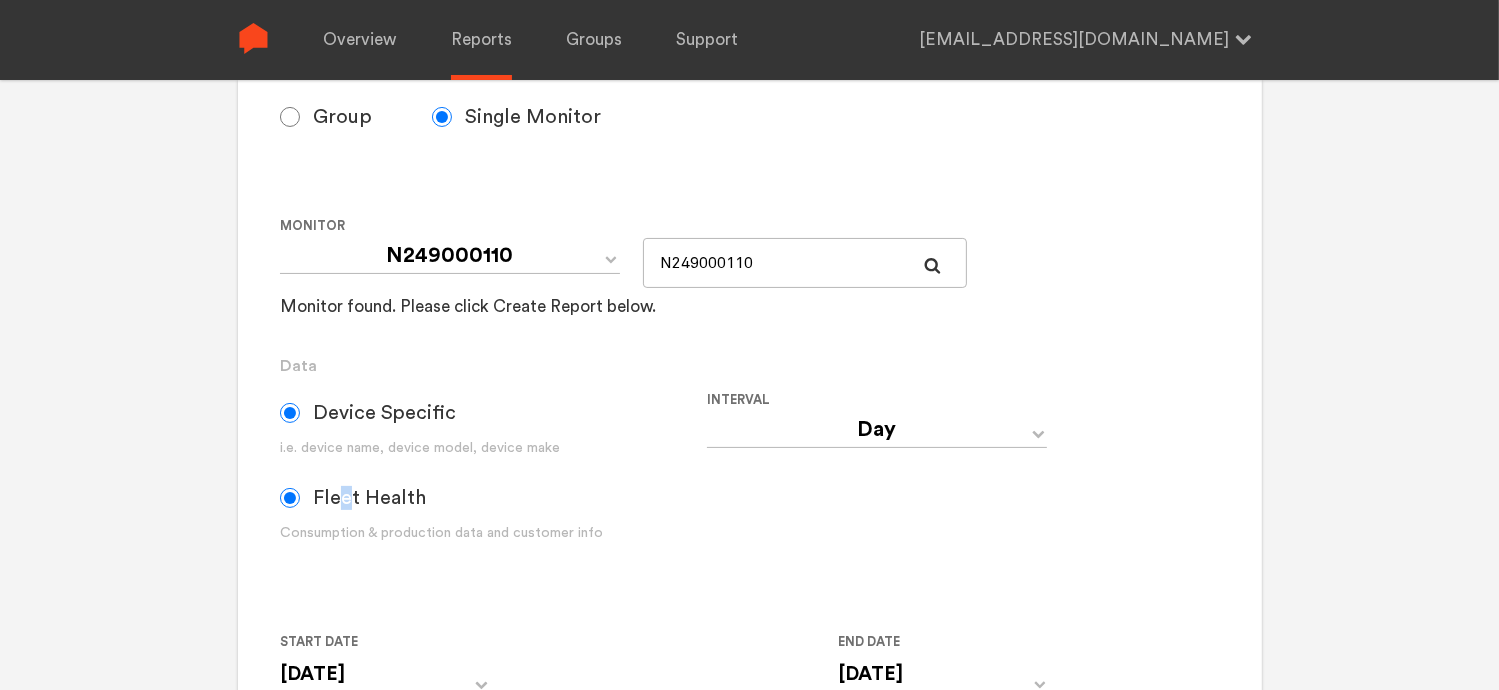 radio on "true" 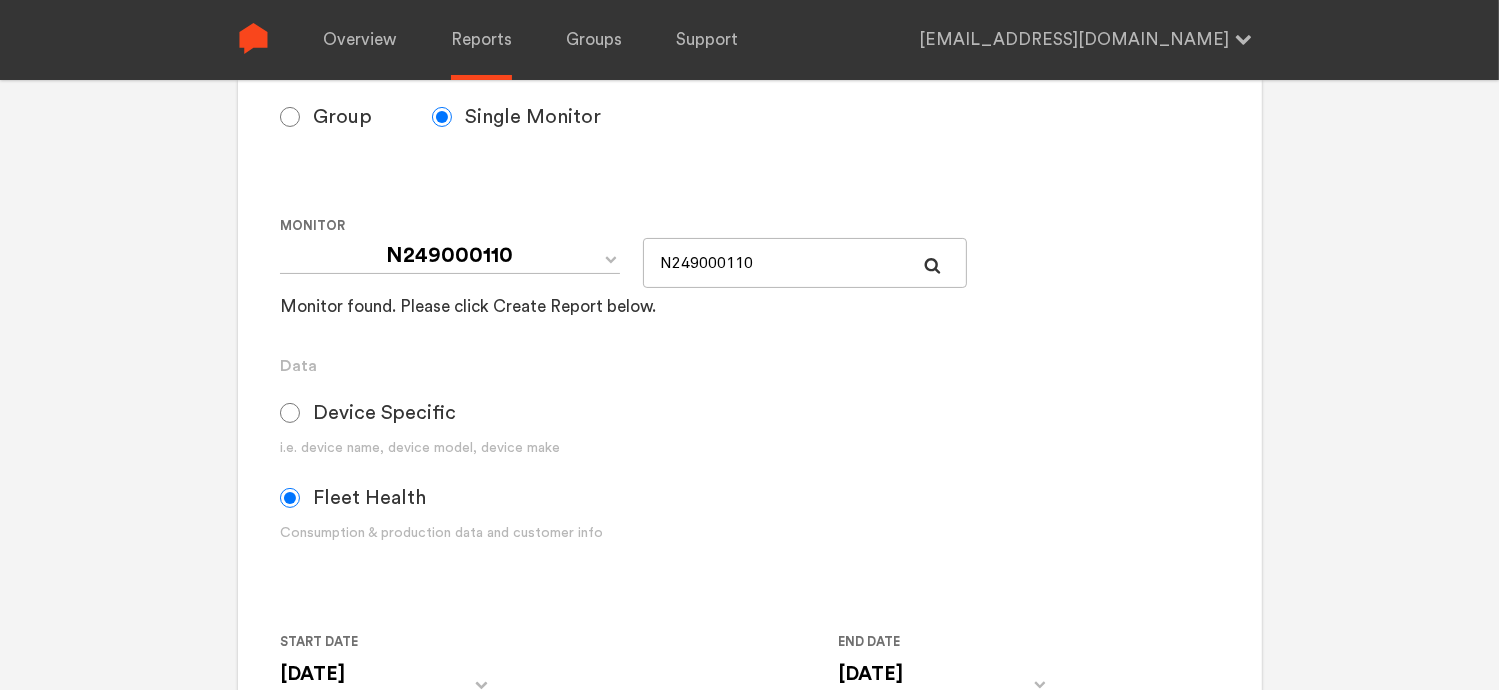 click on "Monitor and Device Reports Monitors Group Single Monitor Monitor Group Chugoku Electrical Instruments Default Group CHK Orange Box Pilot CHK Gray Box Group Monitor N249000110 For large monitor counts N249000110 Monitor found. Please click Create Report below. Data Device Specific i.e. device name, device model, device make Fleet Health Consumption & production data and customer info Interval Day Year Month Week Hour 30 Minute 15 Minute 5 Minute Minute Start Date [DATE] ‹ [DATE] › Su Mo Tu We Th Fr Sa 25 26 27 28 29 30 31 1 2 3 4 5 6 7 8 9 10 11 12 13 14 15 16 17 18 19 20 21 22 23 24 25 26 27 28 29 30 1 2 3 4 5 End Date [DATE] ‹ [DATE] › Su Mo Tu We Th Fr Sa 29 30 1 2 3 4 5 6 7 8 9 10 11 12 13 14 15 16 17 18 19 20 21 22 23 24 25 26 27 28 29 30 31 1 2 3 4 5 6 7 8 9 Create Report" at bounding box center [750, 438] 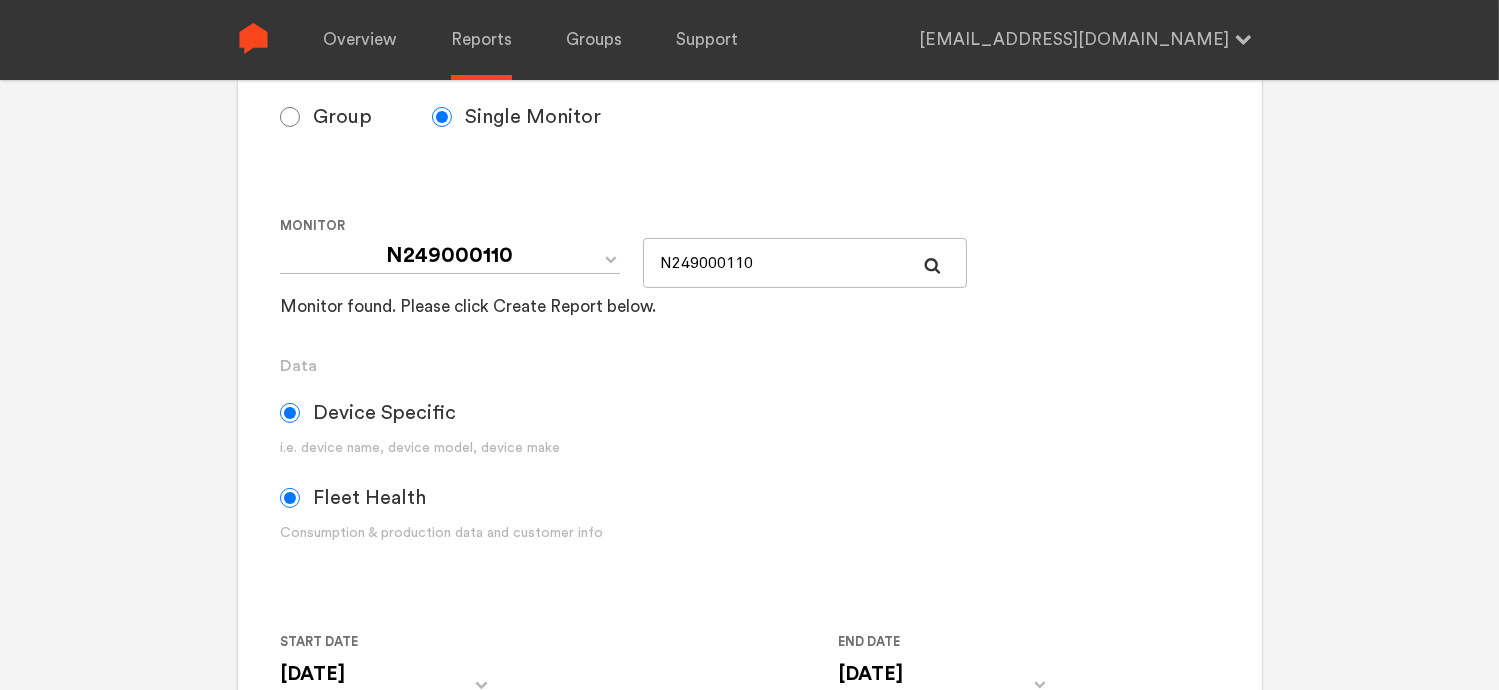 radio on "false" 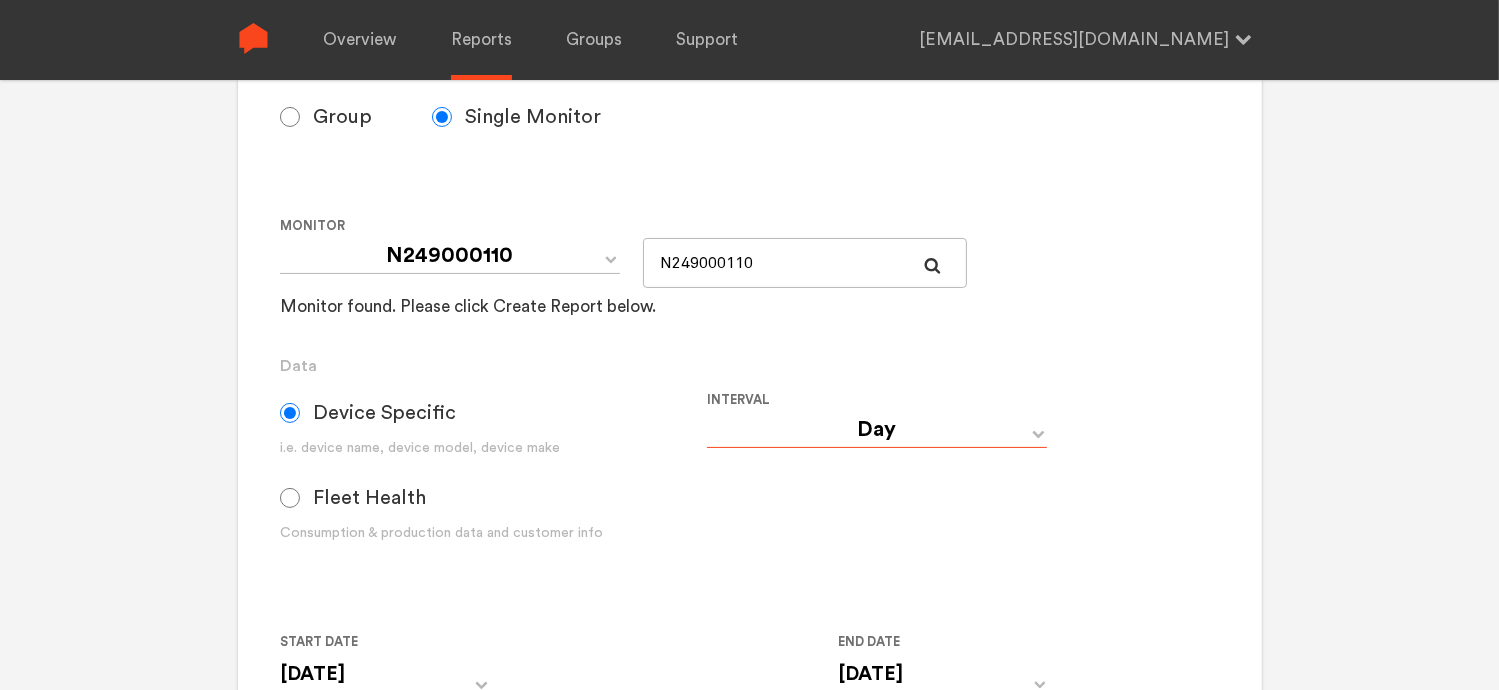 click on "Day Year Month Week Hour 30 Minute 15 Minute 5 Minute Minute" at bounding box center (877, 430) 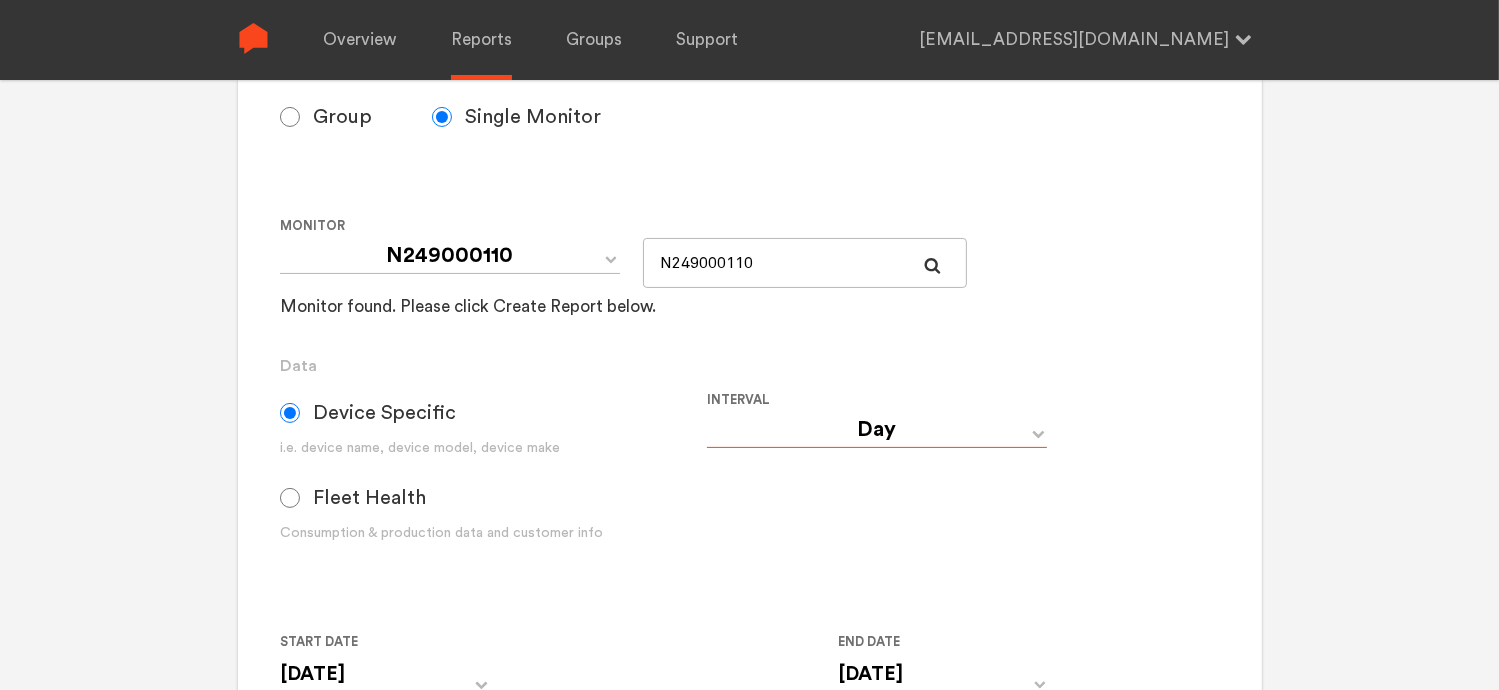 select on "Minute" 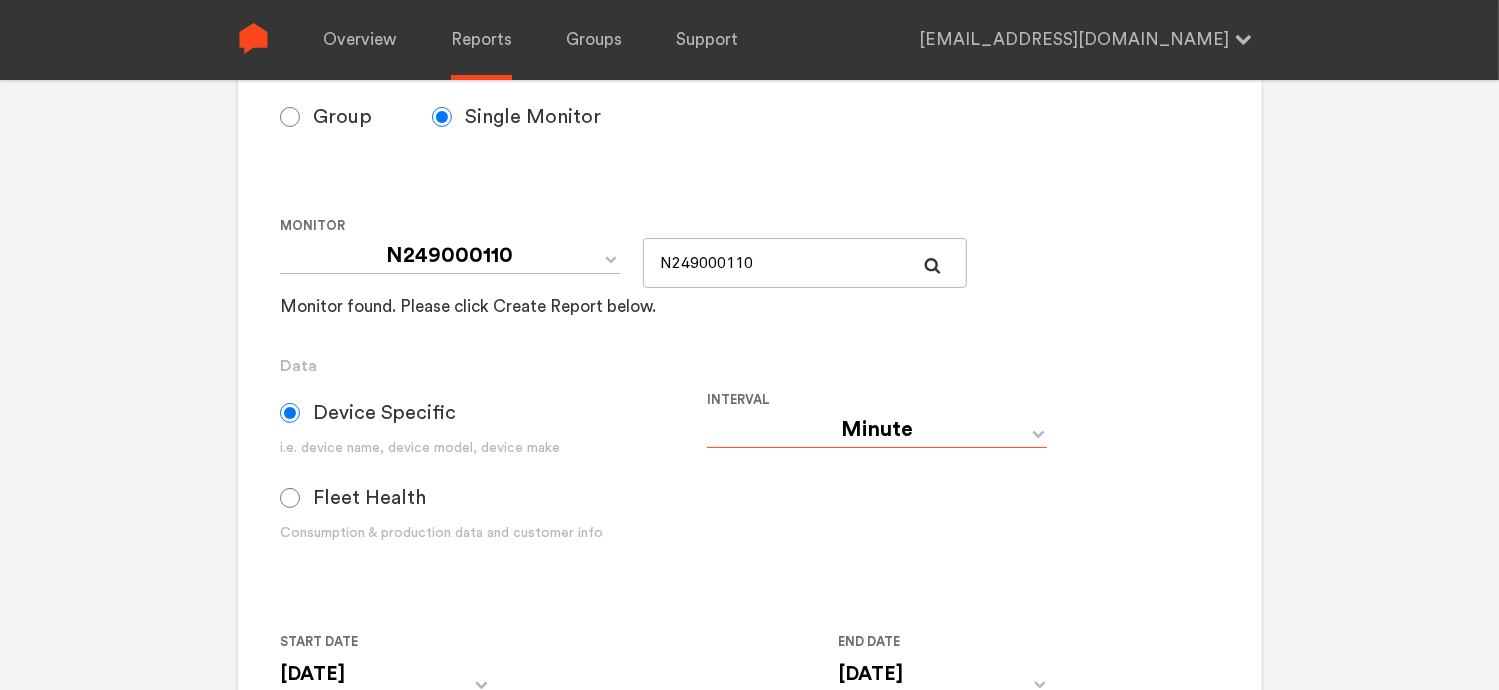 click on "Day Year Month Week Hour 30 Minute 15 Minute 5 Minute Minute" at bounding box center (877, 430) 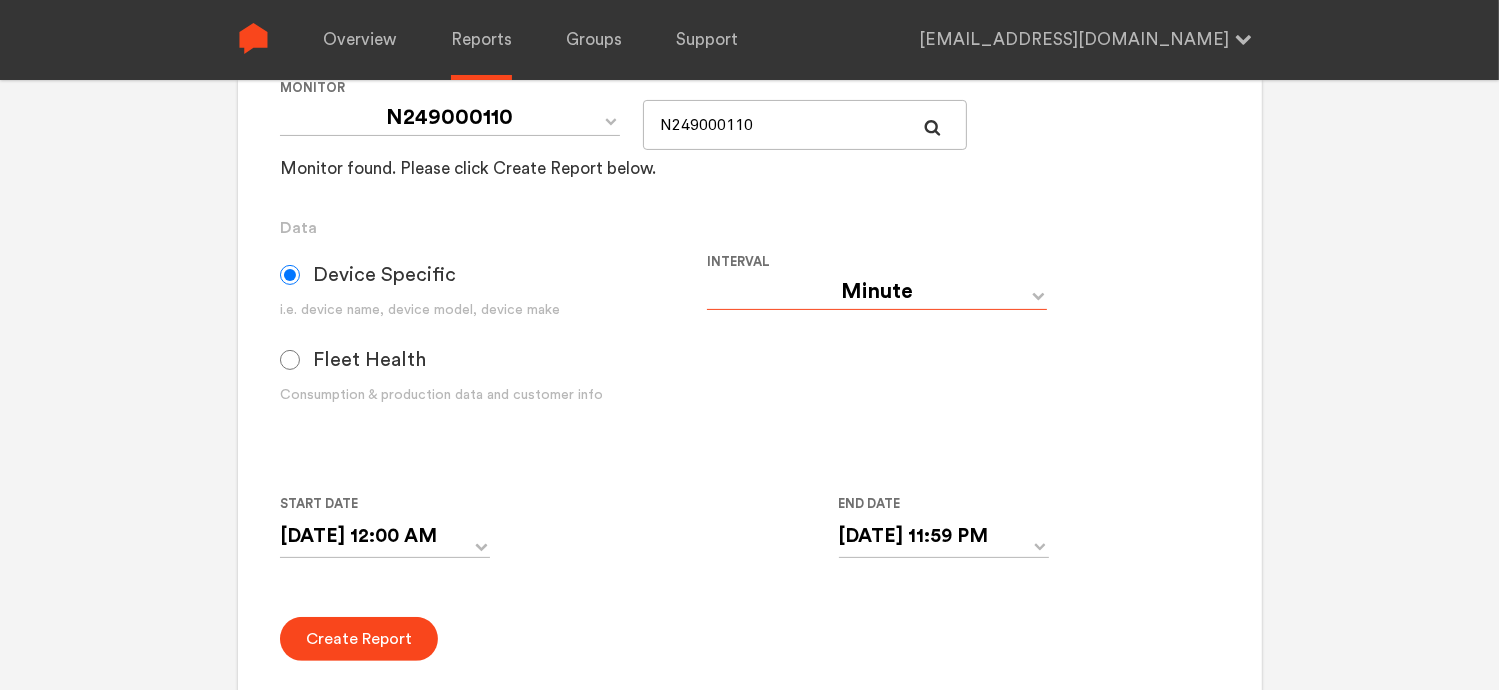 scroll, scrollTop: 500, scrollLeft: 0, axis: vertical 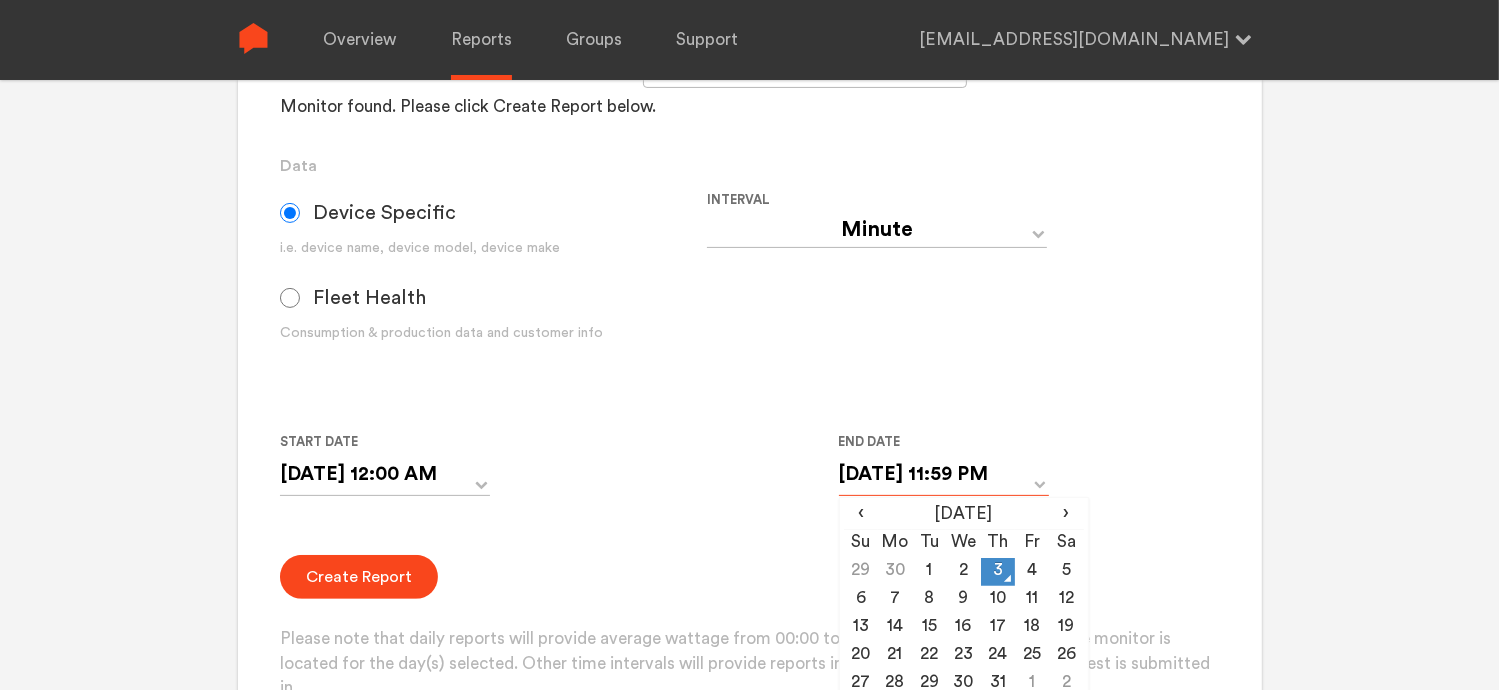 click on "[DATE] 11:59 PM" at bounding box center [944, 474] 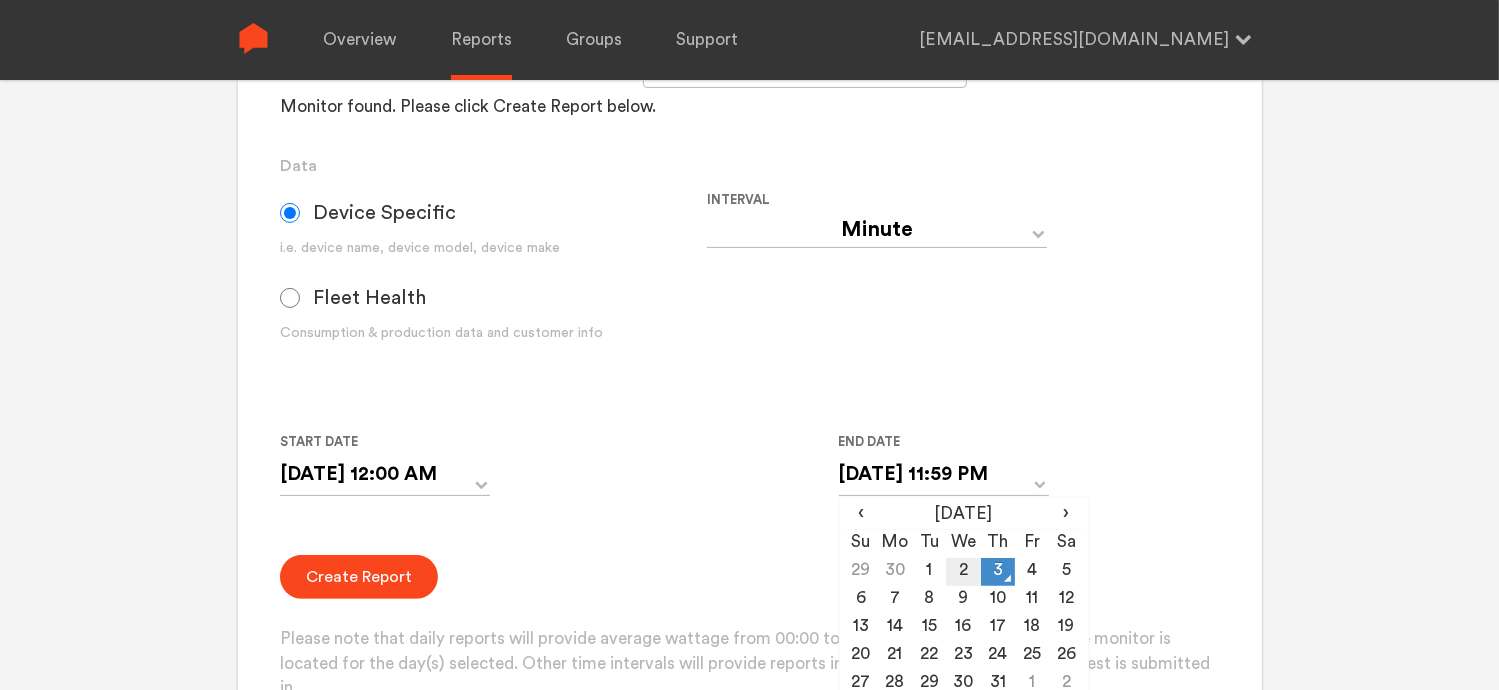 click on "2" at bounding box center (963, 572) 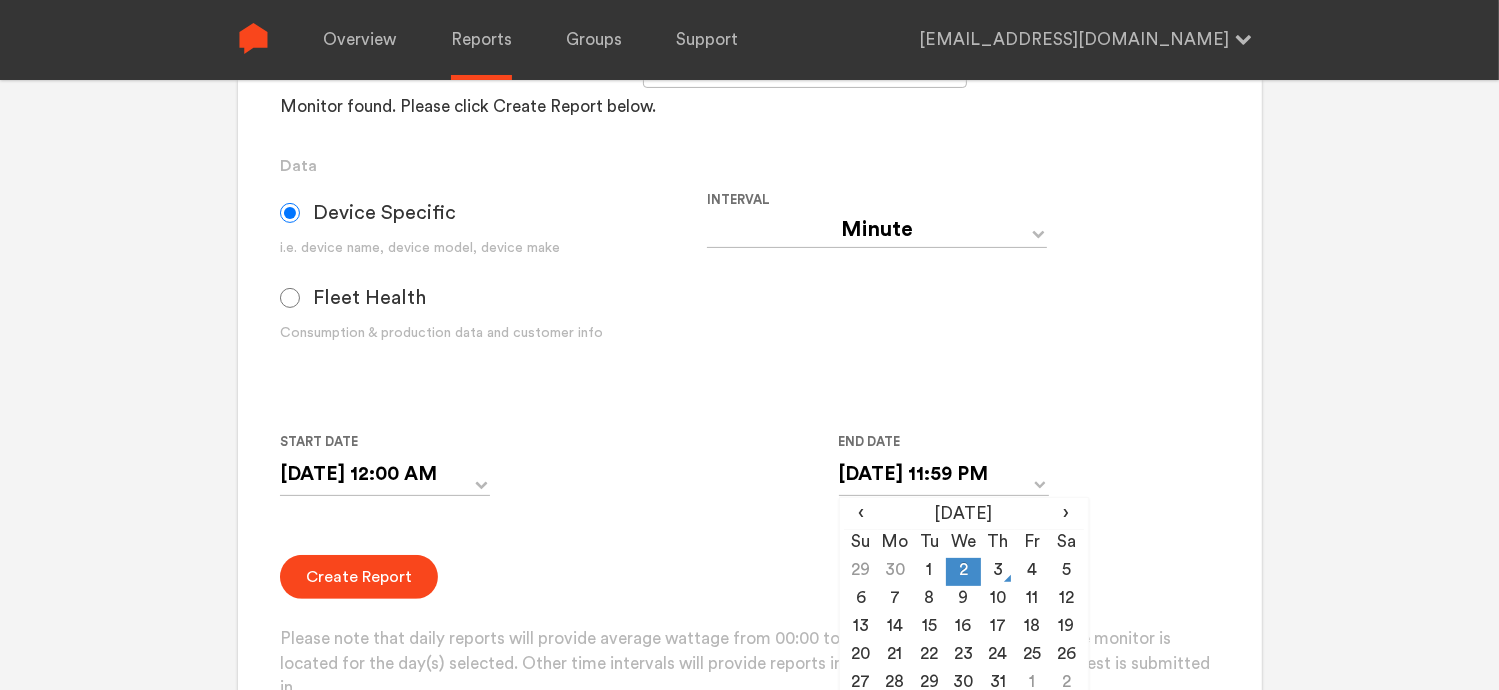 click on "Group Single Monitor Monitor Group Chugoku Electrical Instruments Default Group CHK Orange Box Pilot CHK Gray Box Group Monitor N249000110 For large monitor counts N249000110 Monitor found. Please click Create Report below. Data Device Specific i.e. device name, device model, device make Fleet Health Consumption & production data and customer info Interval Day Year Month Week Hour 30 Minute 15 Minute 5 Minute Minute Start Date [DATE] 12:00 AM ‹ [DATE] › Su Mo Tu We Th Fr Sa 25 26 27 28 29 30 31 1 2 3 4 5 6 7 8 9 10 11 12 13 14 15 16 17 18 19 20 21 22 23 24 25 26 27 28 29 30 1 2 3 4 5 12:00 AM End Date [DATE] 11:59 PM ‹ [DATE] › Su Mo Tu We Th Fr Sa 29 30 1 2 3 4 5 6 7 8 9 10 11 12 13 14 15 16 17 18 19 20 21 22 23 24 25 26 27 28 29 30 31 1 2 3 4 5 6 7 8 9 11:59 PM Create Report" at bounding box center [749, 296] 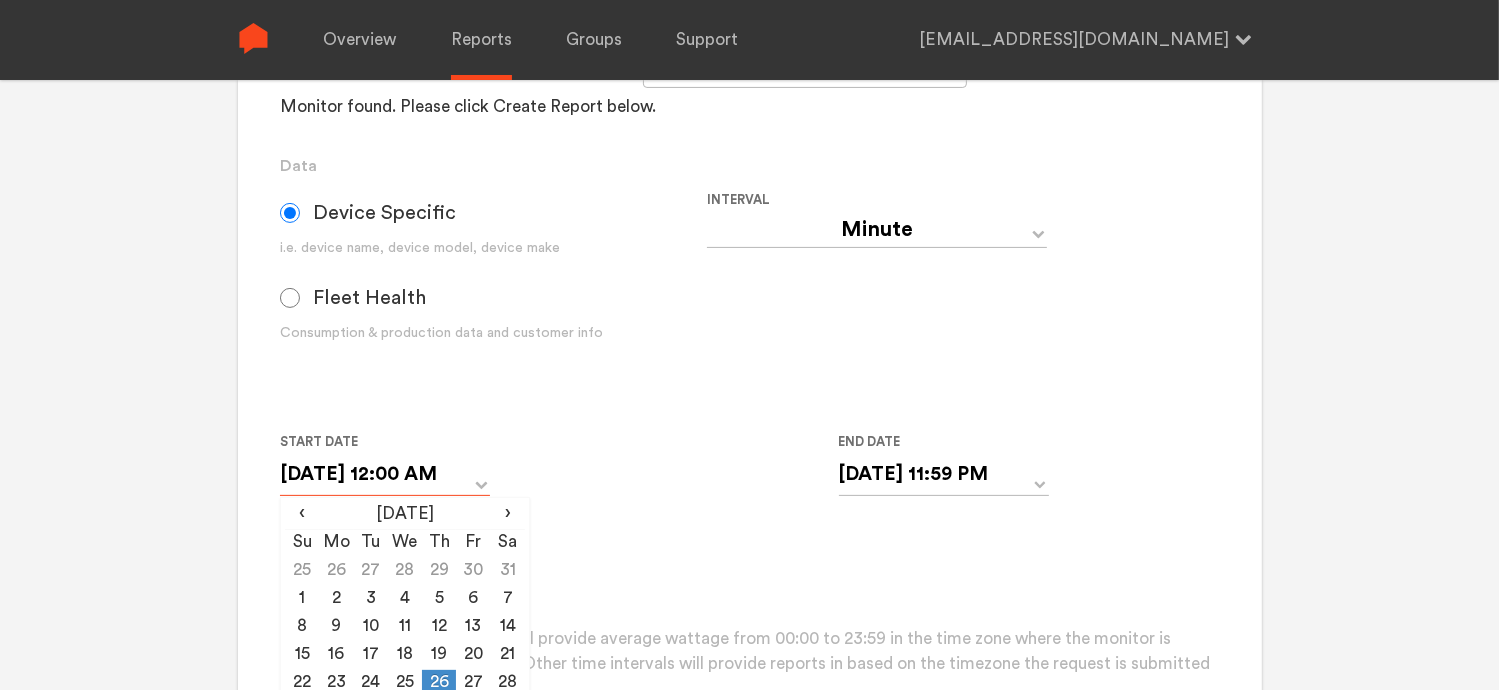 click on "[DATE] 12:00 AM" at bounding box center (385, 474) 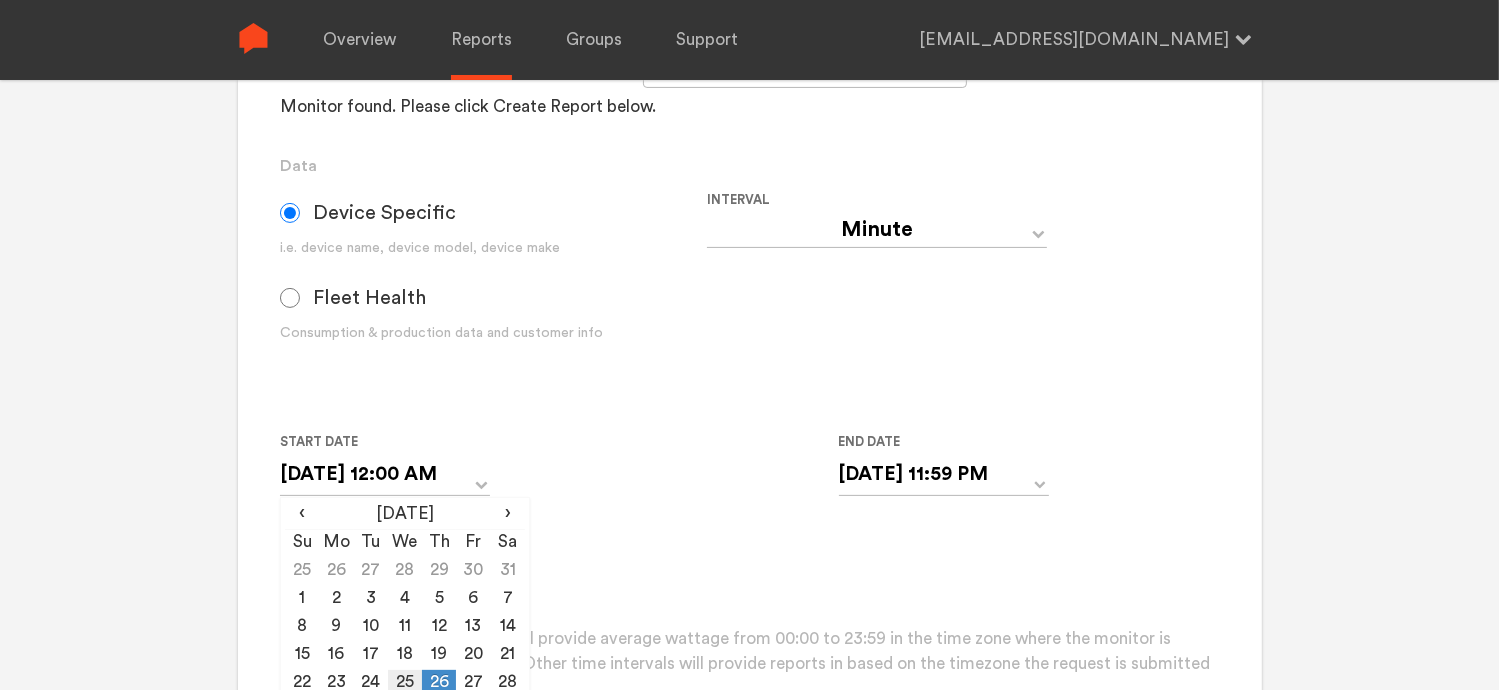 click on "25" at bounding box center [405, 684] 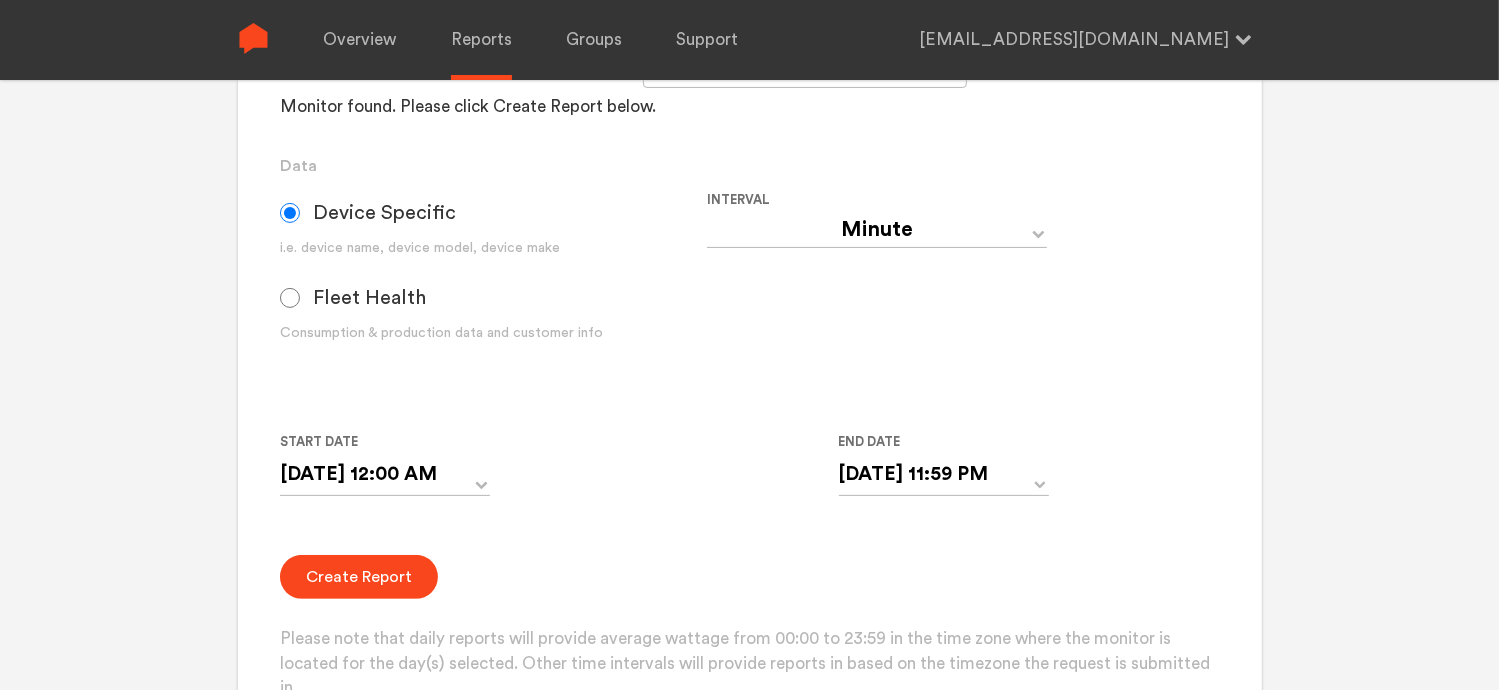 click on "Group Single Monitor Monitor Group Chugoku Electrical Instruments Default Group CHK Orange Box Pilot CHK Gray Box Group Monitor N249000110 For large monitor counts N249000110 Monitor found. Please click Create Report below. Data Device Specific i.e. device name, device model, device make Fleet Health Consumption & production data and customer info Interval Day Year Month Week Hour 30 Minute 15 Minute 5 Minute Minute Start Date [DATE] 12:00 AM ‹ [DATE] › Su Mo Tu We Th Fr Sa 25 26 27 28 29 30 31 1 2 3 4 5 6 7 8 9 10 11 12 13 14 15 16 17 18 19 20 21 22 23 24 25 26 27 28 29 30 1 2 3 4 5 12:00 AM End Date [DATE] 11:59 PM ‹ [DATE] › Su Mo Tu We Th Fr Sa 29 30 1 2 3 4 5 6 7 8 9 10 11 12 13 14 15 16 17 18 19 20 21 22 23 24 25 26 27 28 29 30 31 1 2 3 4 5 6 7 8 9 11:59 PM Create Report" at bounding box center (749, 296) 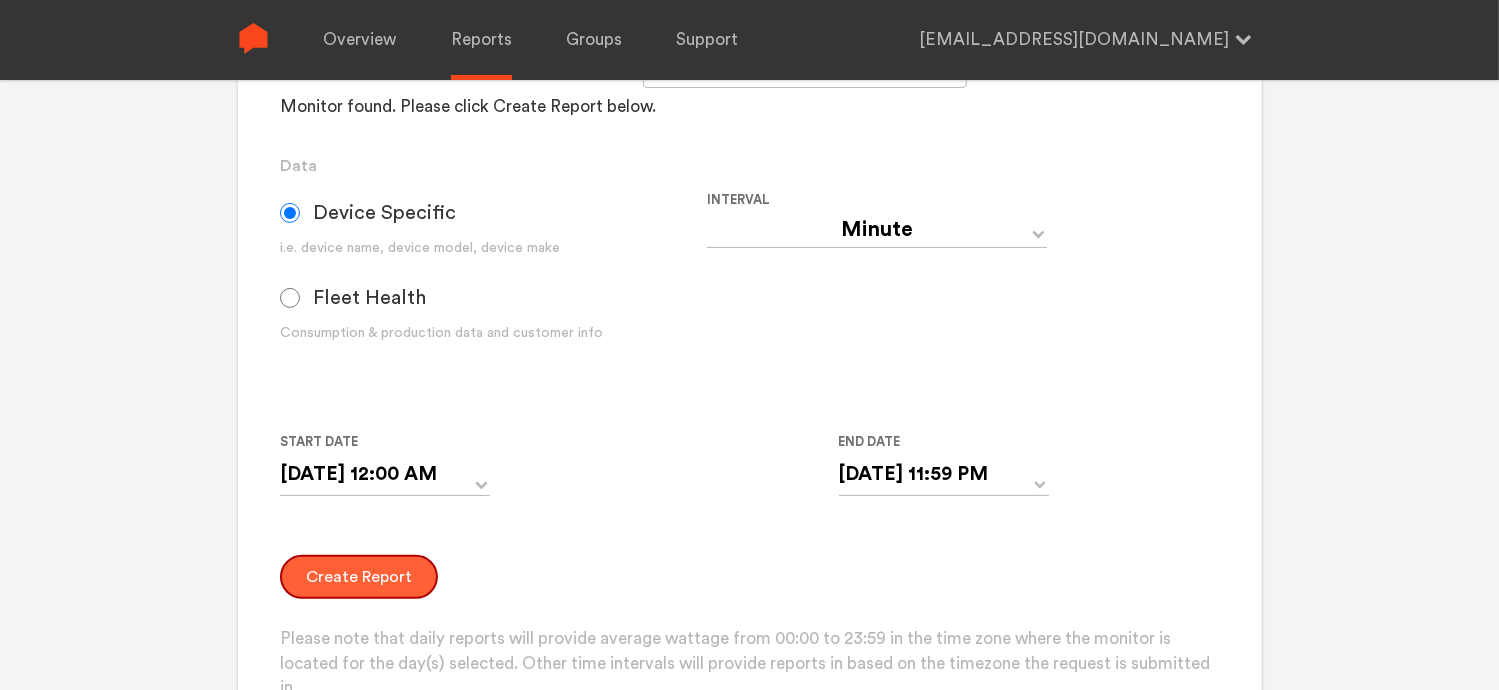 click on "Create Report" at bounding box center (359, 577) 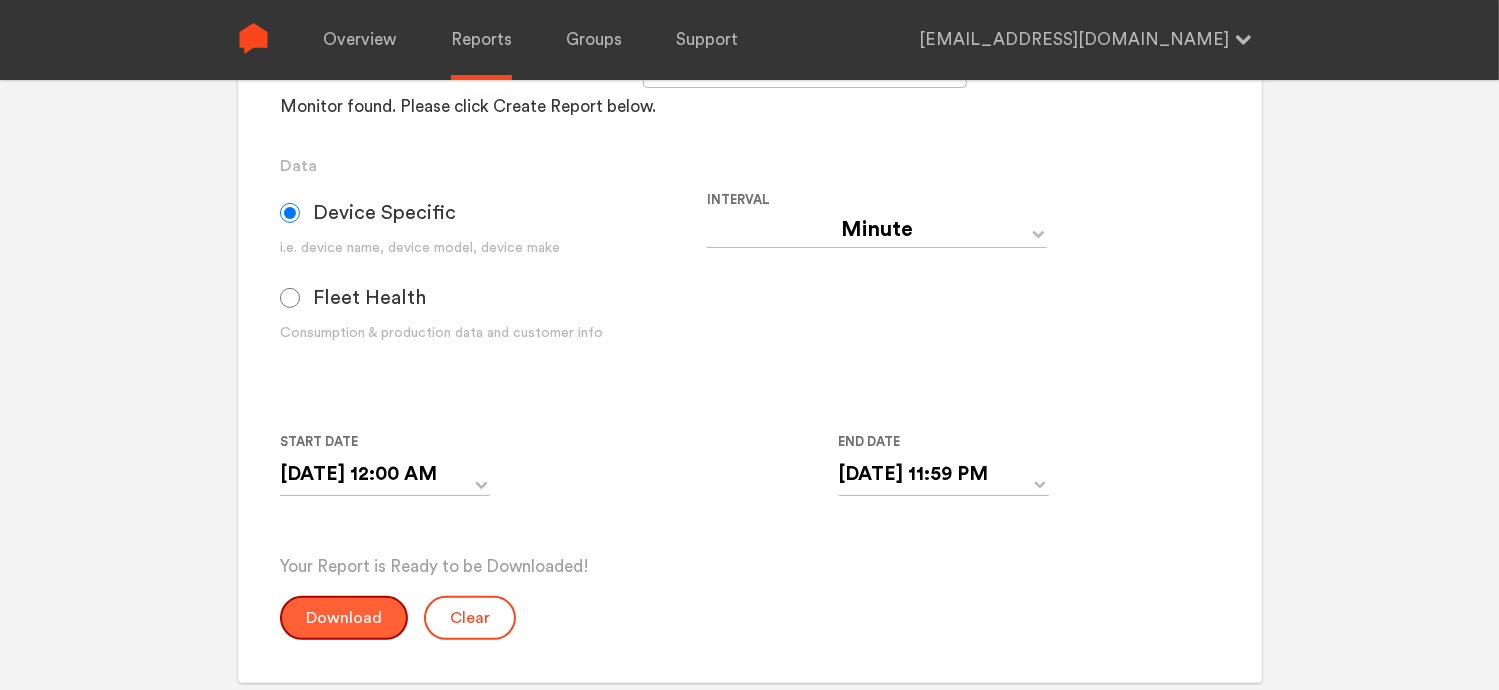 click on "Download" at bounding box center [344, 618] 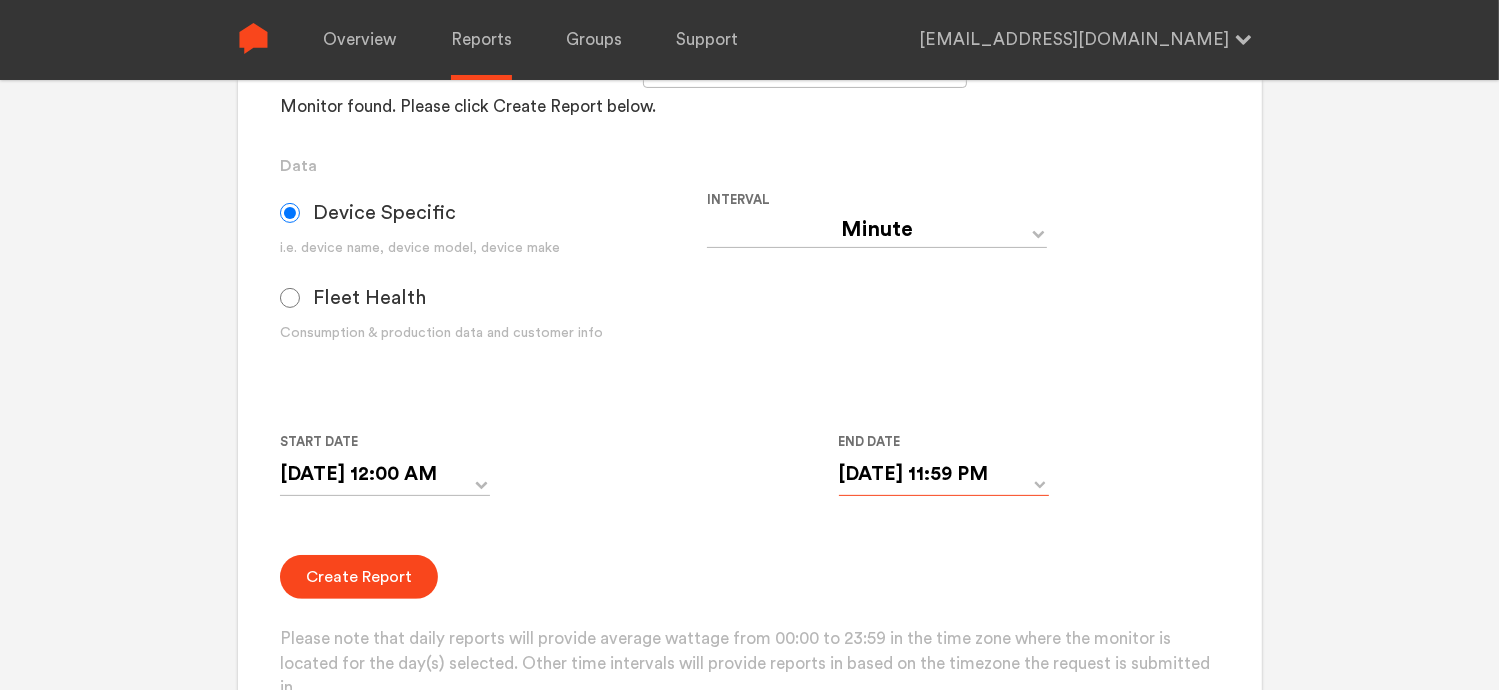 click on "[DATE] 11:59 PM" at bounding box center [944, 474] 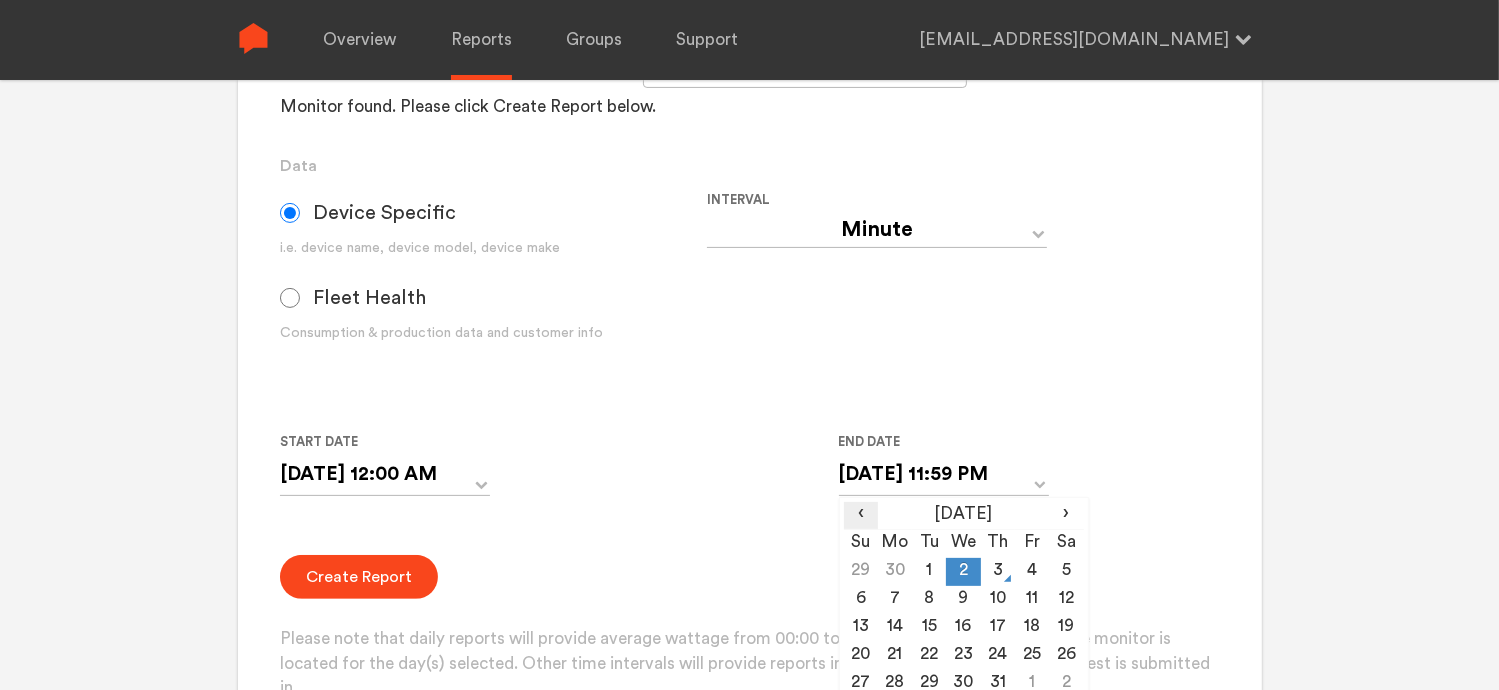 click on "‹" at bounding box center [861, 514] 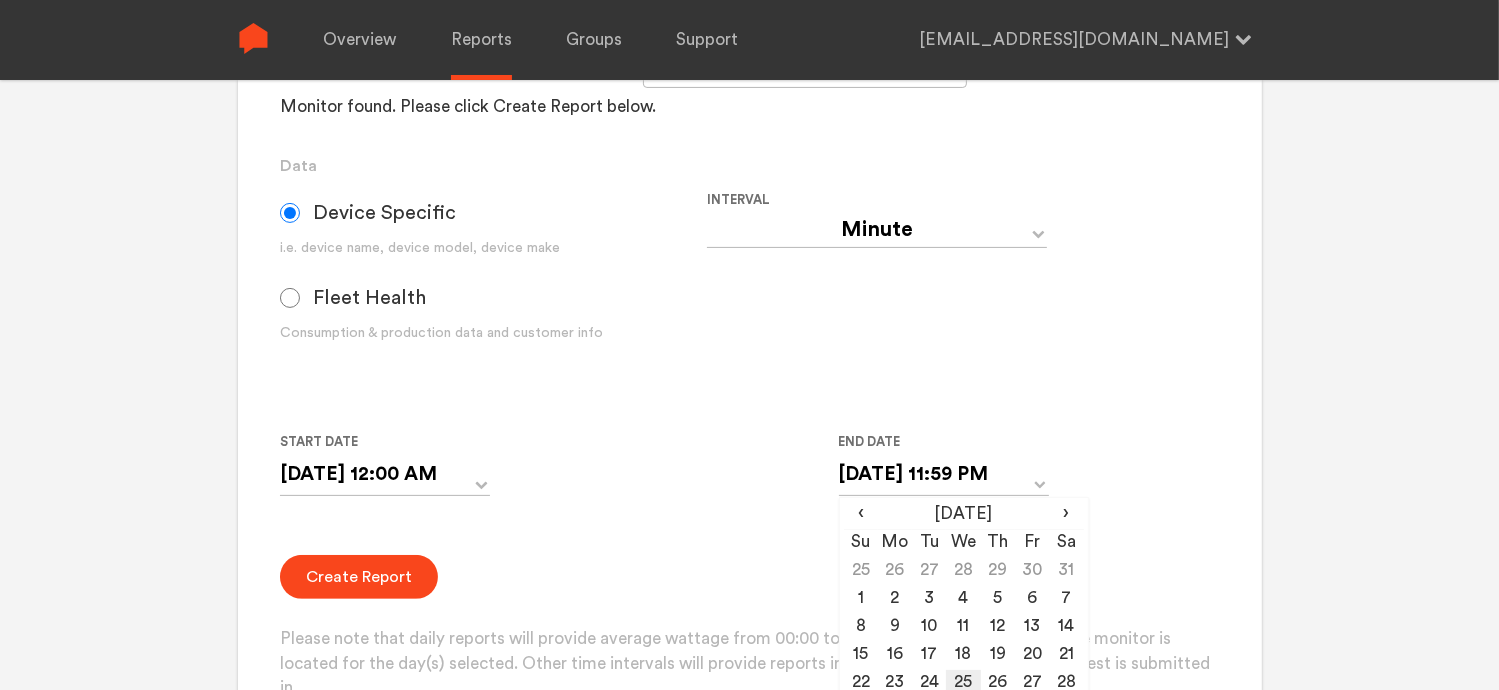 click on "25" at bounding box center (963, 684) 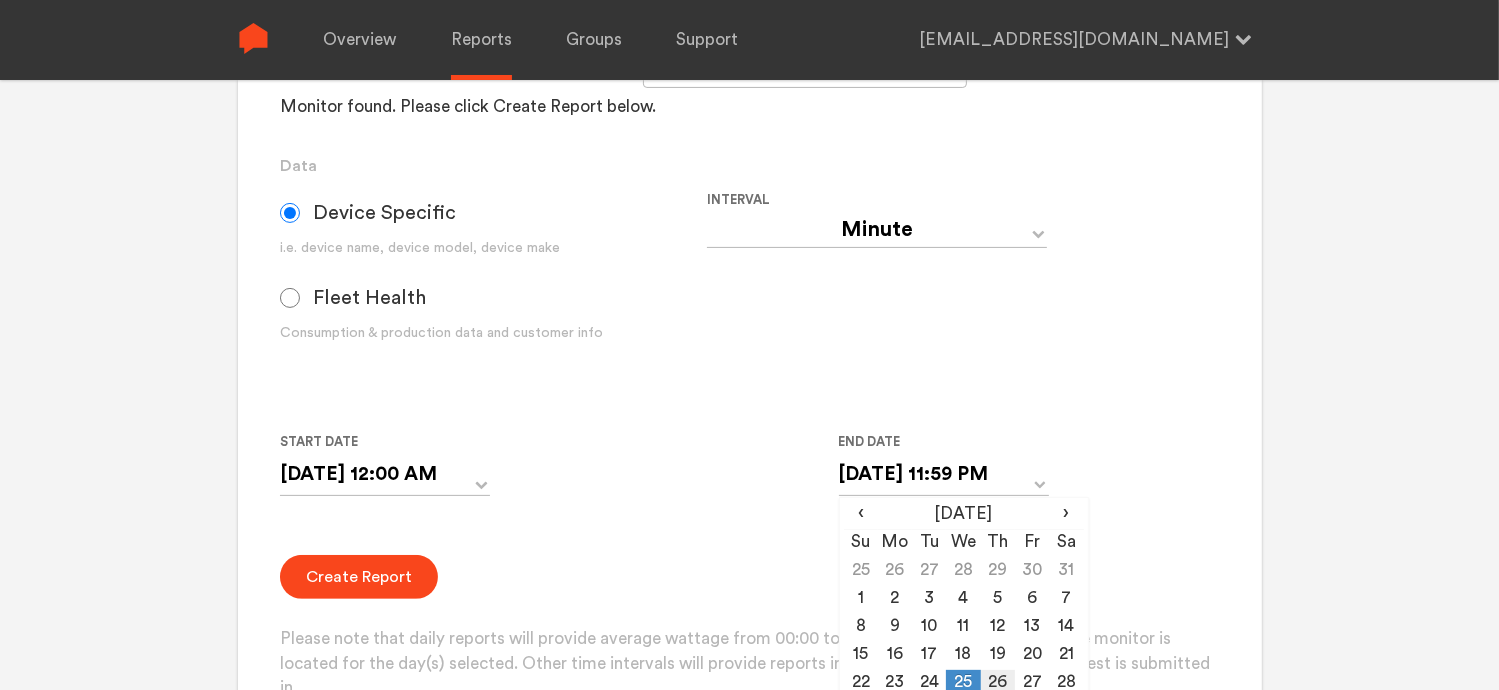 click on "26" at bounding box center (998, 684) 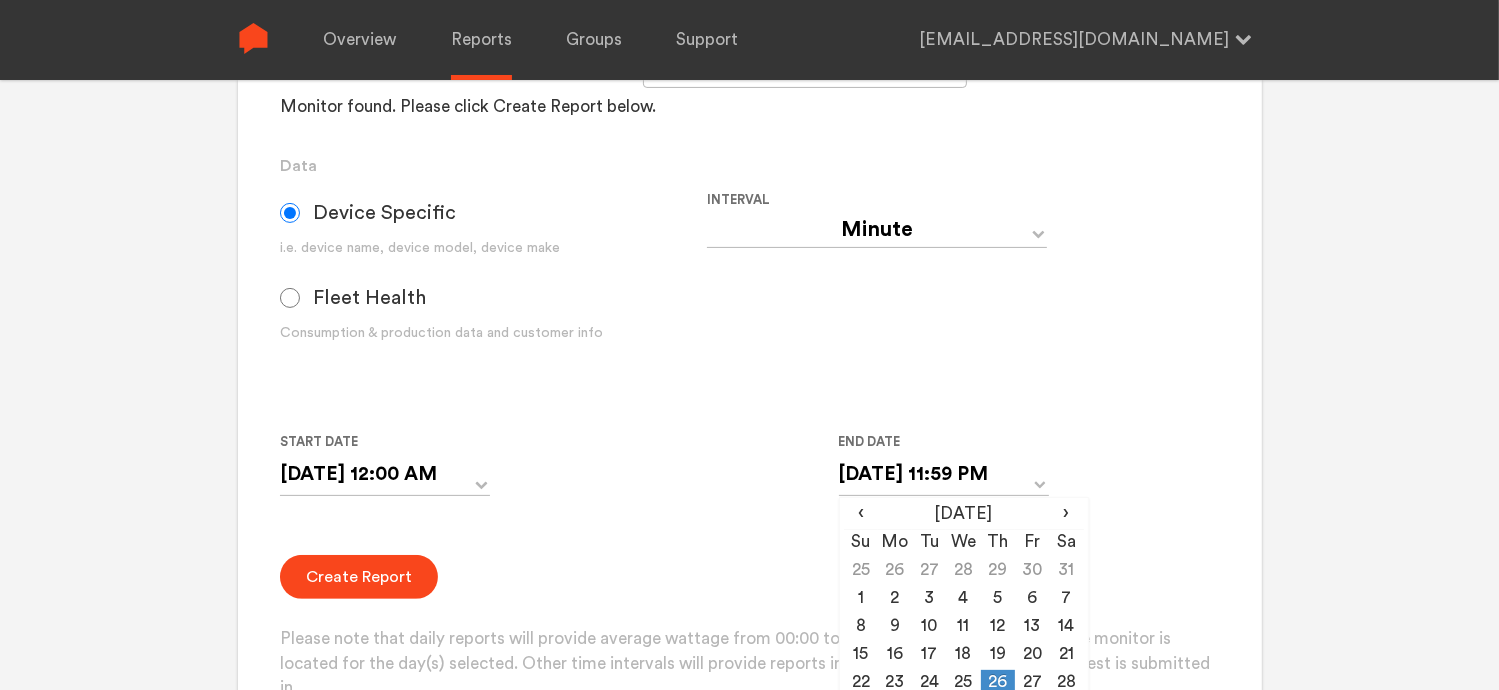click on "Start Date [DATE] 12:00 AM ‹ [DATE] › Su Mo Tu We Th Fr Sa 25 26 27 28 29 30 31 1 2 3 4 5 6 7 8 9 10 11 12 13 14 15 16 17 18 19 20 21 22 23 24 25 26 27 28 29 30 1 2 3 4 5 12:00 AM End Date [DATE] 11:59 PM ‹ [DATE] › Su Mo Tu We Th Fr Sa 25 26 27 28 29 30 31 1 2 3 4 5 6 7 8 9 10 11 12 13 14 15 16 17 18 19 20 21 22 23 24 25 26 27 28 29 30 1 2 3 4 5 11:59 PM" at bounding box center (707, 475) 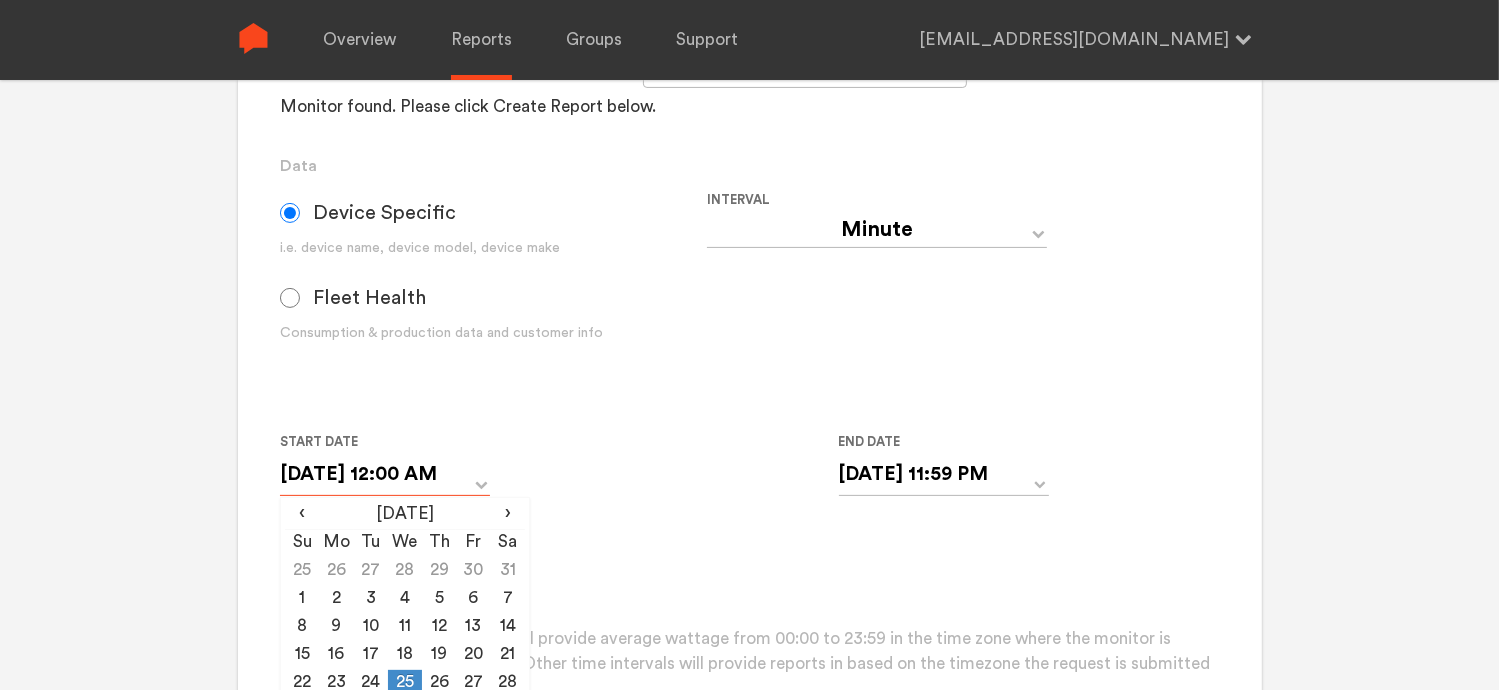 click on "[DATE] 12:00 AM" at bounding box center [385, 474] 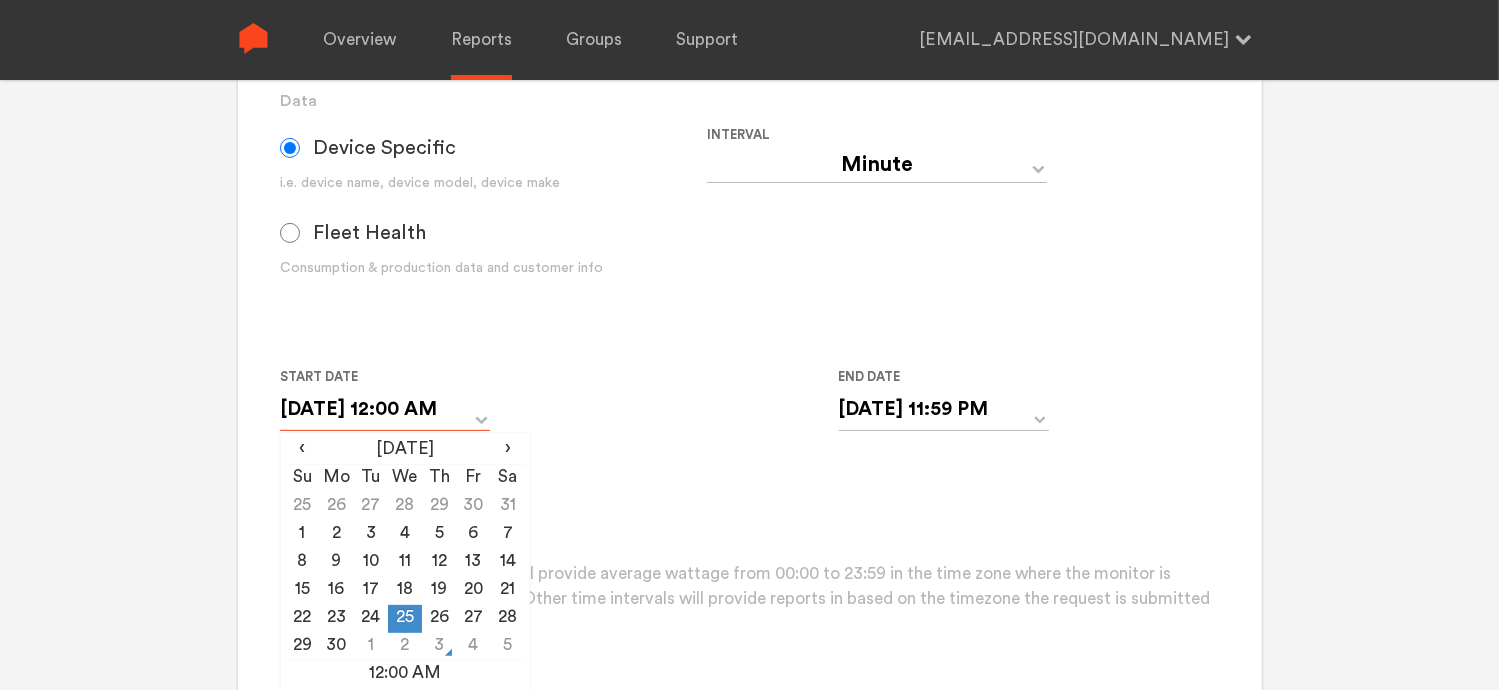 scroll, scrollTop: 600, scrollLeft: 0, axis: vertical 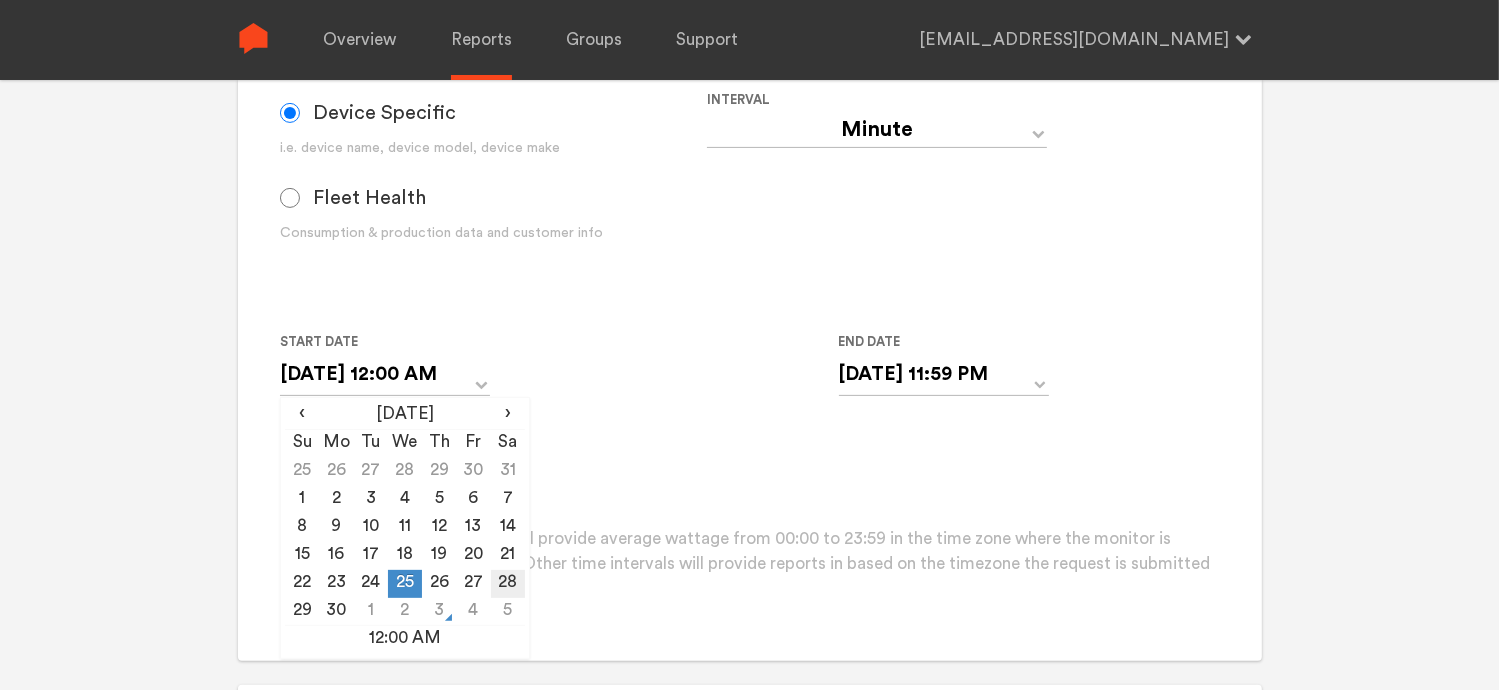 click on "28" at bounding box center (508, 584) 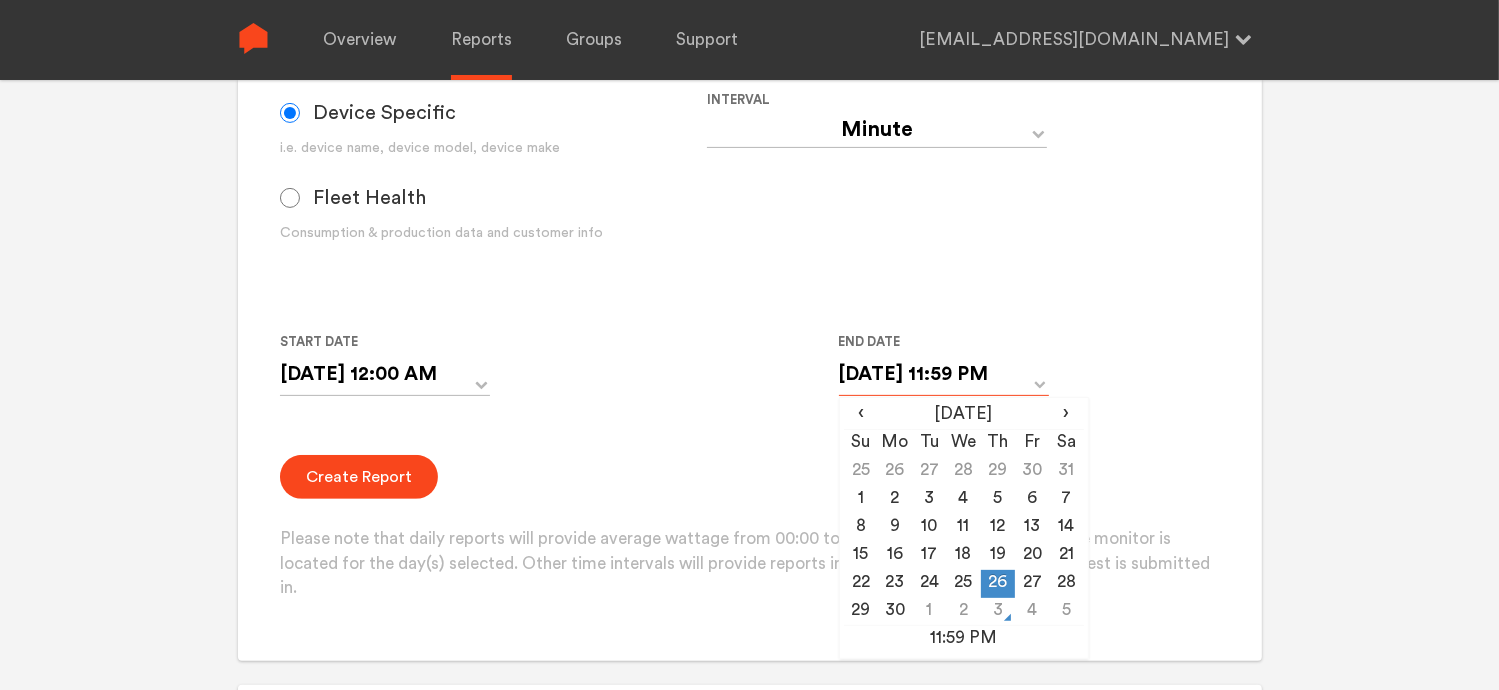 click on "[DATE] 11:59 PM" at bounding box center (944, 374) 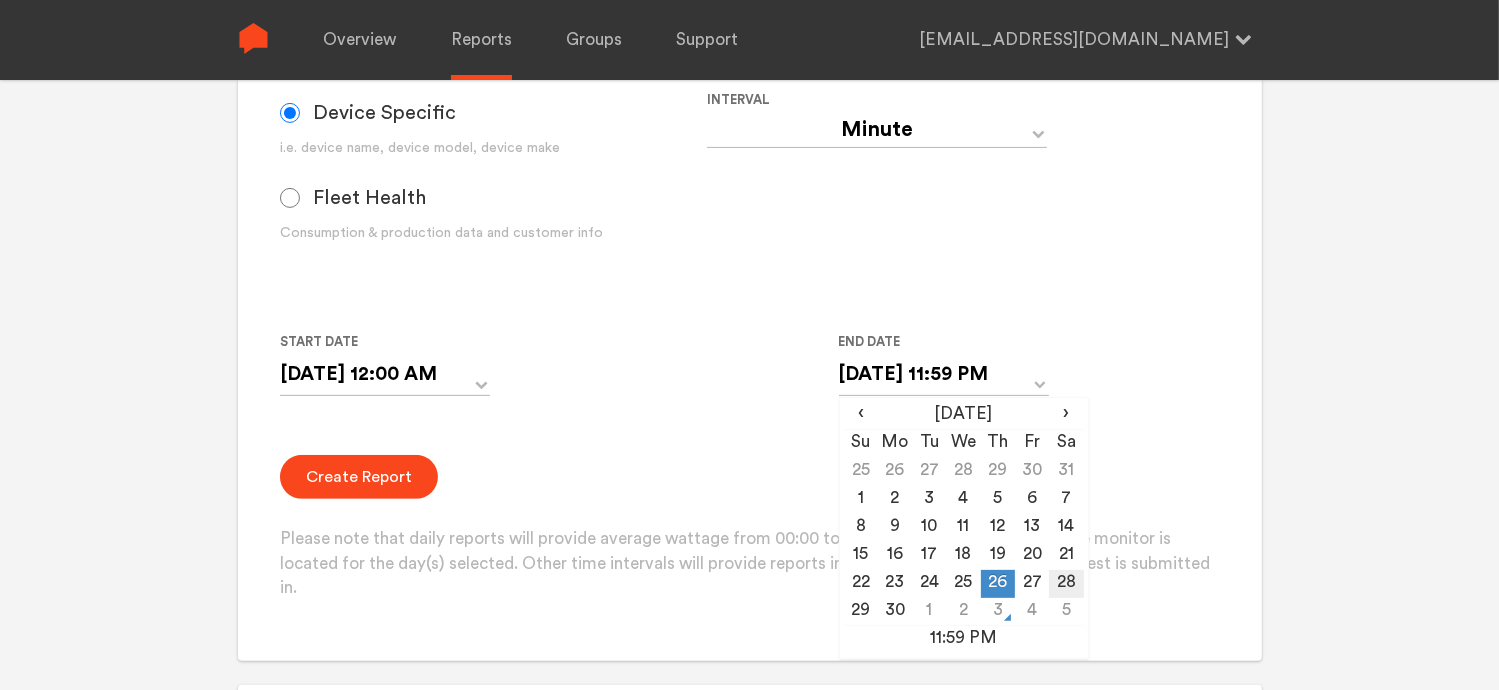 click on "28" at bounding box center (1066, 584) 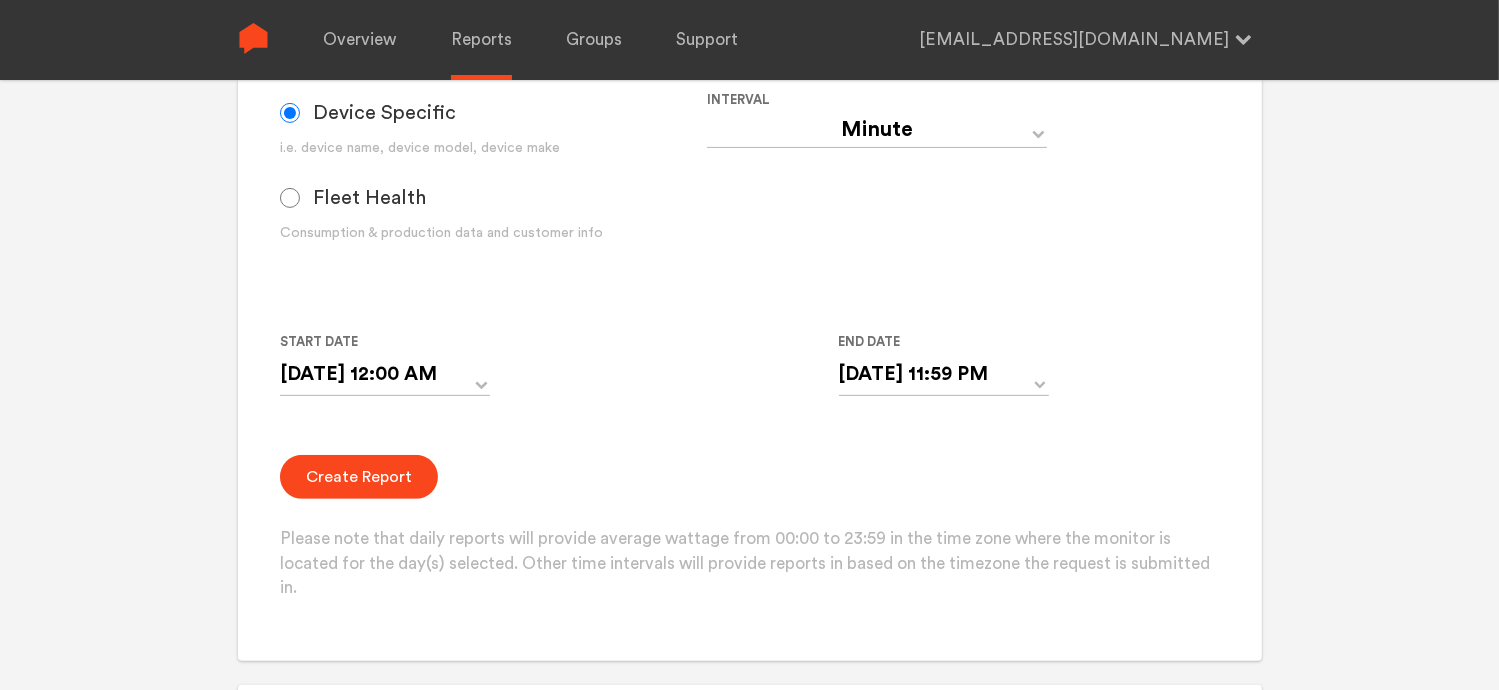 drag, startPoint x: 739, startPoint y: 432, endPoint x: 601, endPoint y: 426, distance: 138.13037 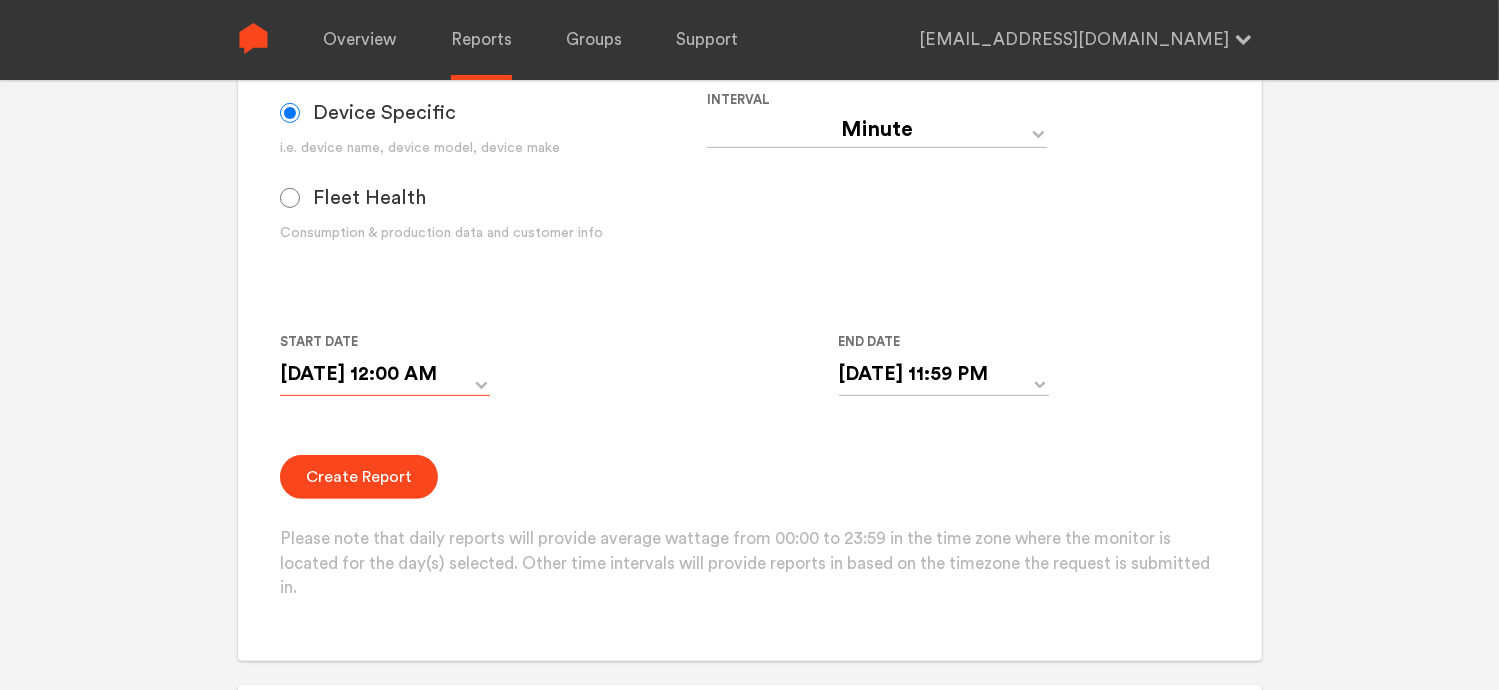 click on "[DATE] 12:00 AM" at bounding box center [385, 374] 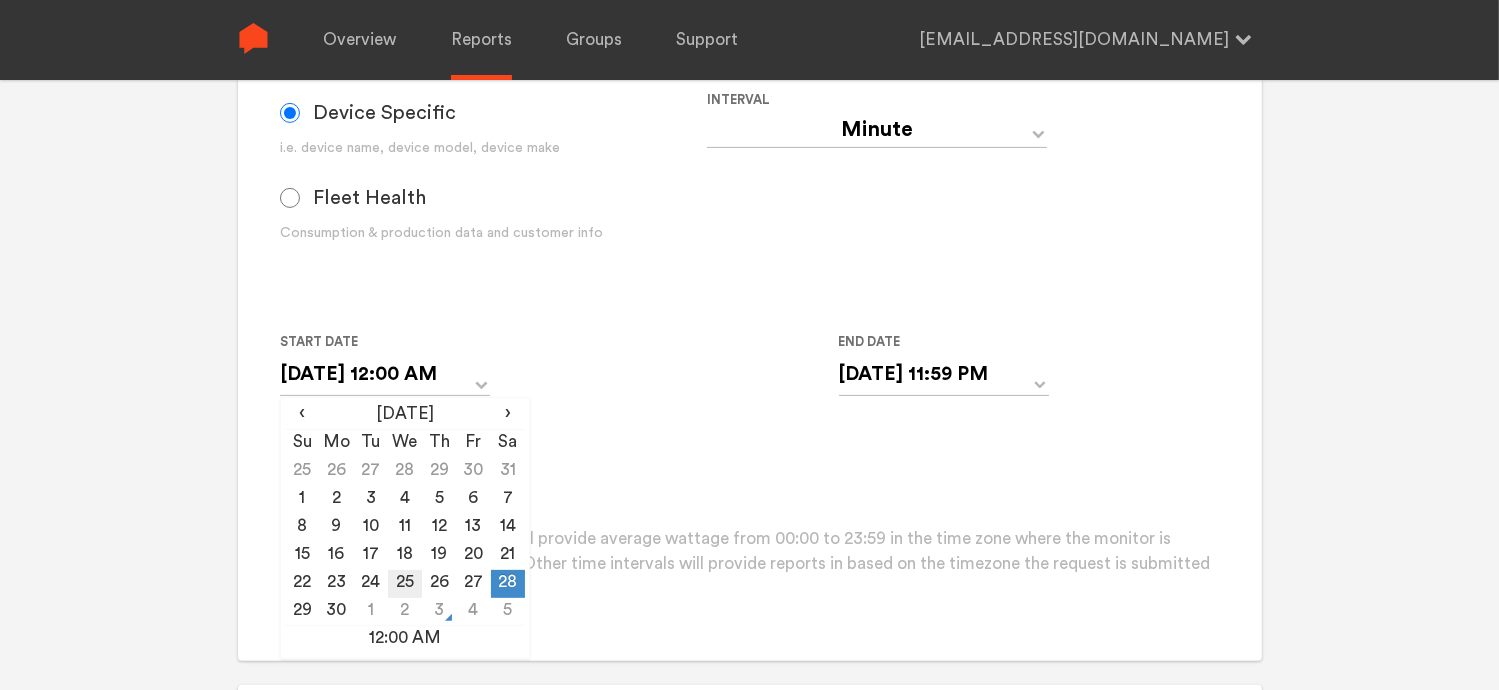 click on "25" at bounding box center (405, 584) 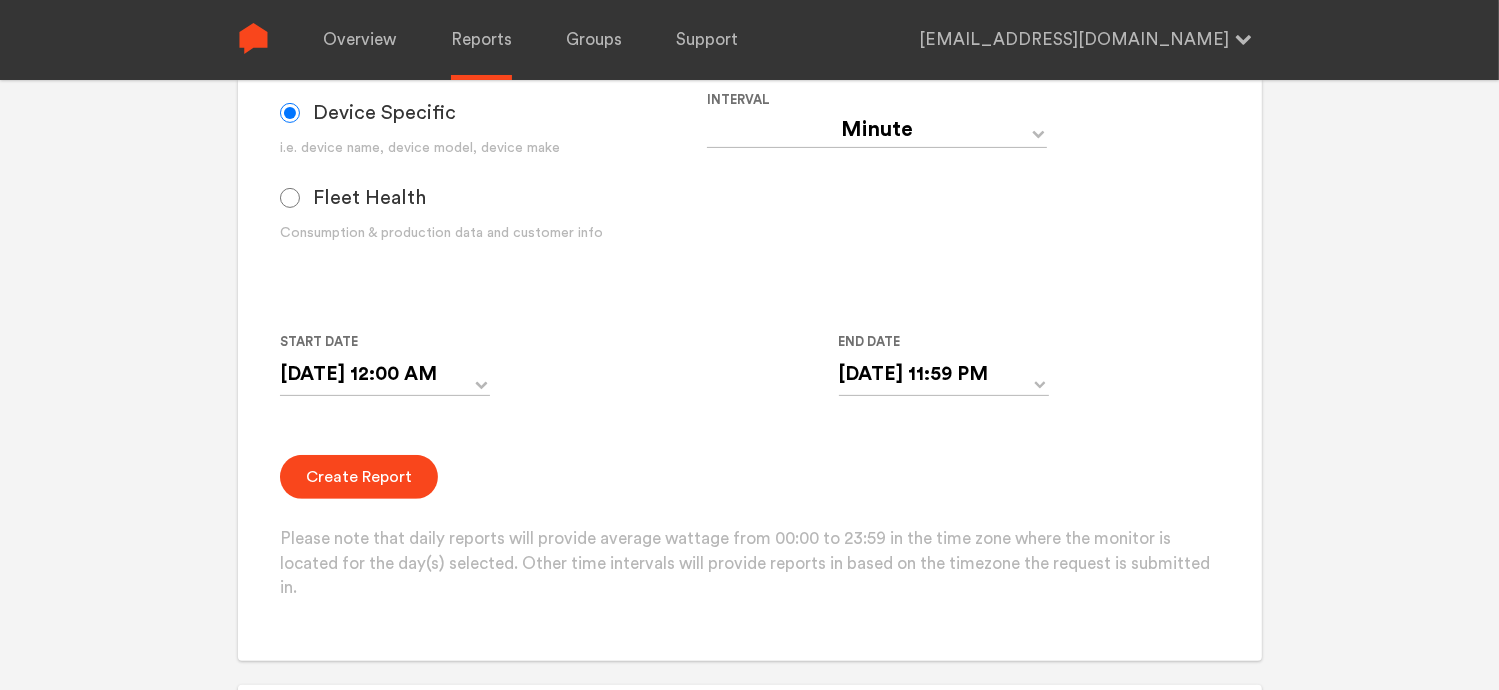click on "Create Report Please note that daily reports will provide average wattage from 00:00 to 23:59 in the time zone where the monitor is located for the day(s) selected. Other time intervals will provide reports in based on the timezone the request is submitted in." at bounding box center [749, 528] 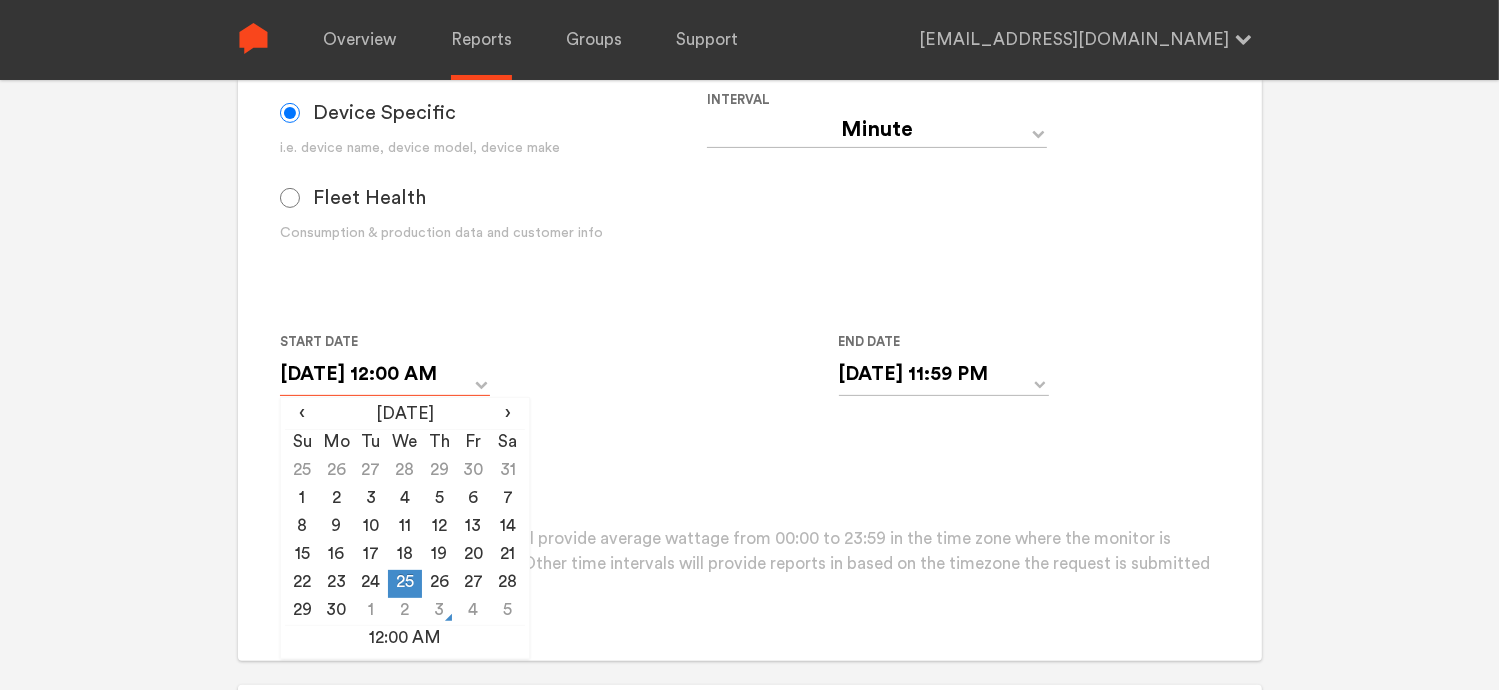 click on "[DATE] 12:00 AM" at bounding box center (385, 374) 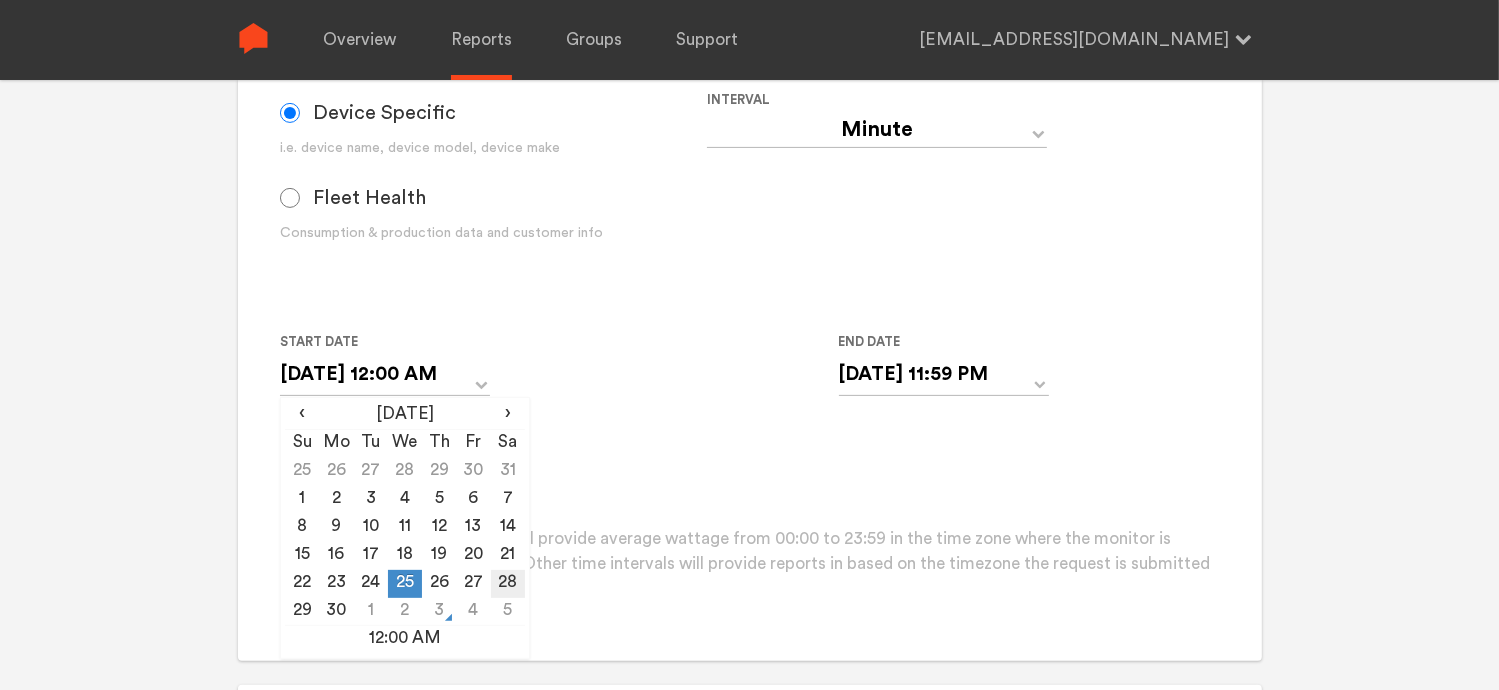 click on "28" at bounding box center (508, 584) 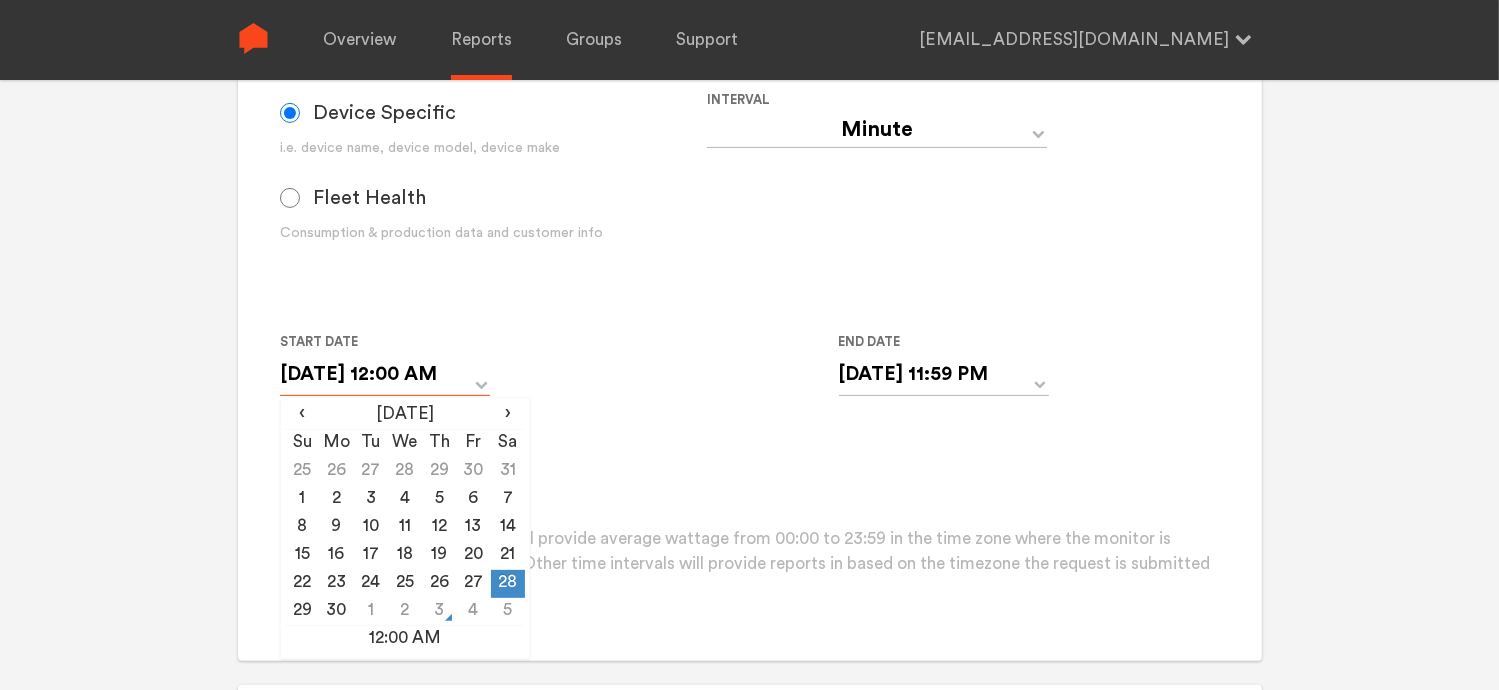 click on "[DATE] 12:00 AM" at bounding box center [385, 374] 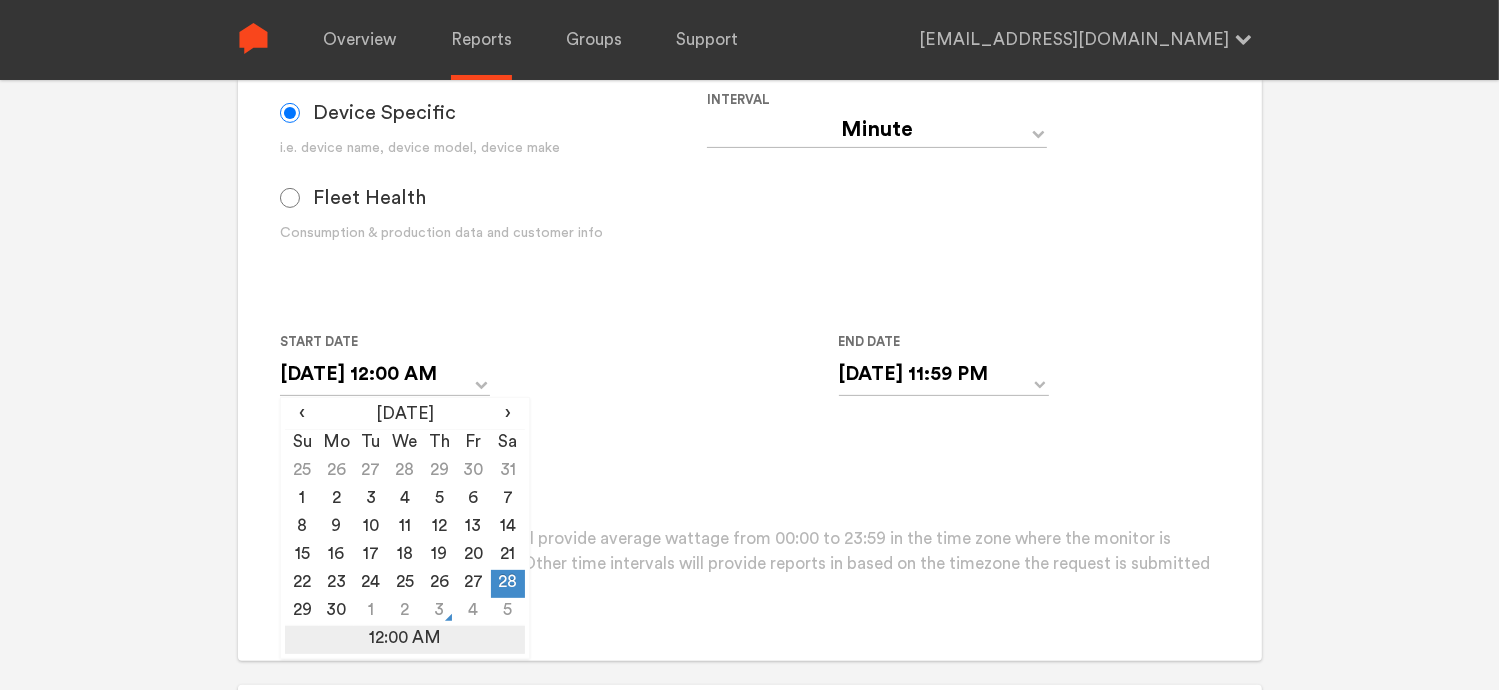 click on "12:00 AM" at bounding box center (405, 640) 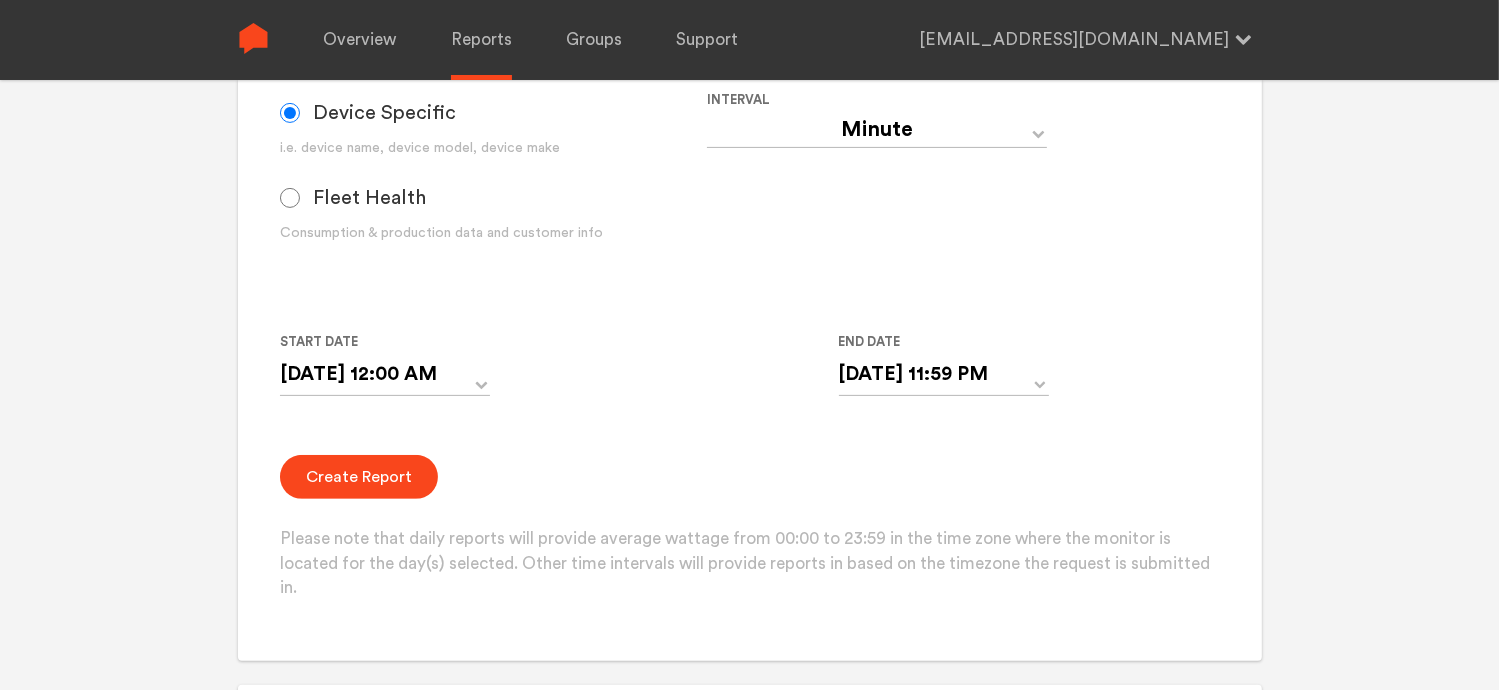 click on "Create Report Please note that daily reports will provide average wattage from 00:00 to 23:59 in the time zone where the monitor is located for the day(s) selected. Other time intervals will provide reports in based on the timezone the request is submitted in." at bounding box center (749, 528) 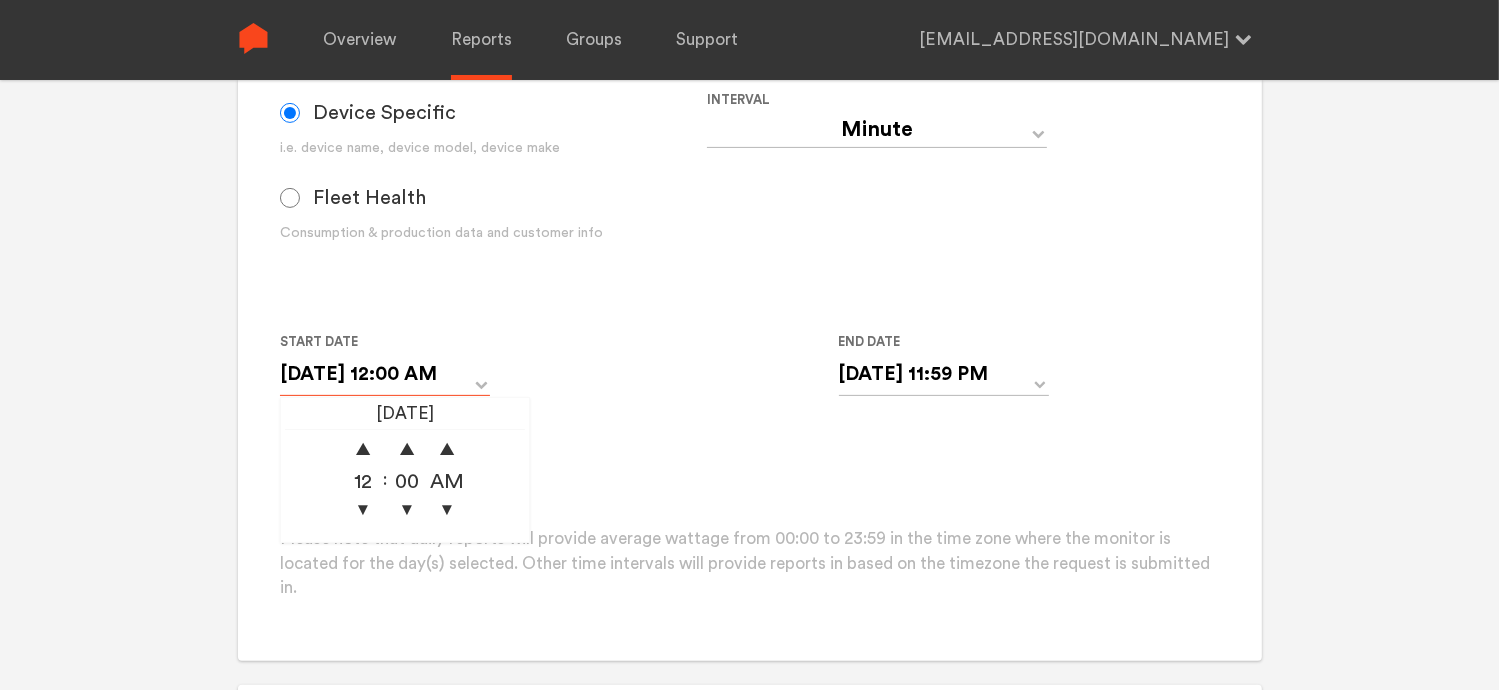 click on "[DATE] 12:00 AM" at bounding box center (385, 374) 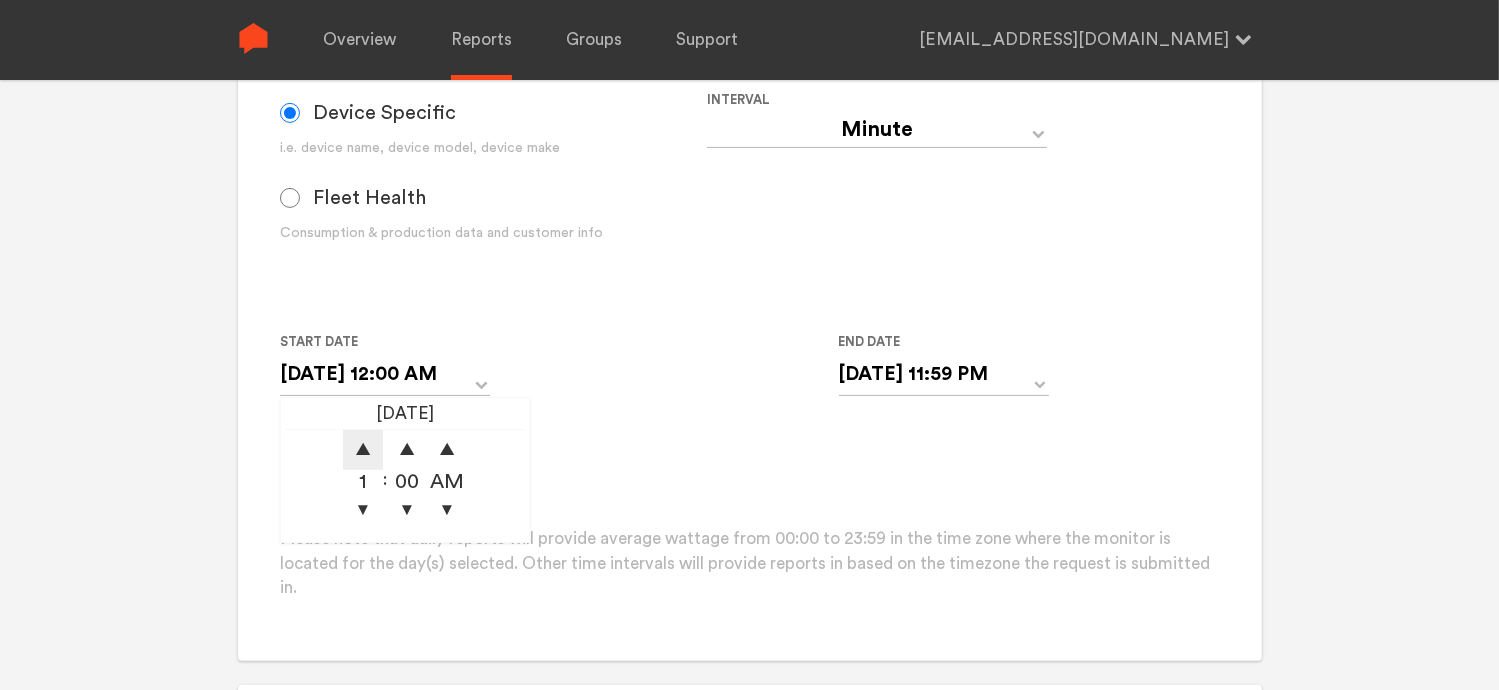 click on "▲" at bounding box center (363, 450) 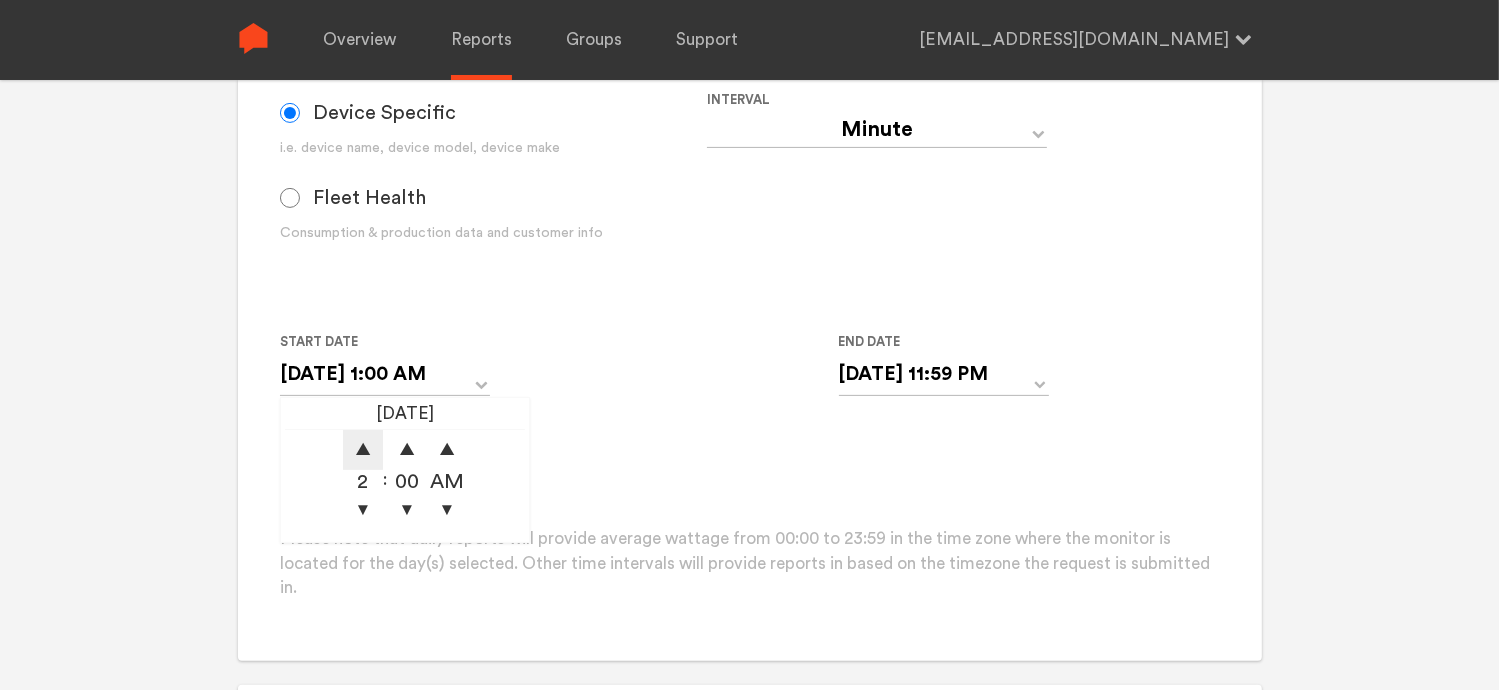 click on "▲" at bounding box center (363, 450) 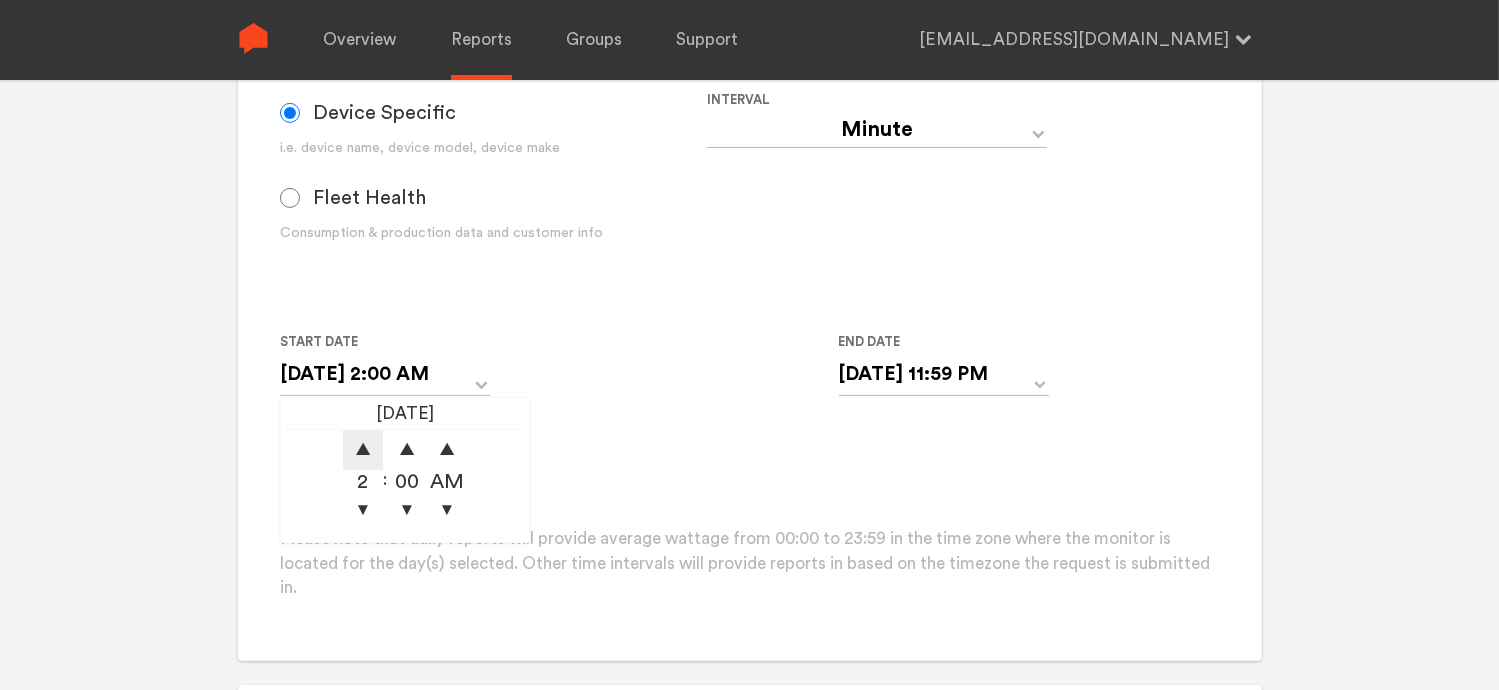 click on "▲" at bounding box center [363, 450] 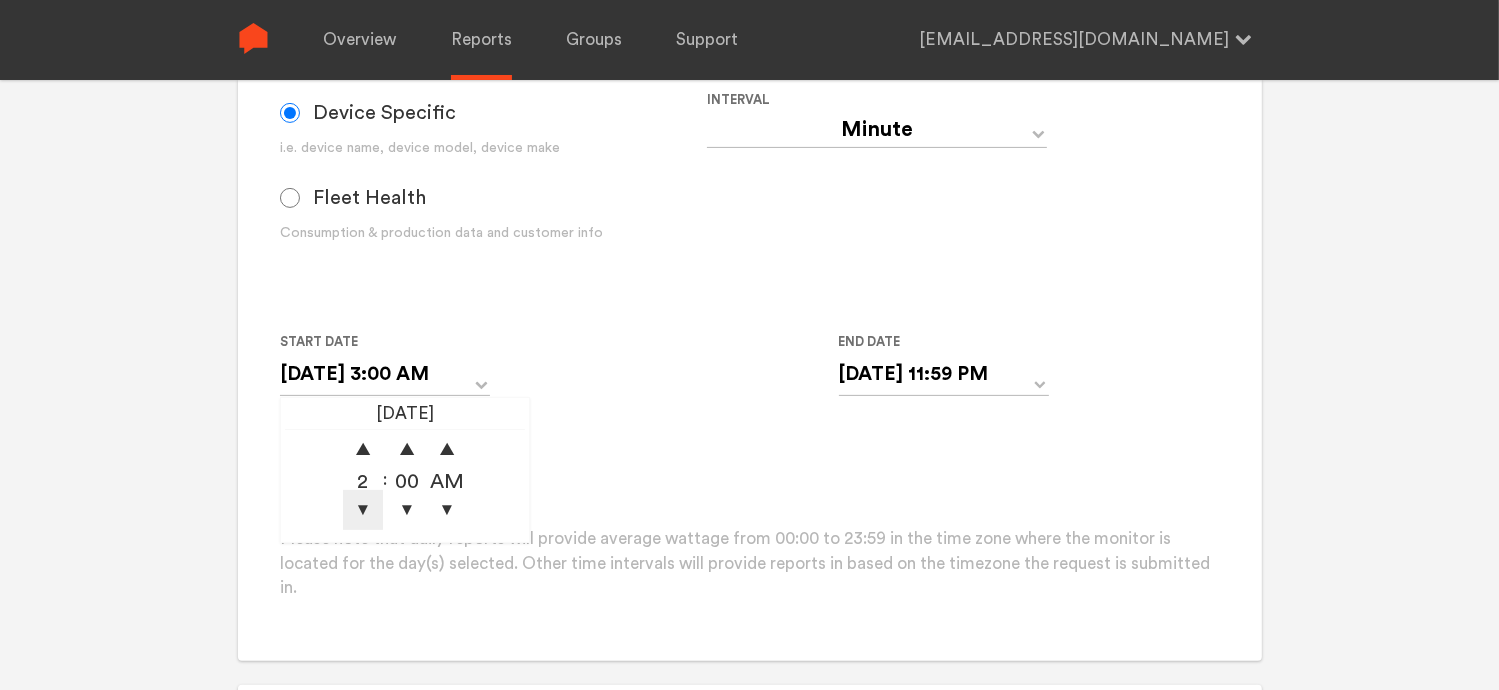 click on "▼" at bounding box center [363, 510] 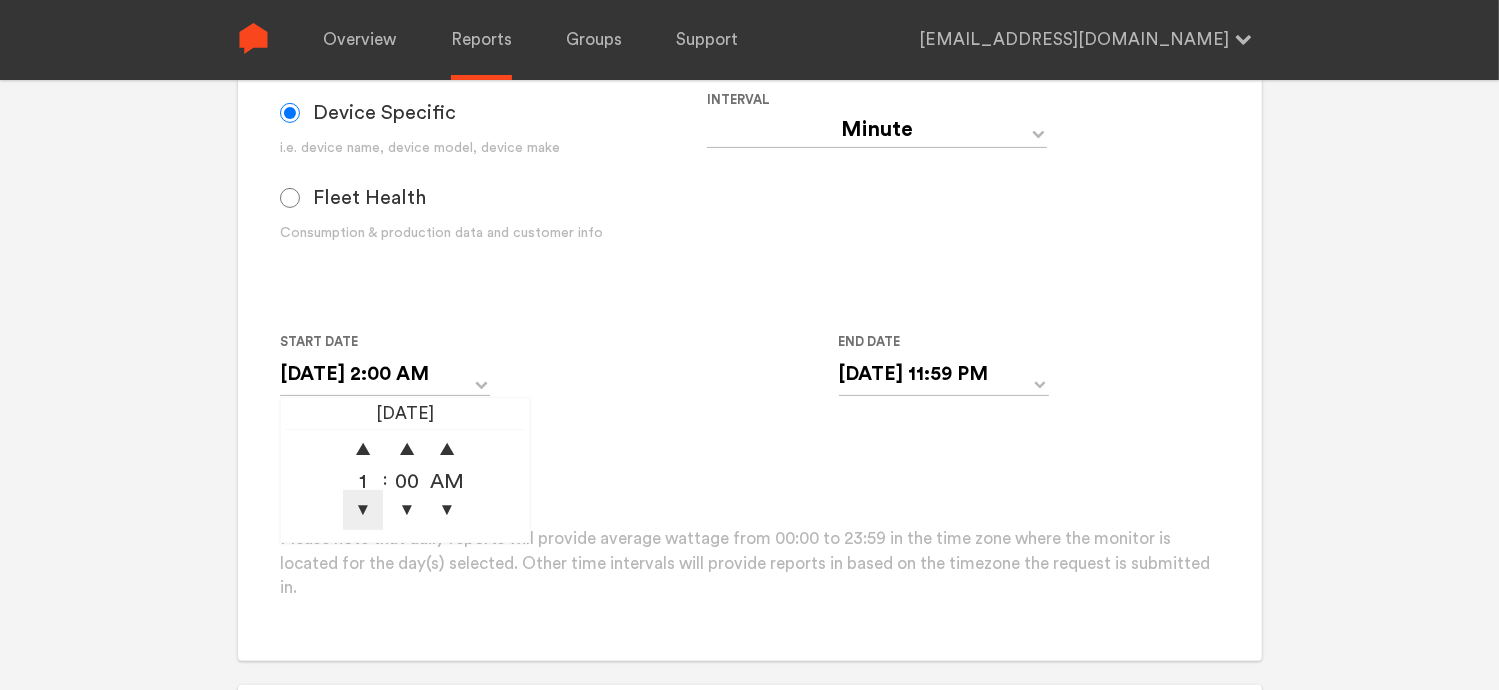 click on "▼" at bounding box center (363, 510) 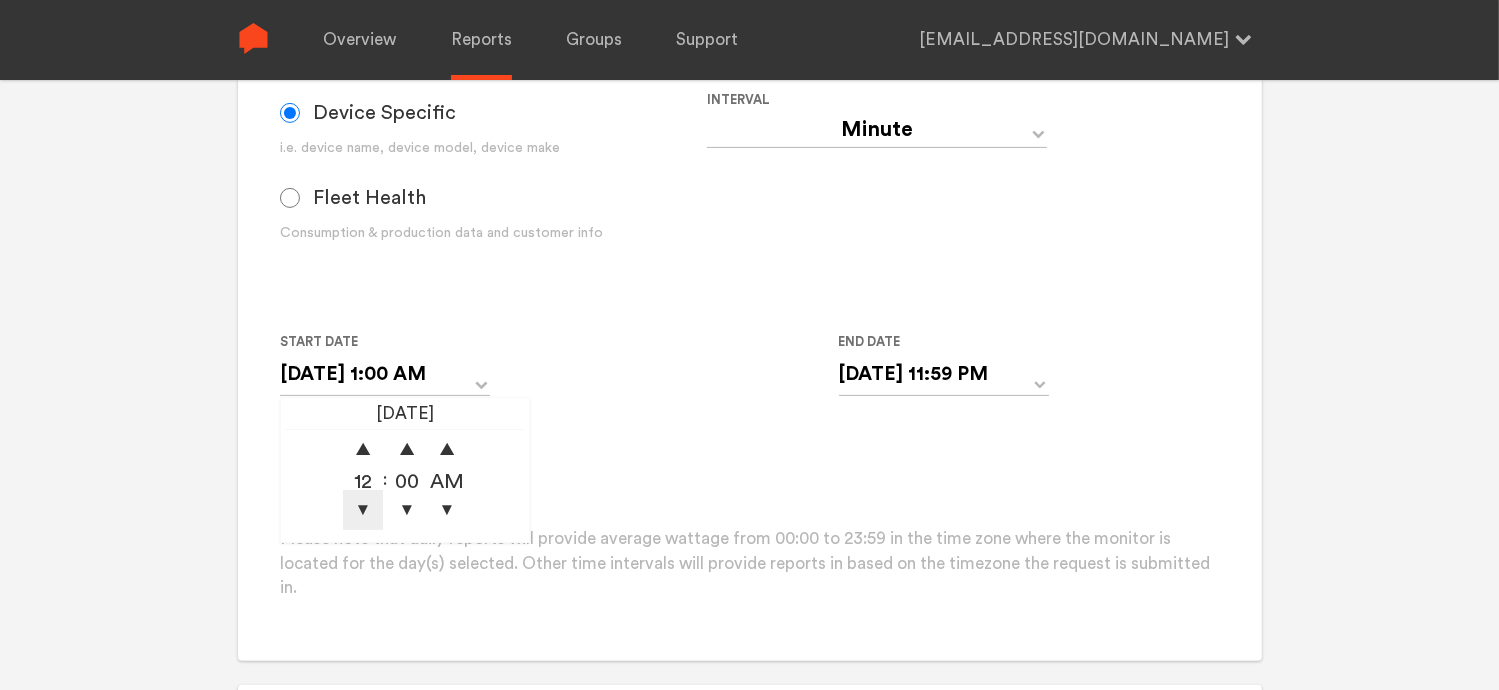 click on "▼" at bounding box center (363, 510) 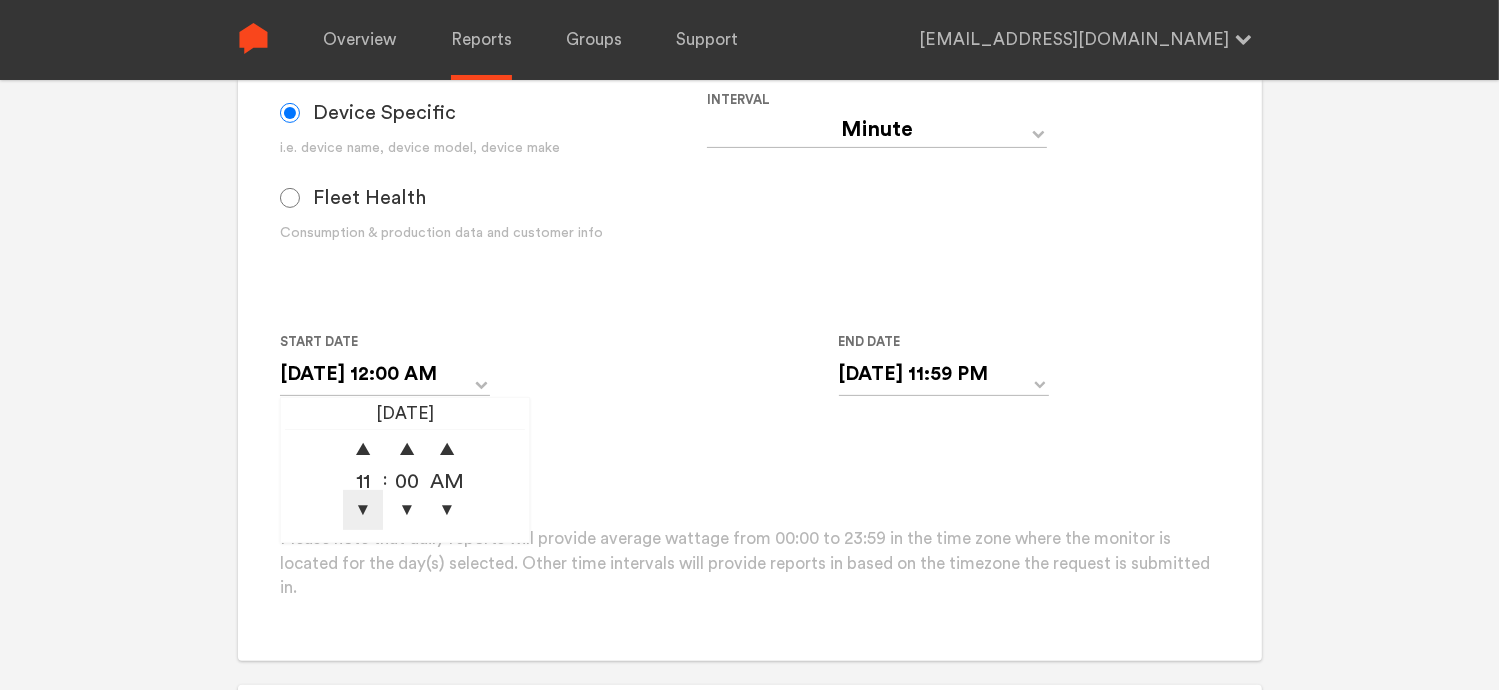 click on "▼" at bounding box center [363, 510] 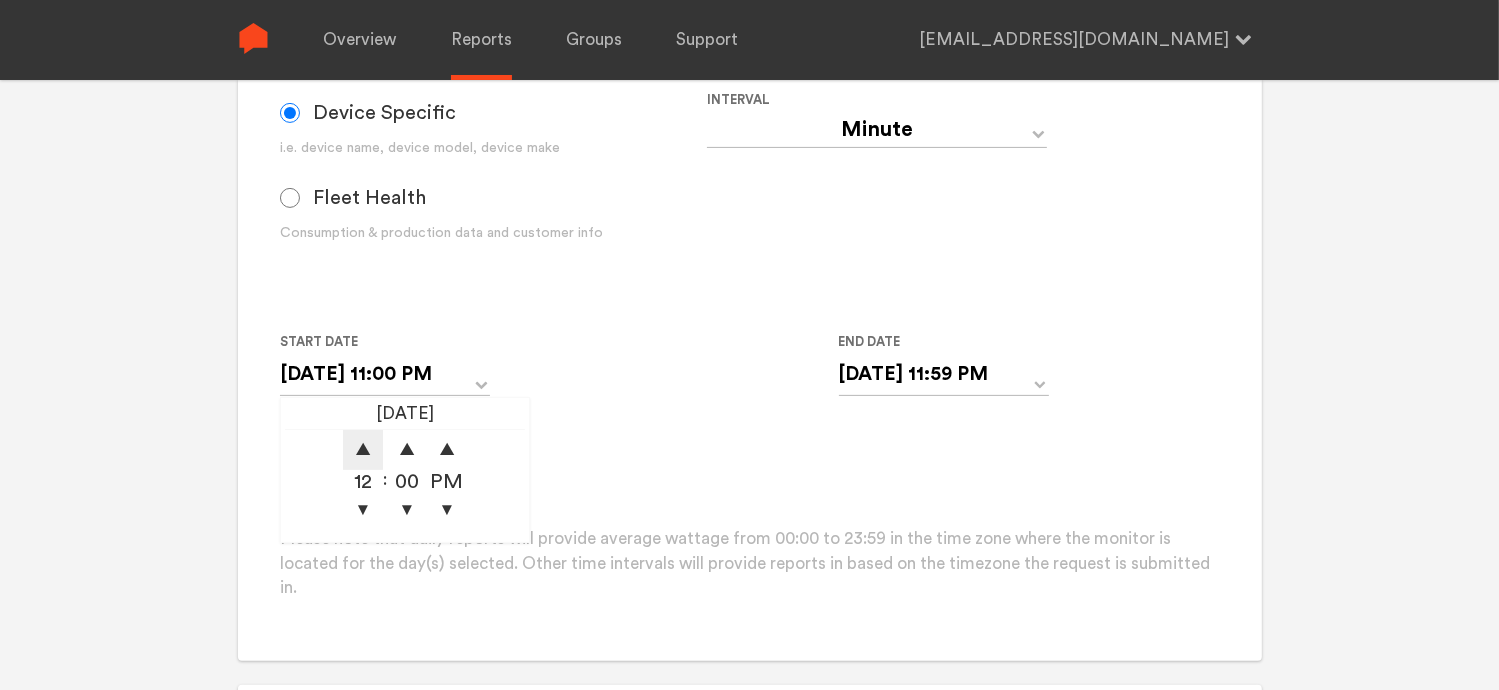 click on "▲" at bounding box center (363, 450) 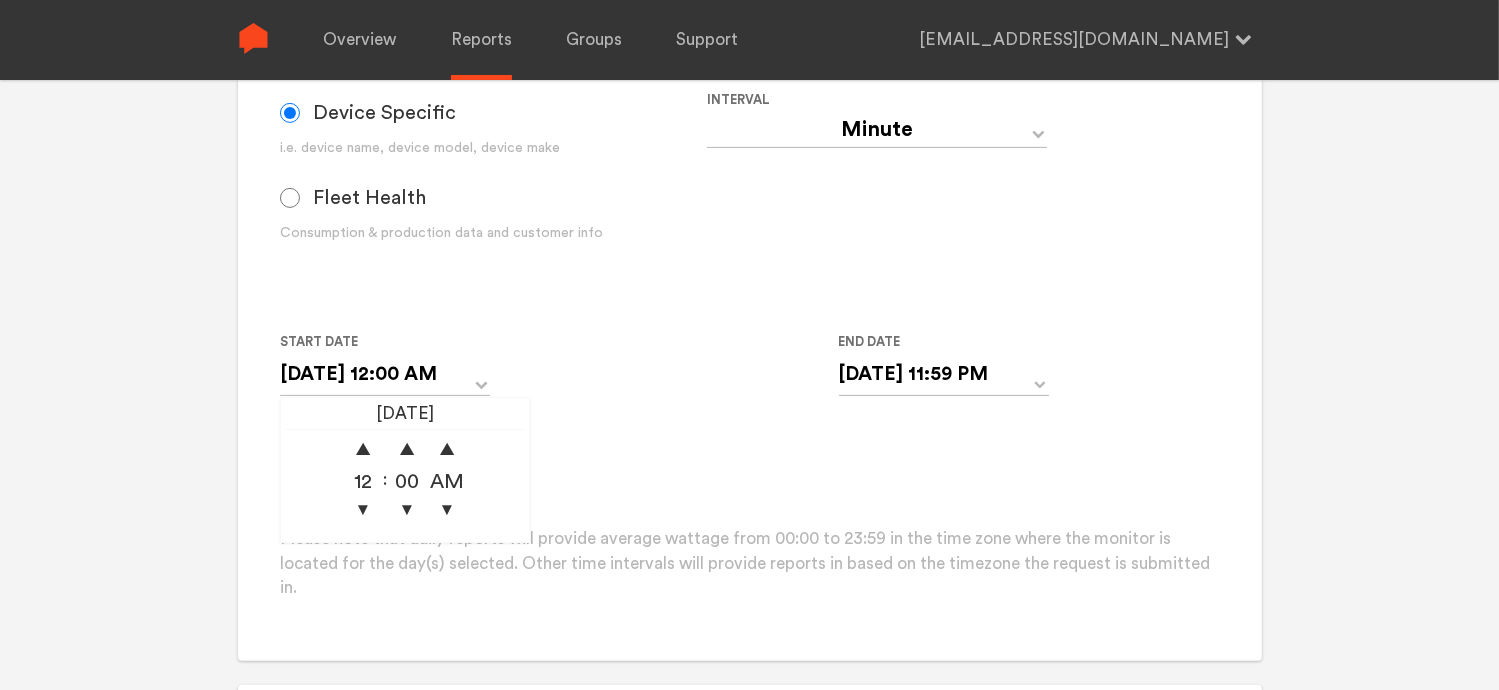 click on "Group Single Monitor Monitor Group Chugoku Electrical Instruments Default Group CHK Orange Box Pilot CHK Gray Box Group Monitor N249000110 For large monitor counts N249000110 Monitor found. Please click Create Report below. Data Device Specific i.e. device name, device model, device make Fleet Health Consumption & production data and customer info Interval Day Year Month Week Hour 30 Minute 15 Minute 5 Minute Minute Start Date [DATE] 12:00 AM 06/28/2025 ▲ 12 ▼ : ▲ 00 ▼ ▲ AM ▼ End Date [DATE] 11:59 PM ‹ [DATE] › Su Mo Tu We Th Fr Sa 25 26 27 28 29 30 31 1 2 3 4 5 6 7 8 9 10 11 12 13 14 15 16 17 18 19 20 21 22 23 24 25 26 27 28 29 30 1 2 3 4 5 11:59 PM Create Report Please note that daily reports will provide average wattage from 00:00 to 23:59 in the time zone where the monitor is located for the day(s) selected. Other time intervals will provide reports in based on the timezone the request is submitted in." at bounding box center (749, 196) 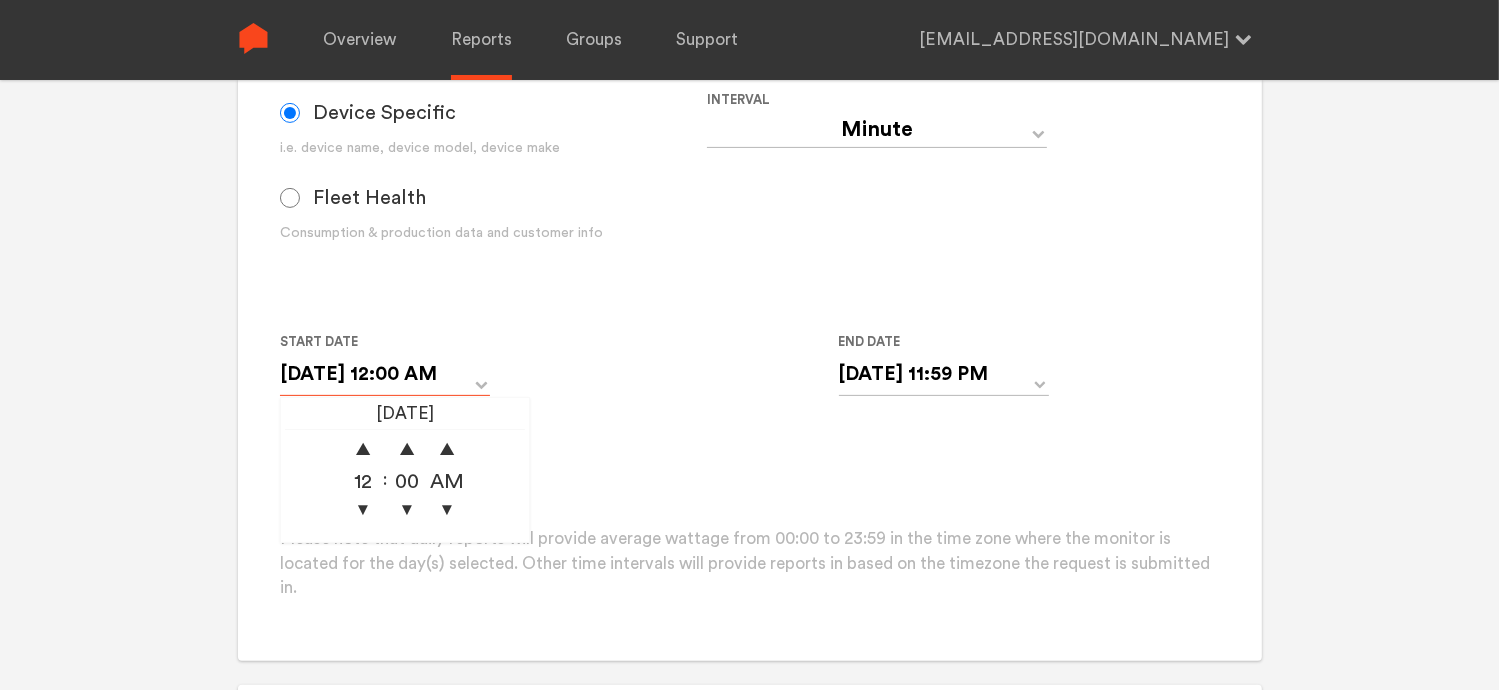 click on "[DATE] 12:00 AM" at bounding box center [385, 374] 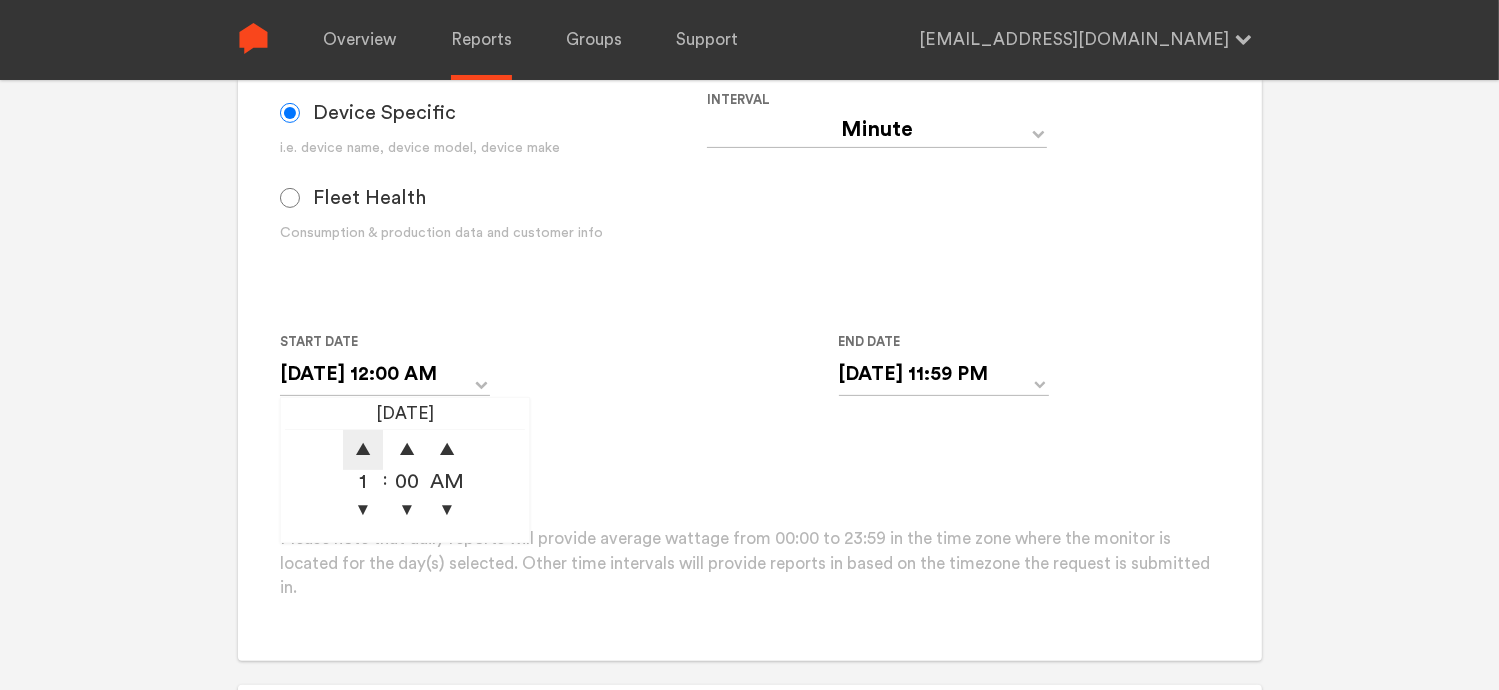 click on "▲" at bounding box center [363, 450] 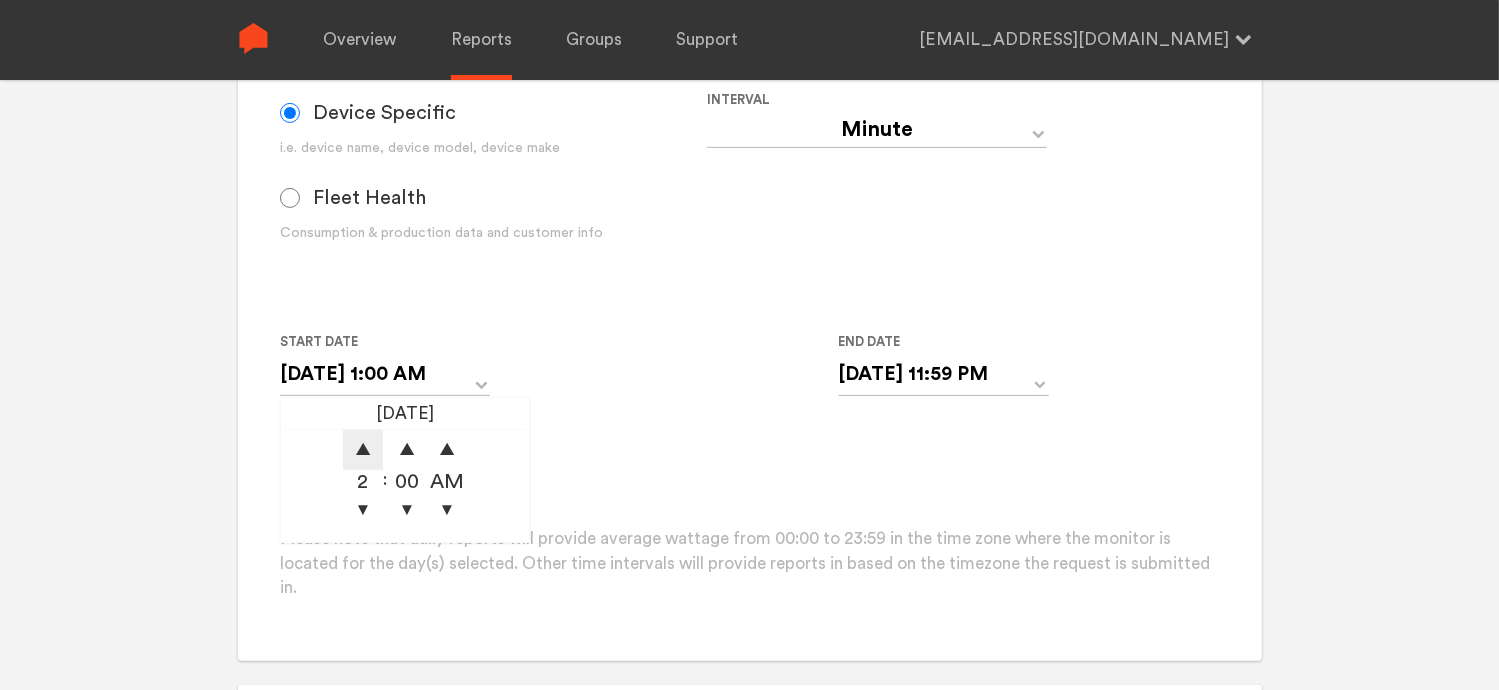 click on "▲" at bounding box center [363, 450] 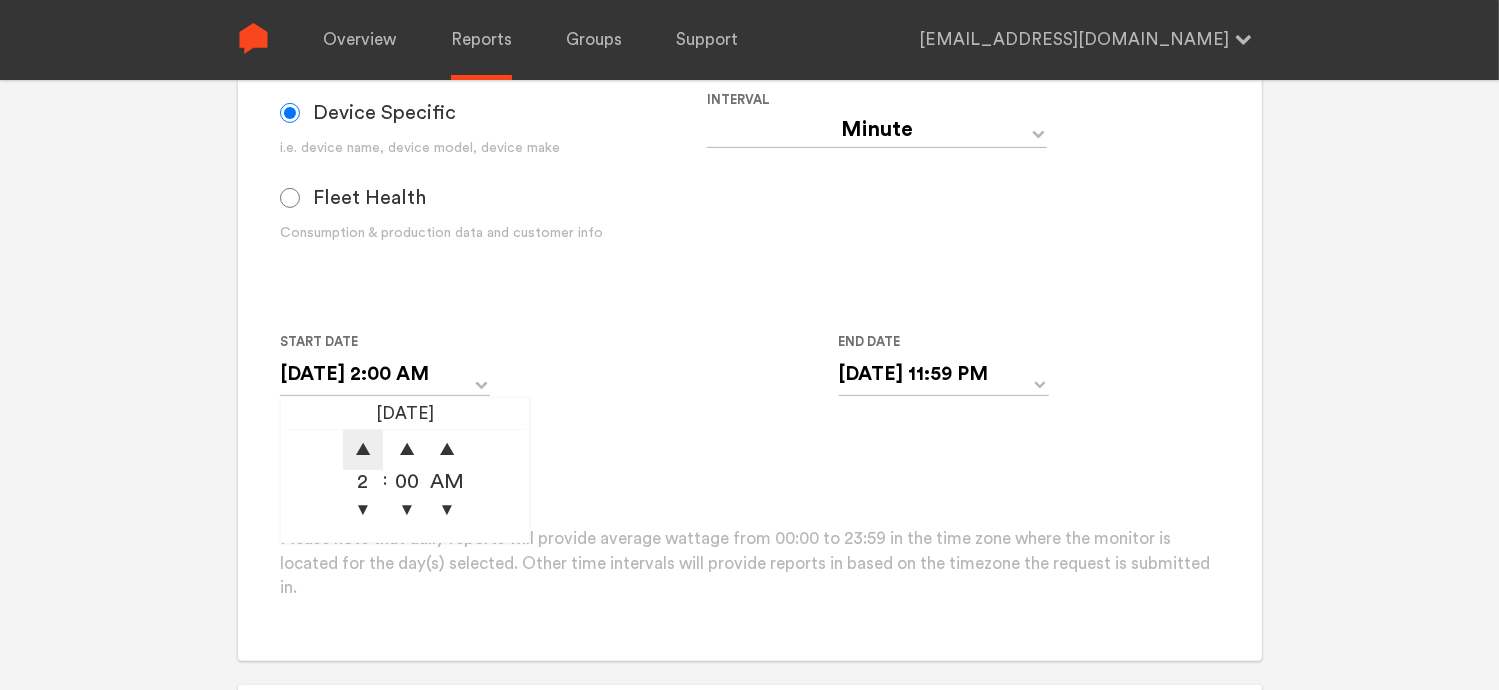 click on "▲" at bounding box center (363, 450) 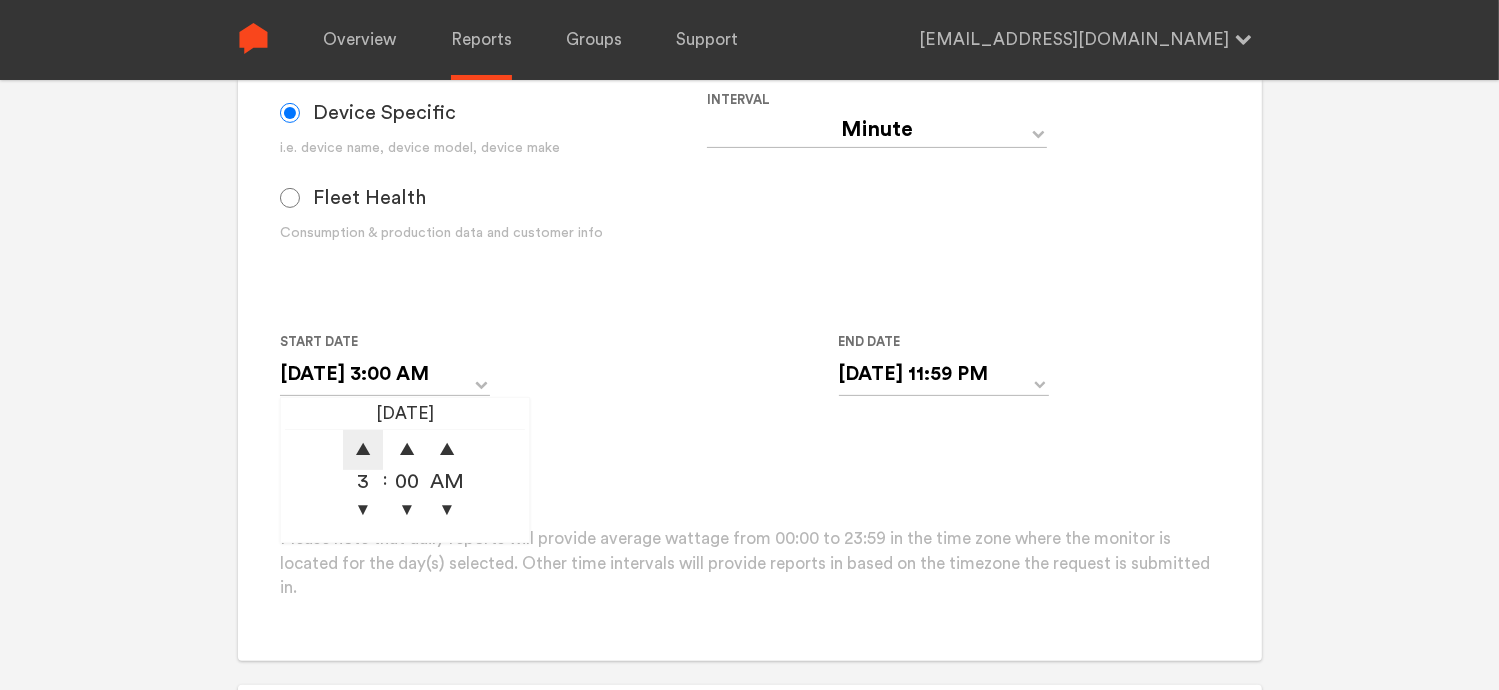click on "▲" at bounding box center [363, 450] 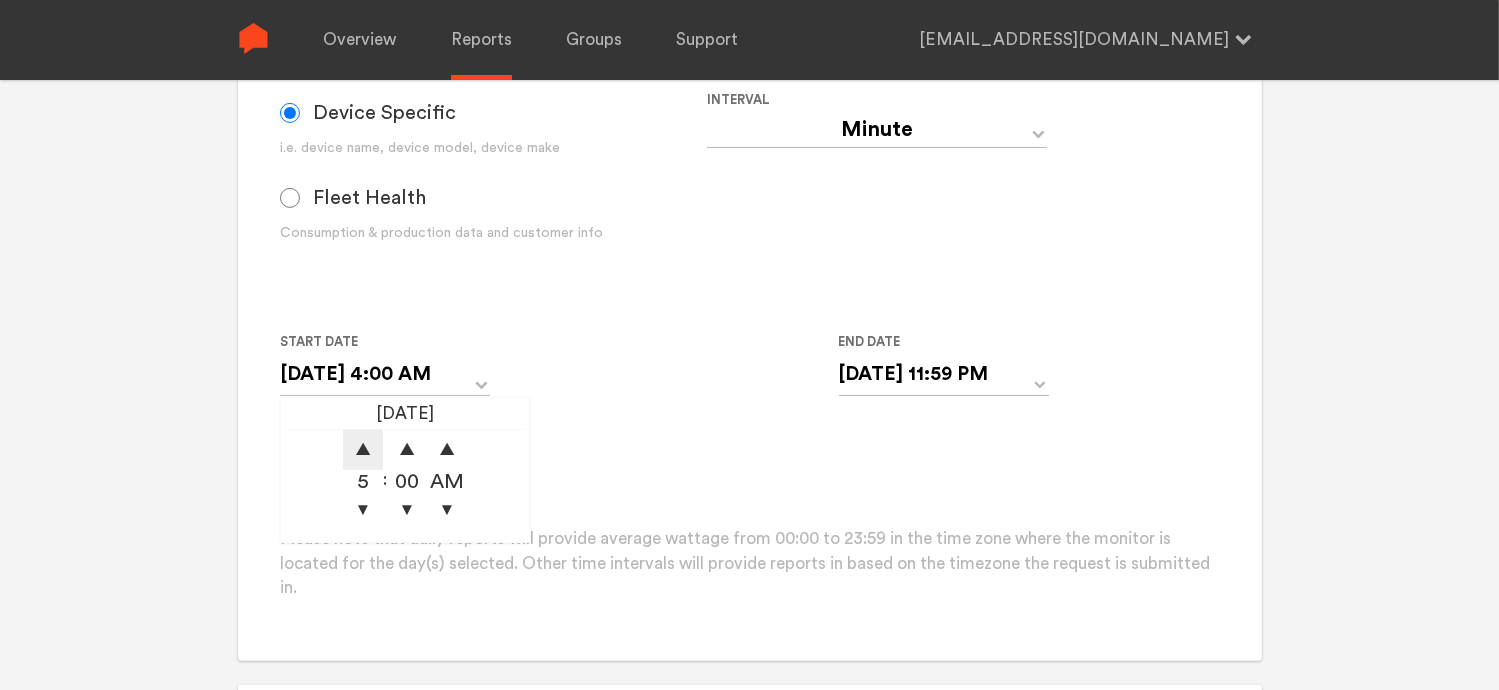 click on "▲" at bounding box center (363, 450) 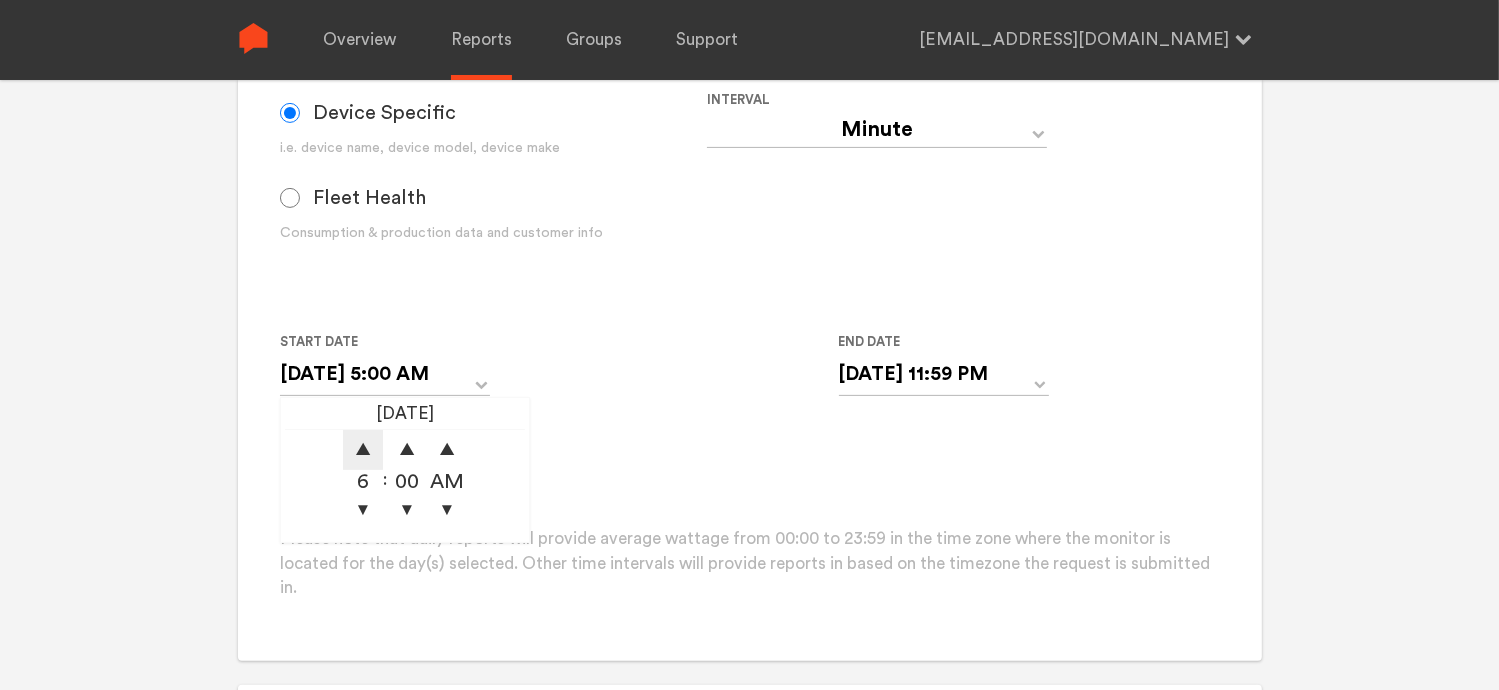 click on "▲" at bounding box center [363, 450] 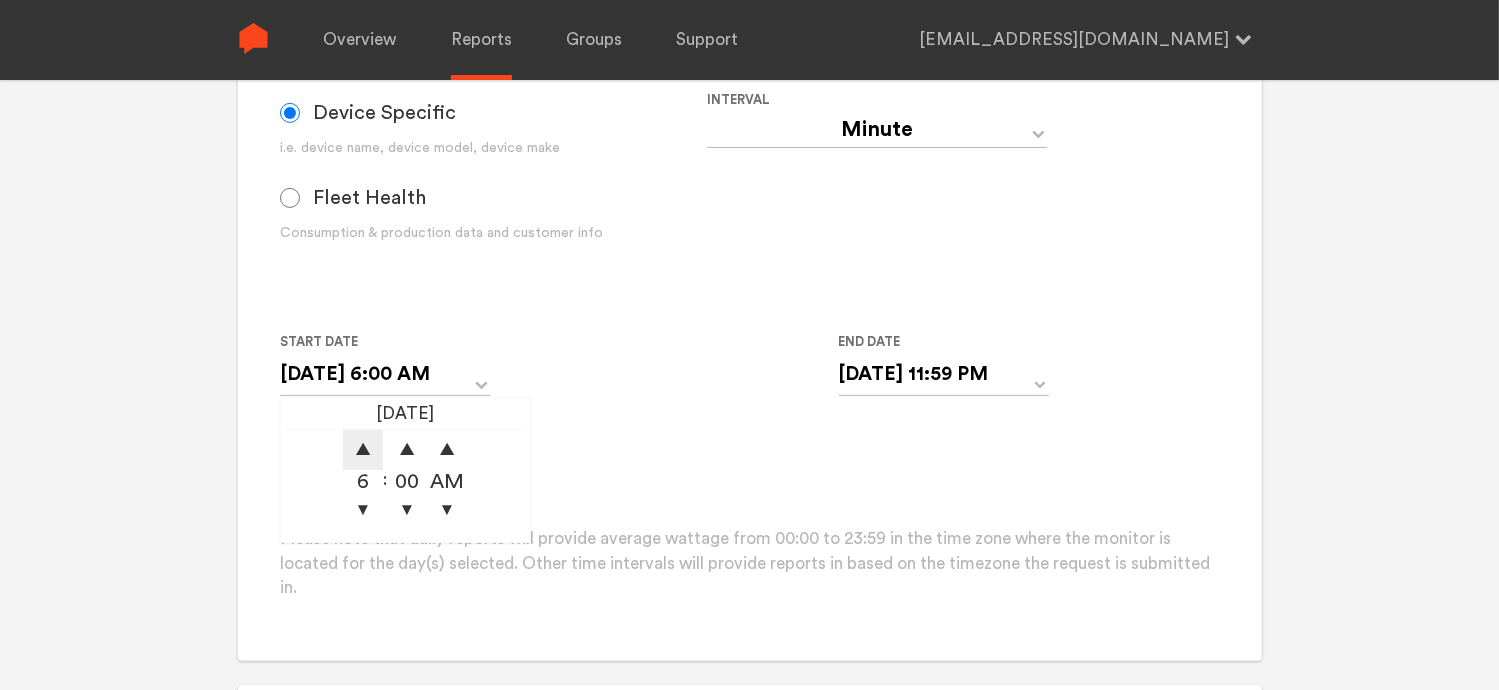 click on "▲" at bounding box center [363, 450] 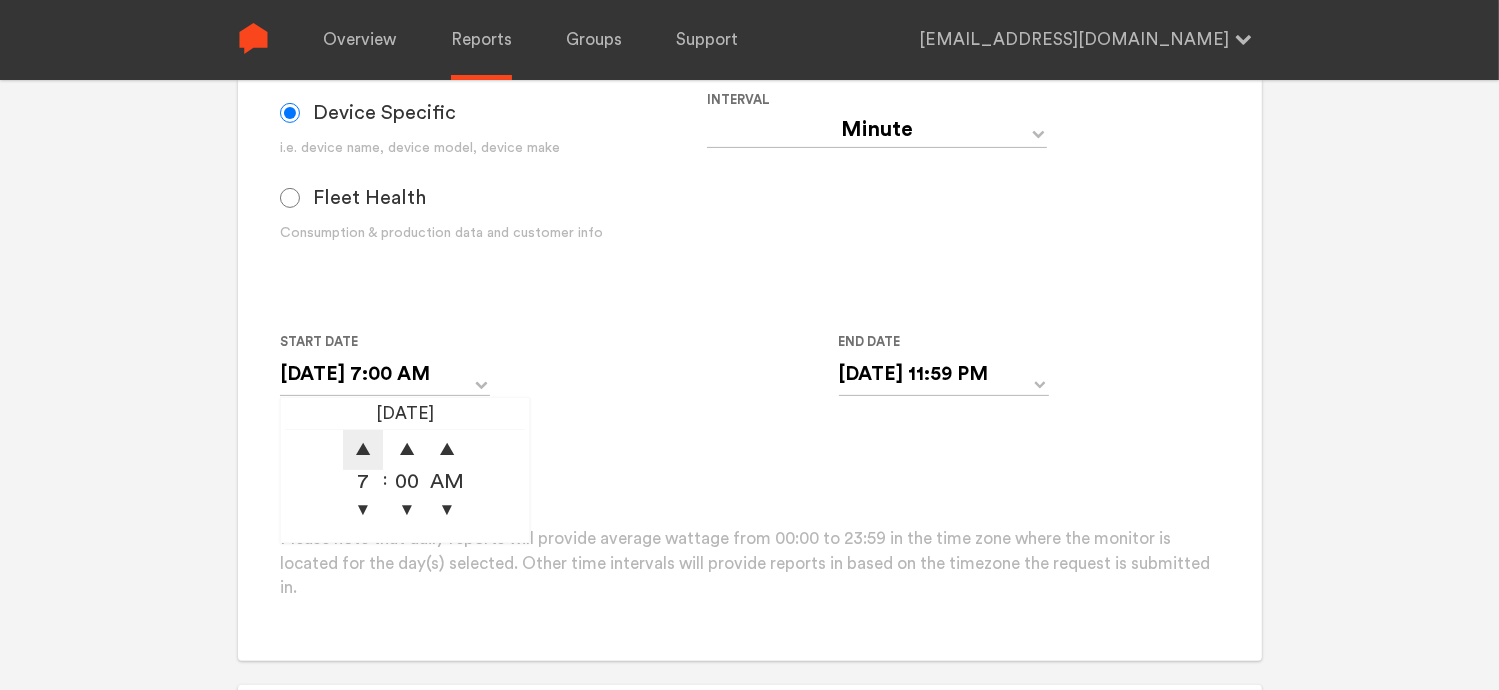 click on "▲" at bounding box center (363, 450) 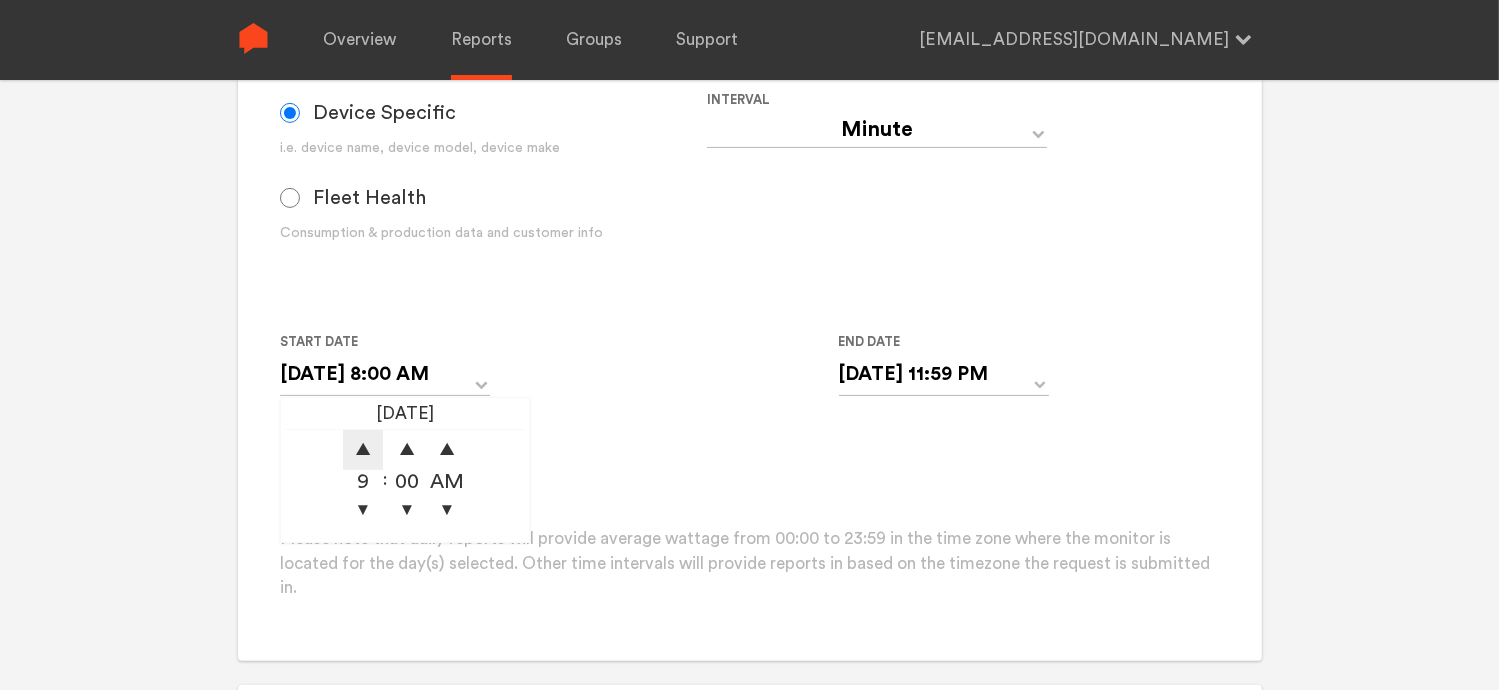 click on "▲" at bounding box center [363, 450] 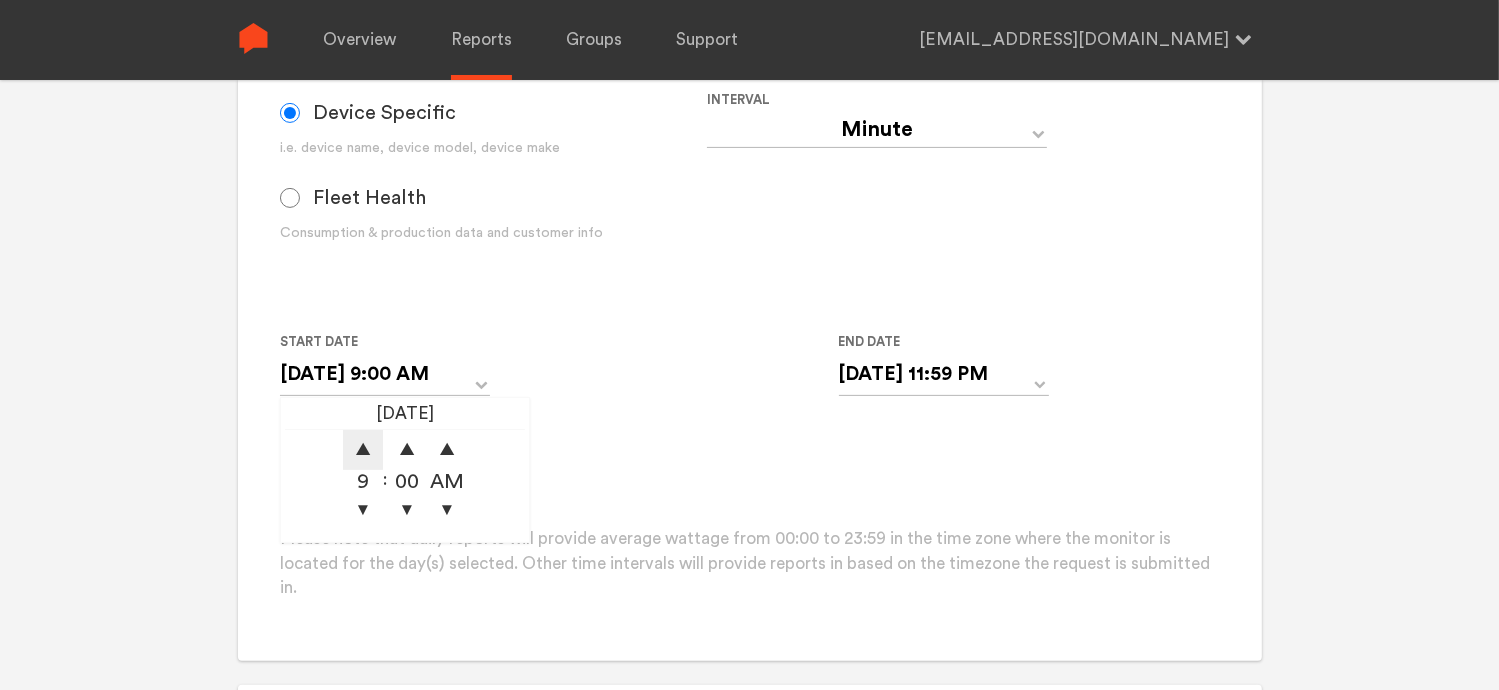 click on "▲" at bounding box center [363, 450] 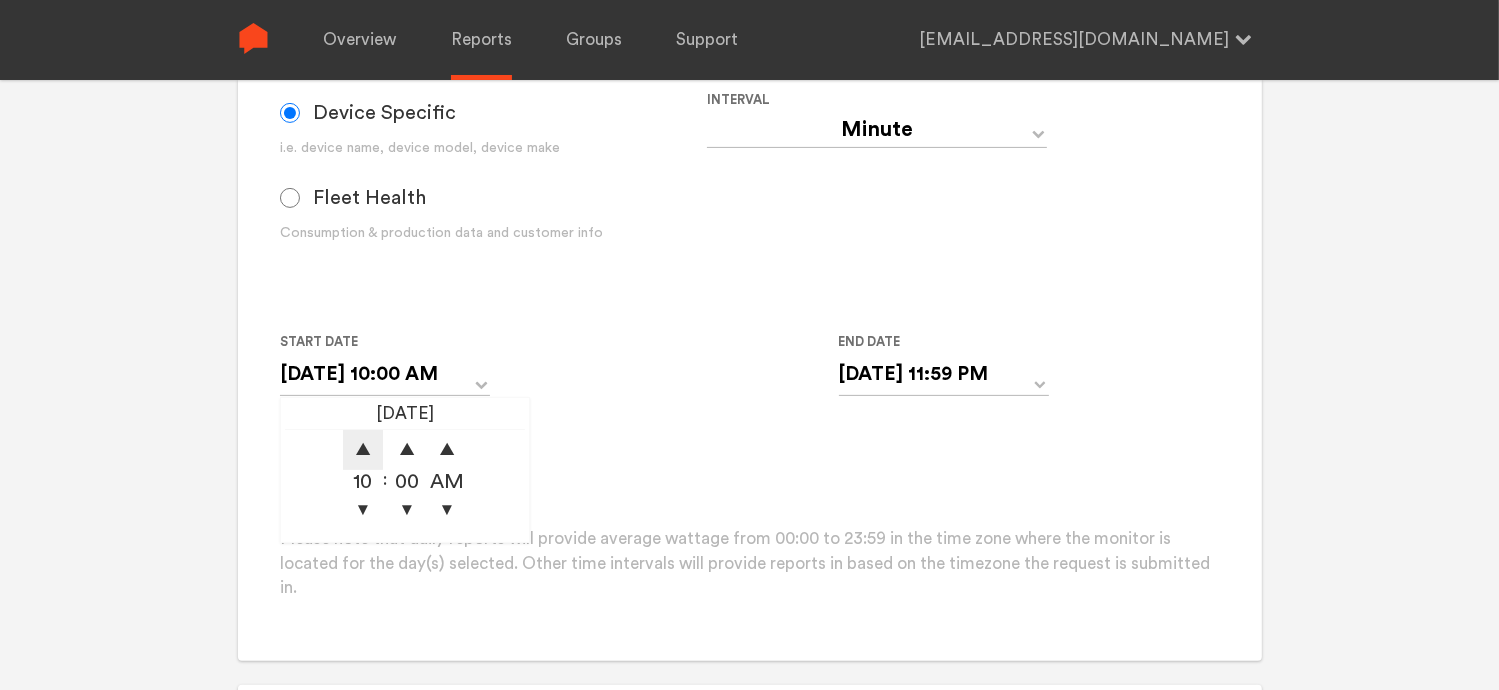 click on "▲" at bounding box center (363, 450) 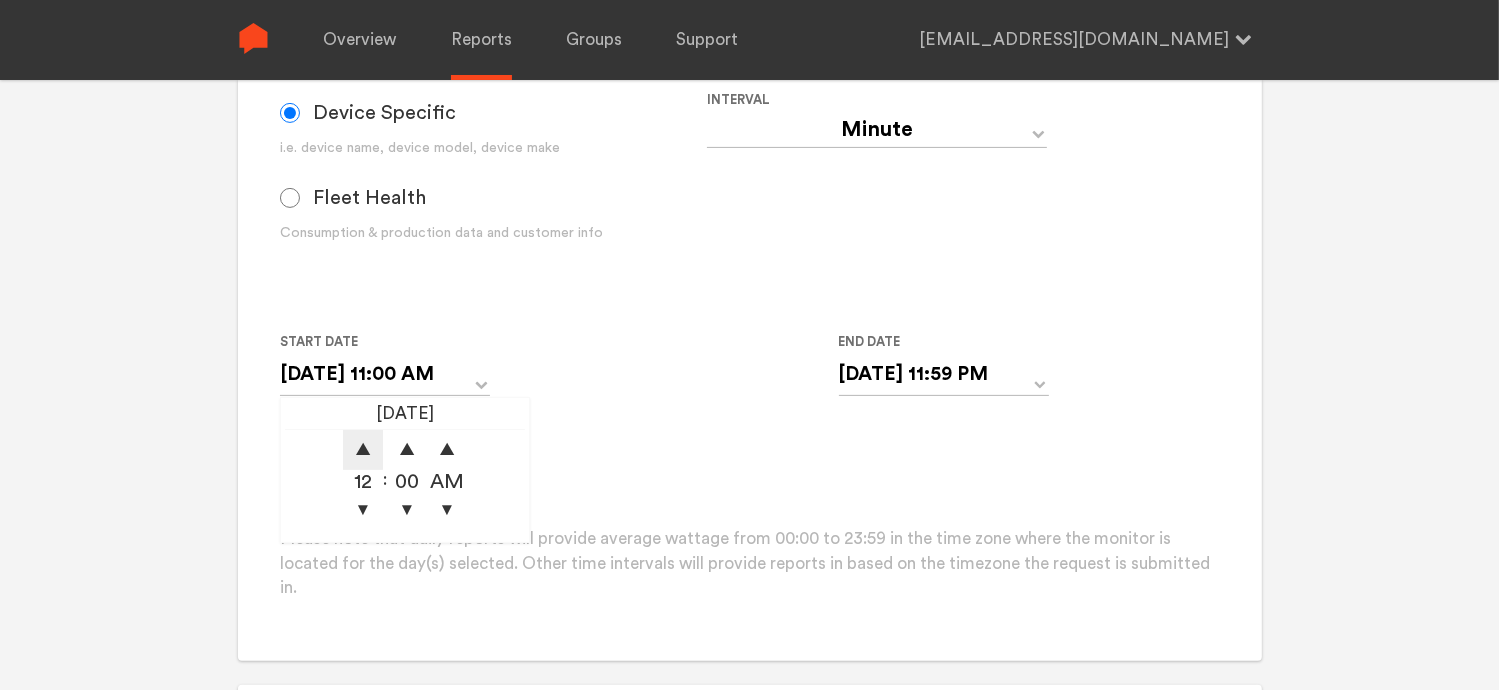 click on "▲" at bounding box center [363, 450] 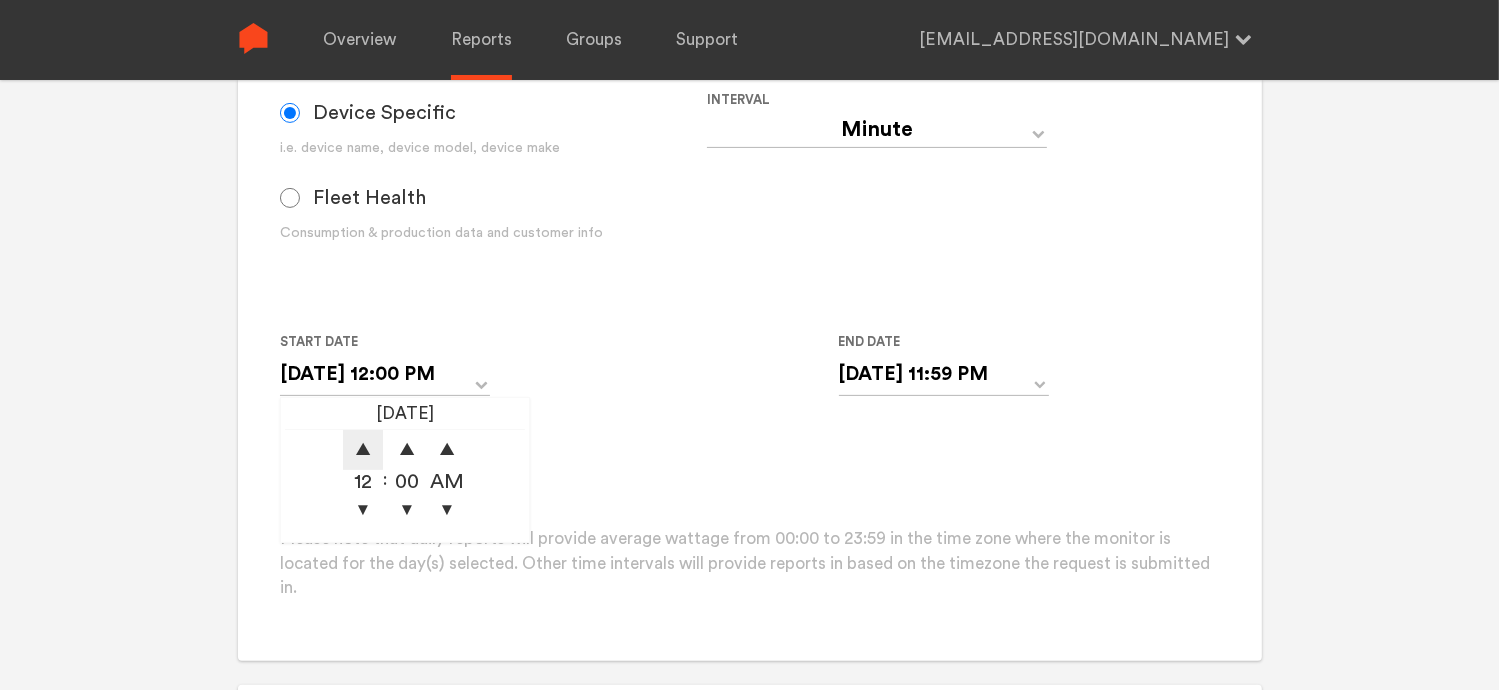 click on "▲" at bounding box center (363, 450) 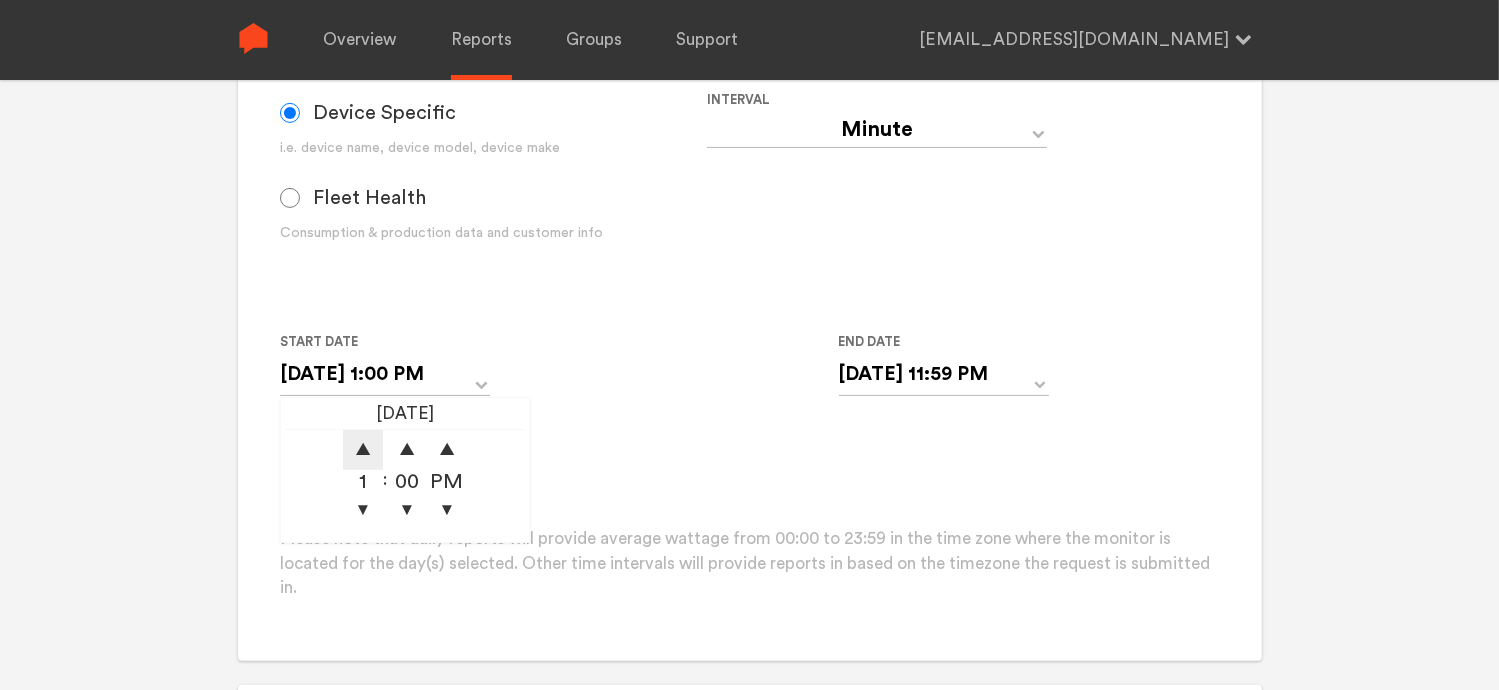 click on "▲" at bounding box center (363, 450) 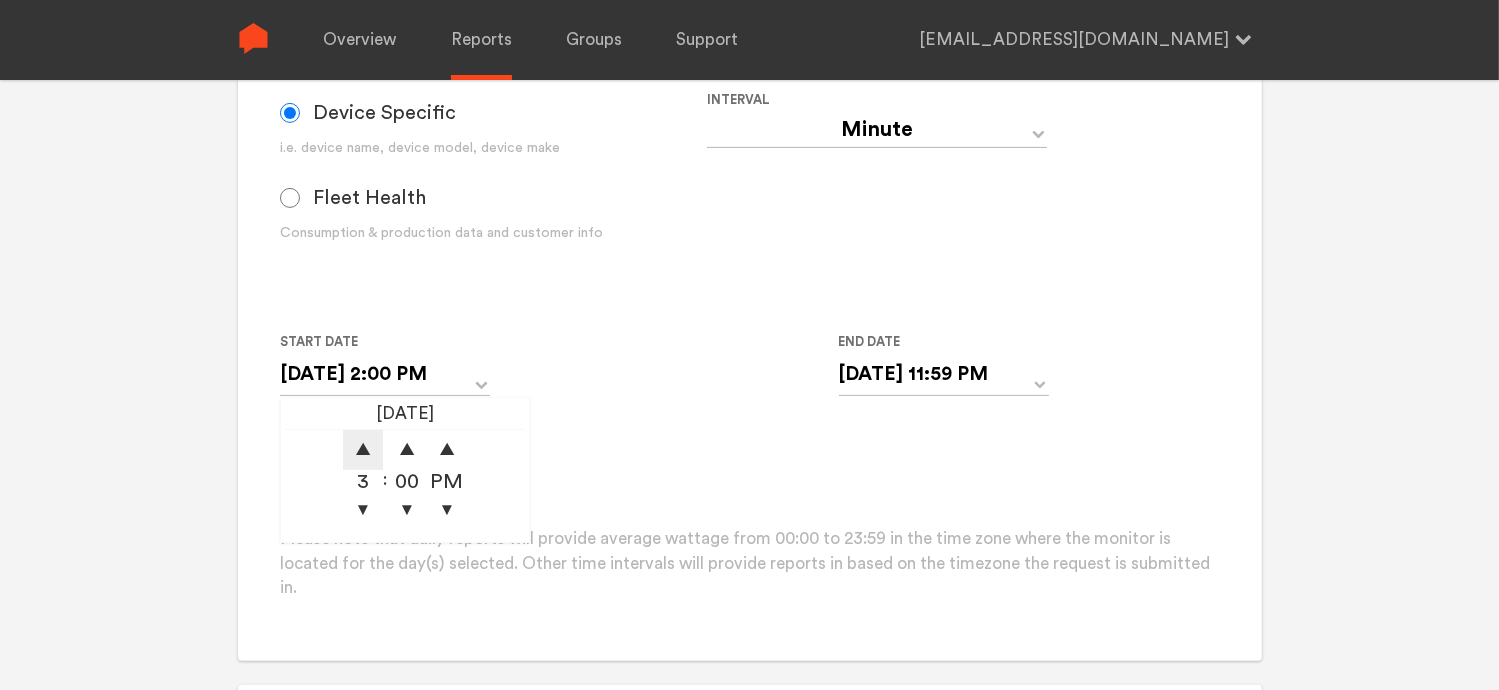 click on "▲" at bounding box center [363, 450] 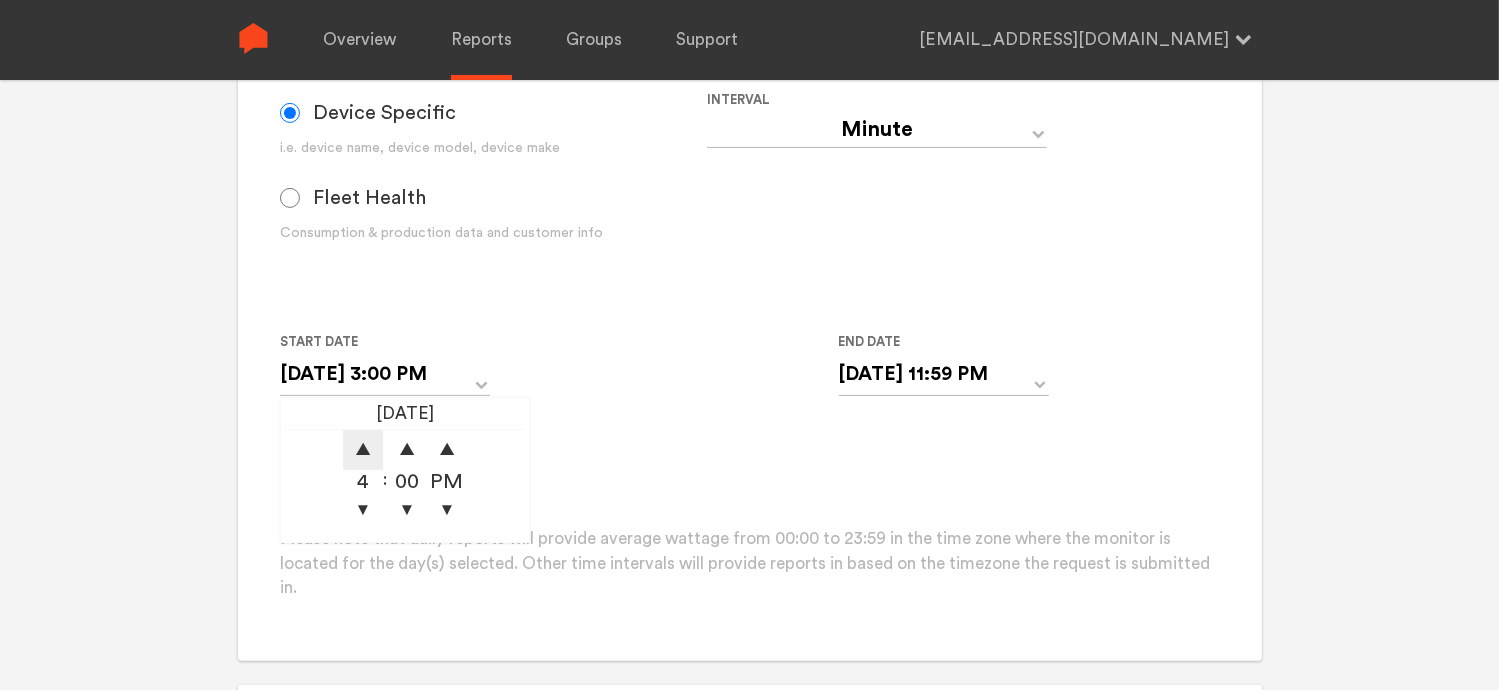 click on "▲" at bounding box center (363, 450) 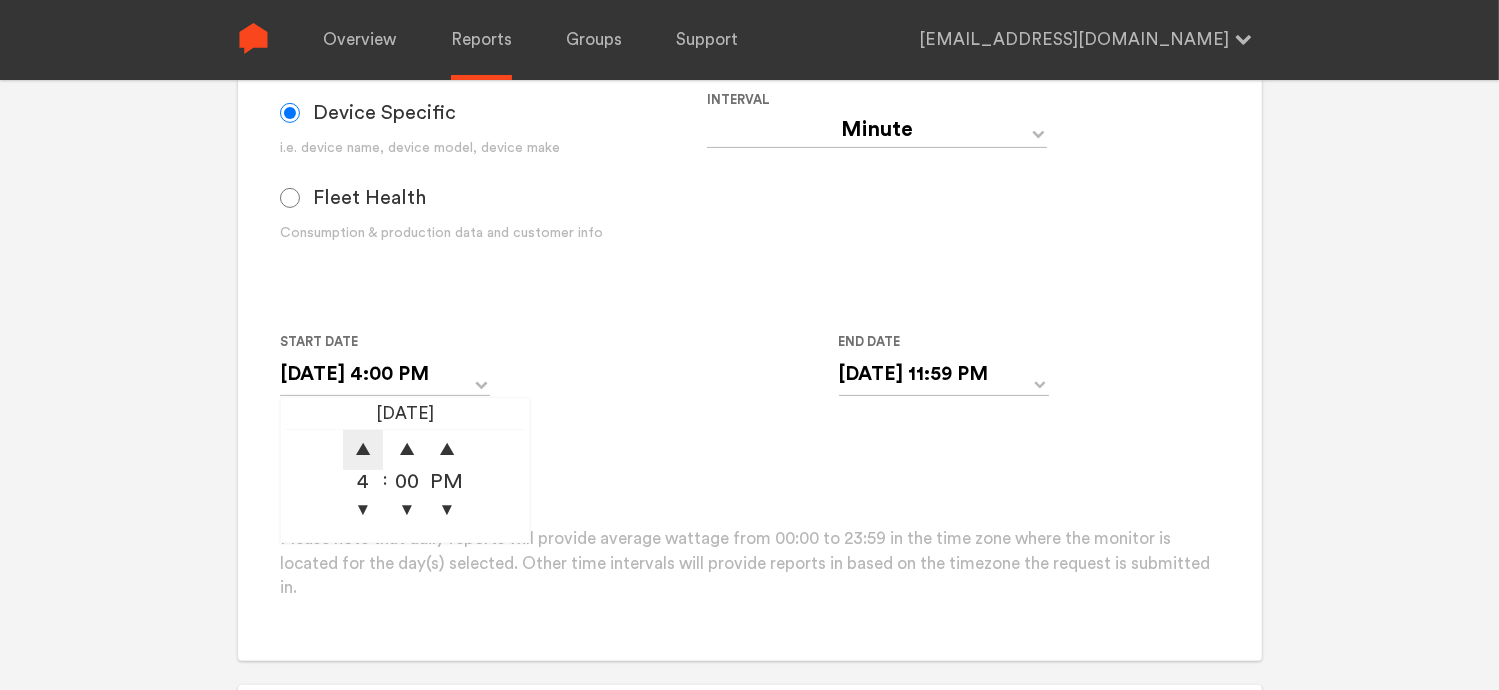 click on "▲" at bounding box center [363, 450] 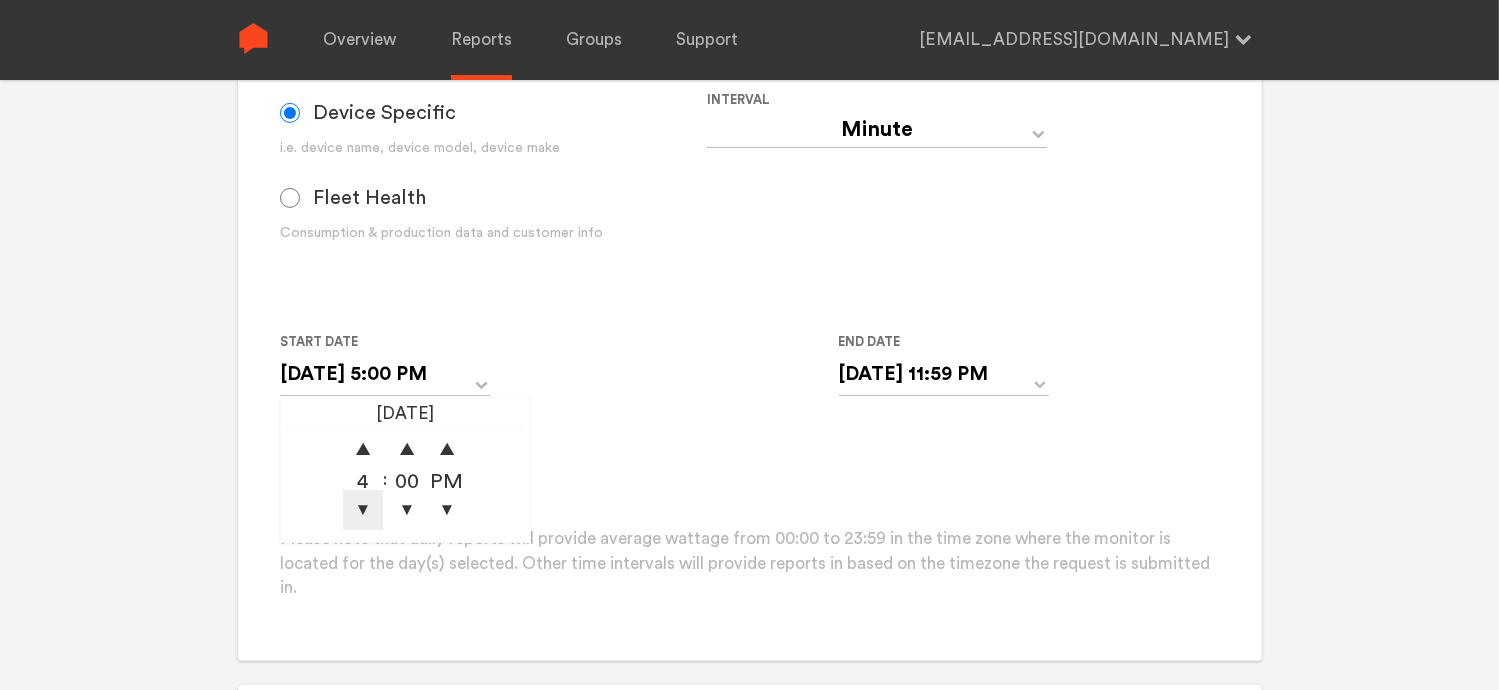 click on "▼" at bounding box center (363, 510) 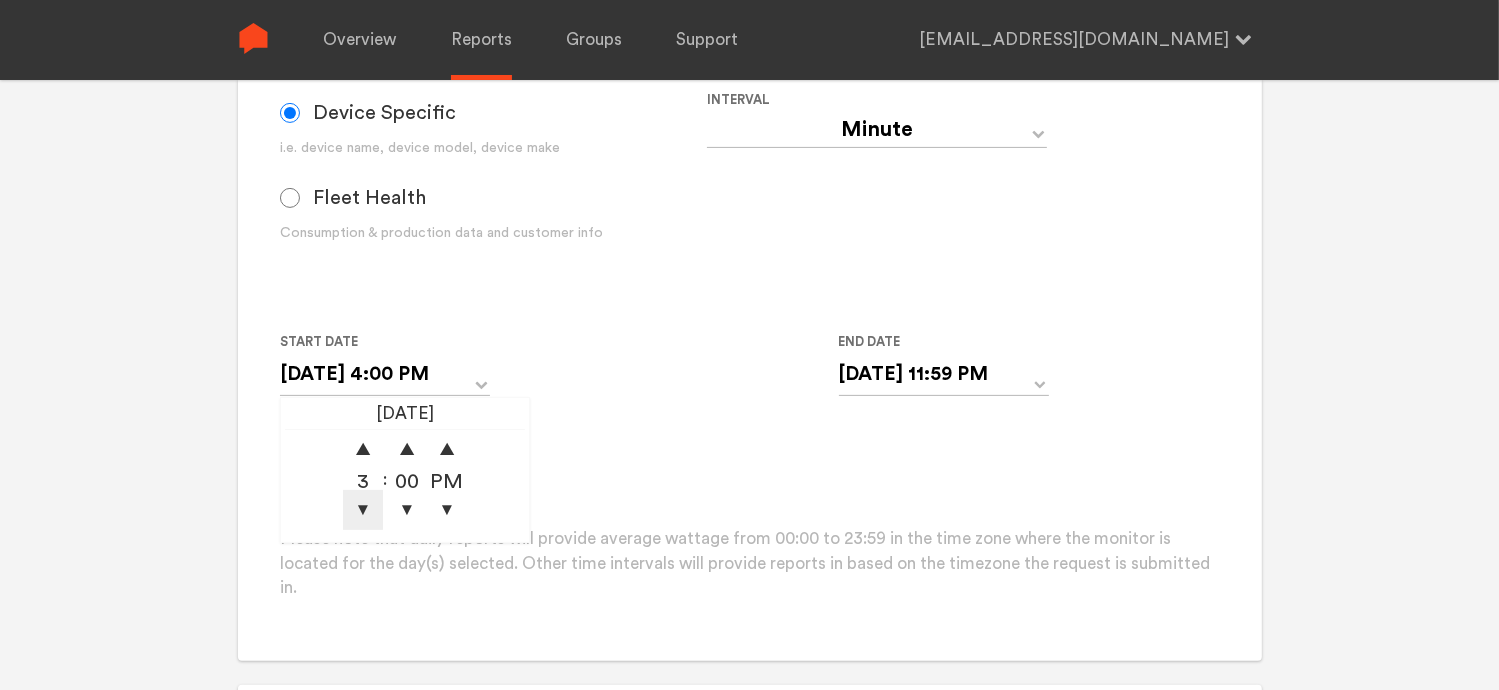 click on "▼" at bounding box center [363, 510] 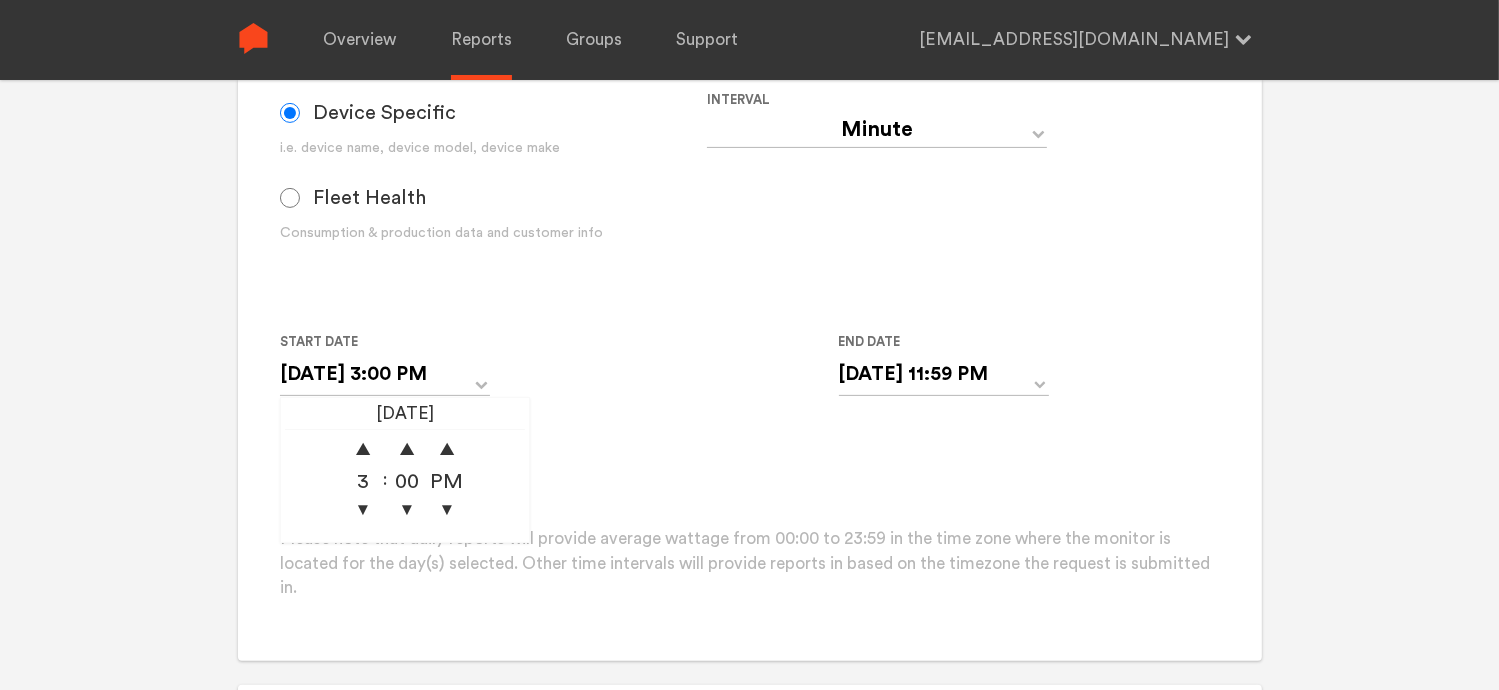 click on "Start Date [DATE] 3:00 PM 06/28/2025 ▲ 3 ▼ : ▲ 00 ▼ ▲ PM ▼ End Date [DATE] 11:59 PM ‹ [DATE] › Su Mo Tu We Th Fr Sa 25 26 27 28 29 30 31 1 2 3 4 5 6 7 8 9 10 11 12 13 14 15 16 17 18 19 20 21 22 23 24 25 26 27 28 29 30 1 2 3 4 5 11:59 PM" at bounding box center (707, 375) 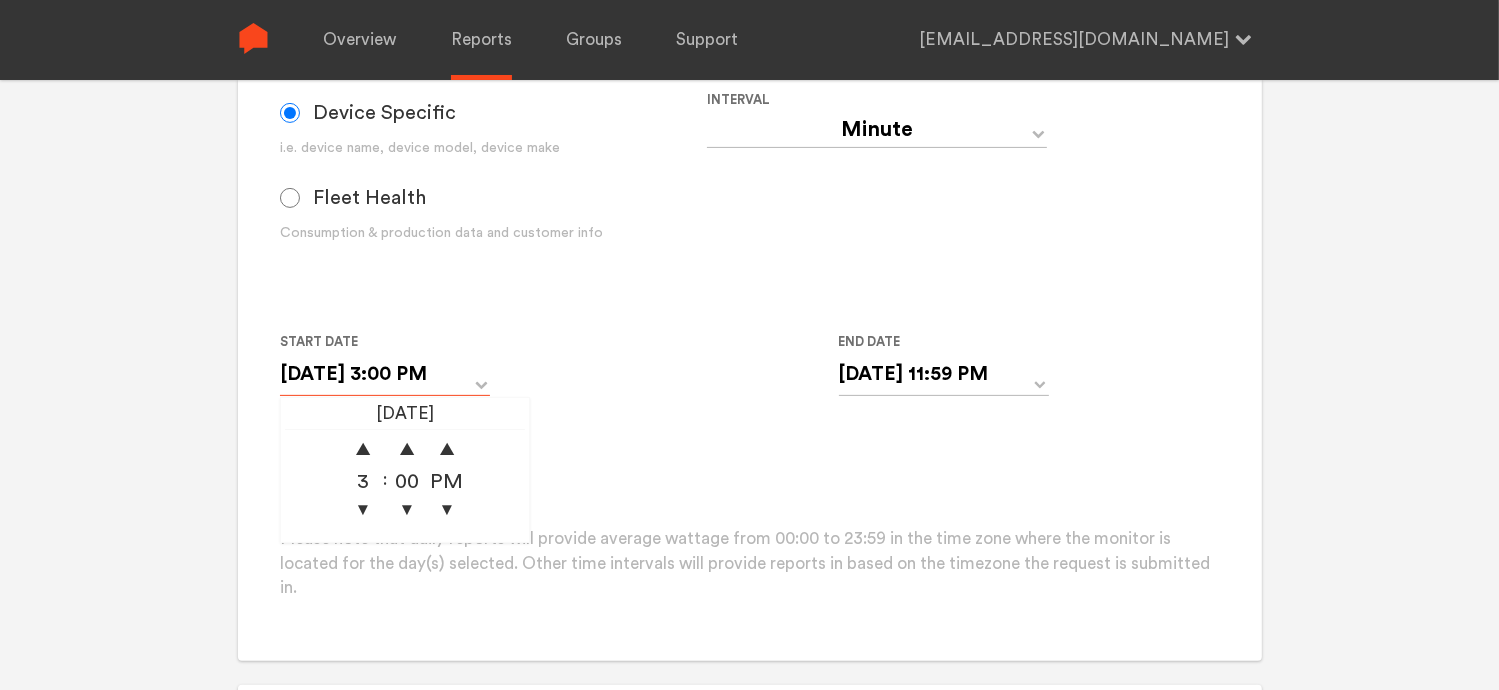 click on "[DATE] 3:00 PM" at bounding box center [385, 374] 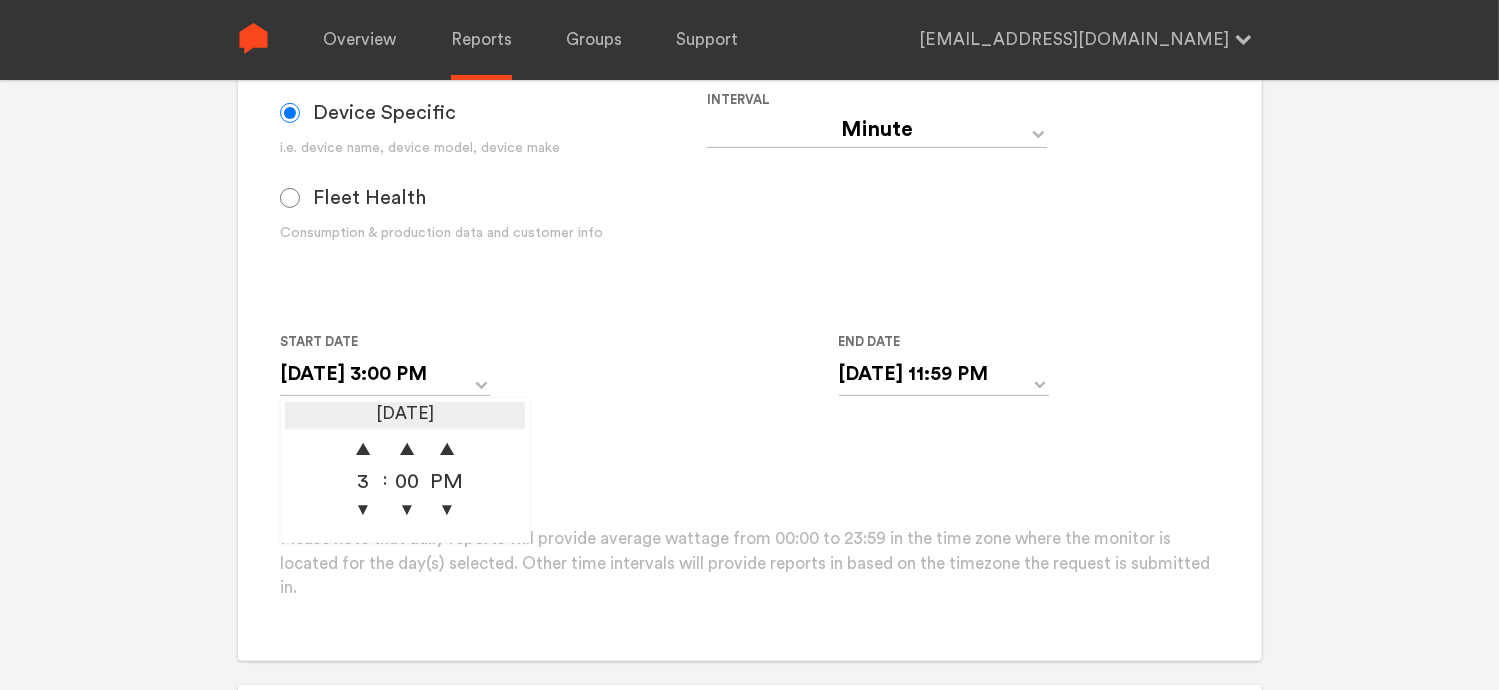 click on "[DATE]" at bounding box center (405, 416) 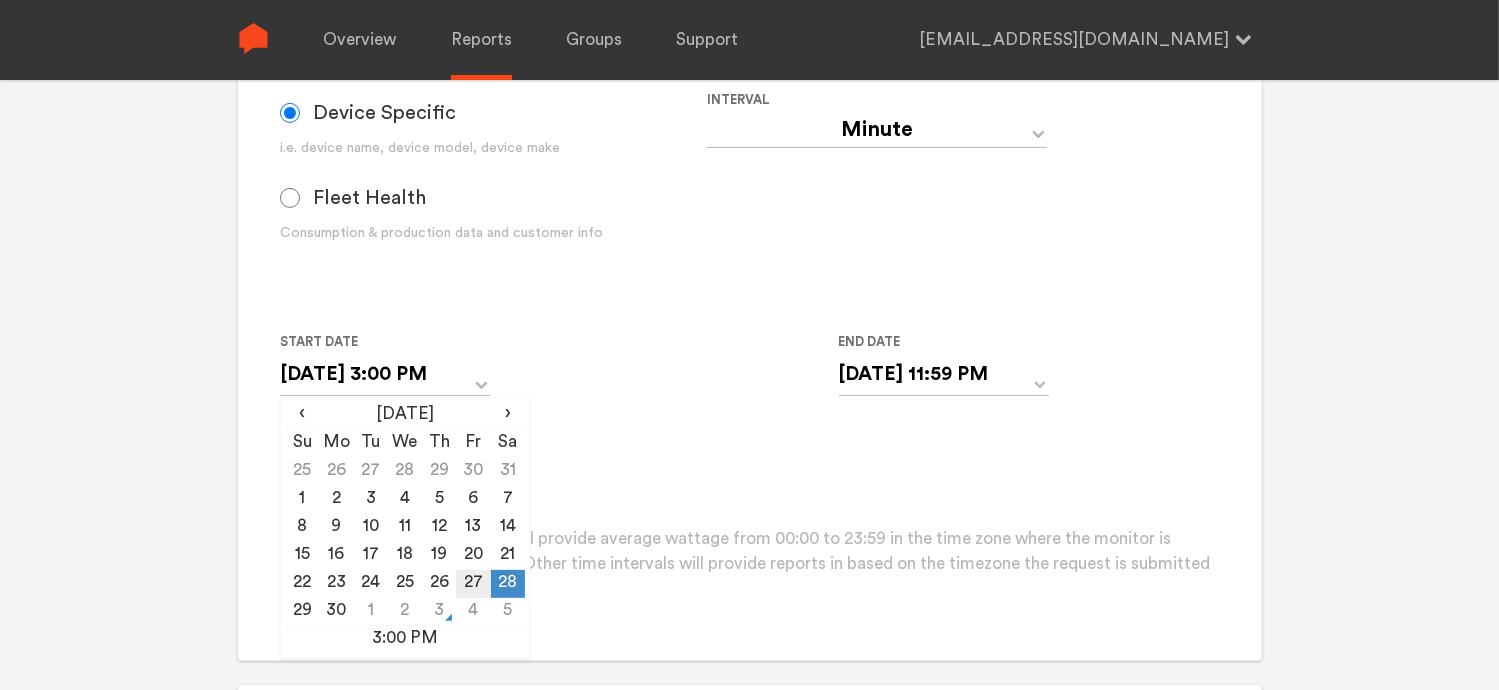 click on "27" at bounding box center [473, 584] 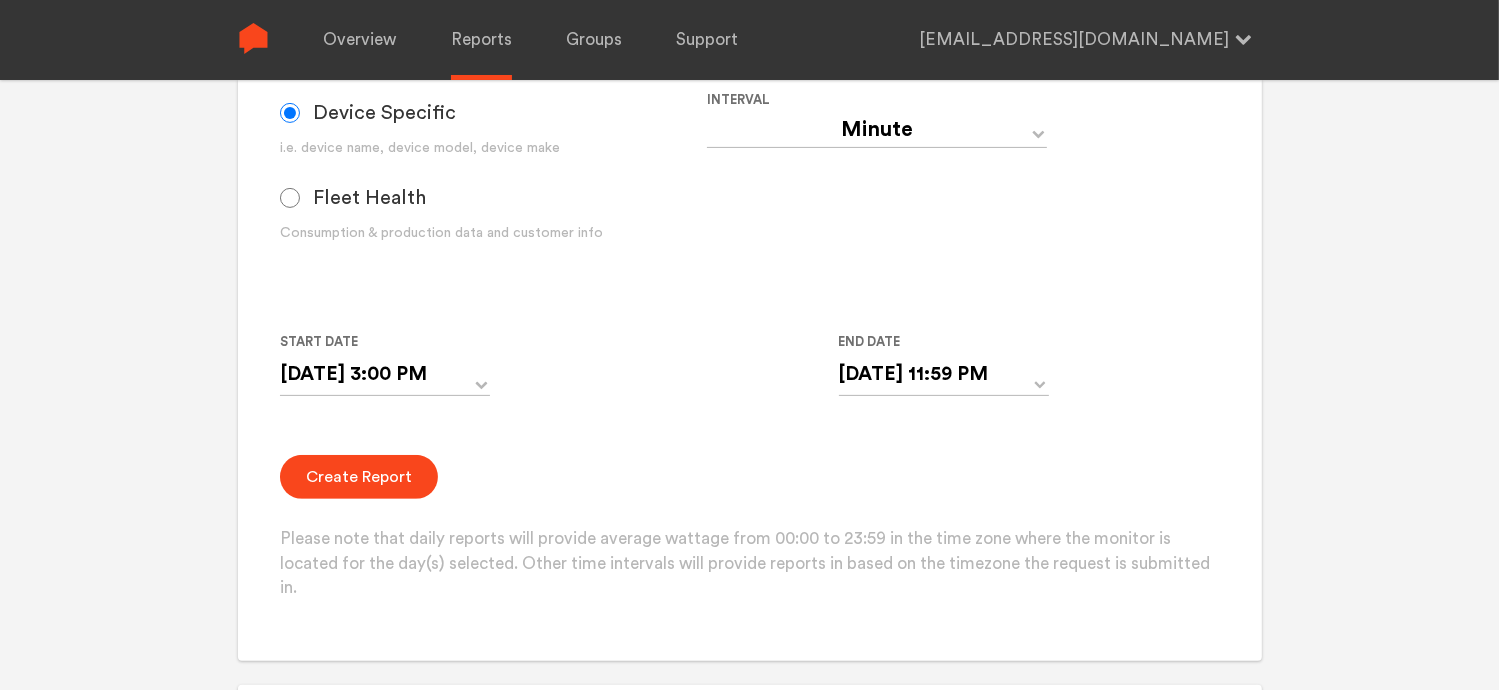 click on "Group Single Monitor Monitor Group Chugoku Electrical Instruments Default Group CHK Orange Box Pilot CHK Gray Box Group Monitor N249000110 For large monitor counts N249000110 Monitor found. Please click Create Report below. Data Device Specific i.e. device name, device model, device make Fleet Health Consumption & production data and customer info Interval Day Year Month Week Hour 30 Minute 15 Minute 5 Minute Minute Start Date [DATE] 3:00 PM ‹ [DATE] › Su Mo Tu We Th Fr Sa 25 26 27 28 29 30 31 1 2 3 4 5 6 7 8 9 10 11 12 13 14 15 16 17 18 19 20 21 22 23 24 25 26 27 28 29 30 1 2 3 4 5 3:00 PM End Date [DATE] 11:59 PM ‹ [DATE] › Su Mo Tu We Th Fr Sa 25 26 27 28 29 30 31 1 2 3 4 5 6 7 8 9 10 11 12 13 14 15 16 17 18 19 20 21 22 23 24 25 26 27 28 29 30 1 2 3 4 5 11:59 PM Create Report" at bounding box center [749, 196] 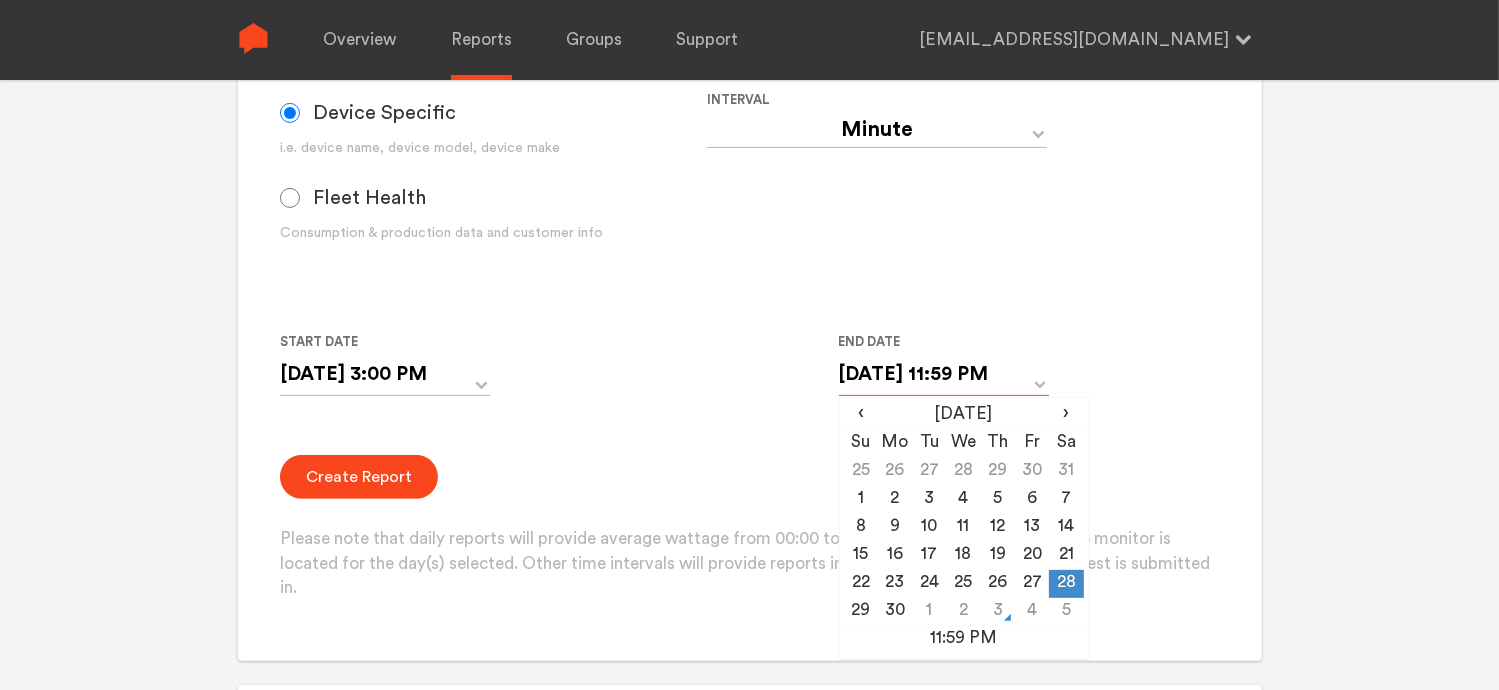 click on "[DATE] 11:59 PM" at bounding box center (944, 374) 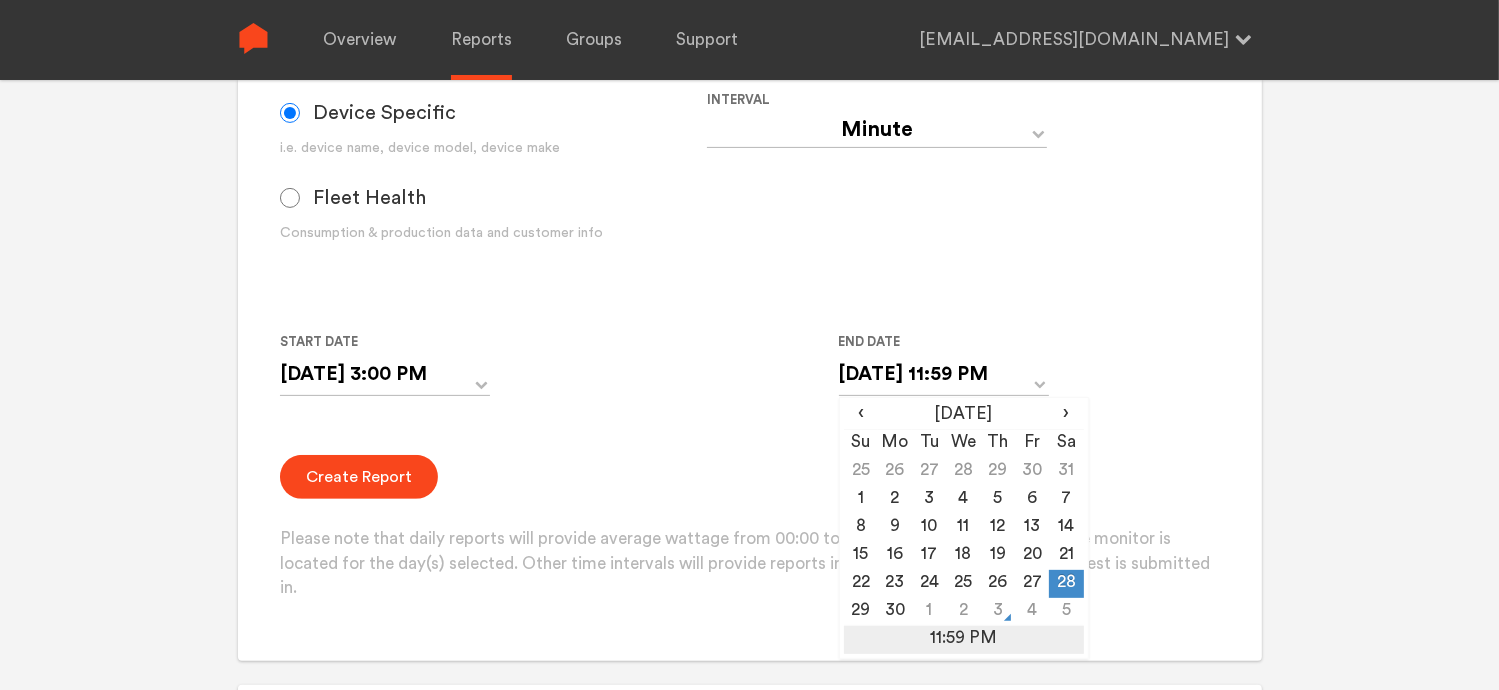 click on "11:59 PM" at bounding box center (964, 640) 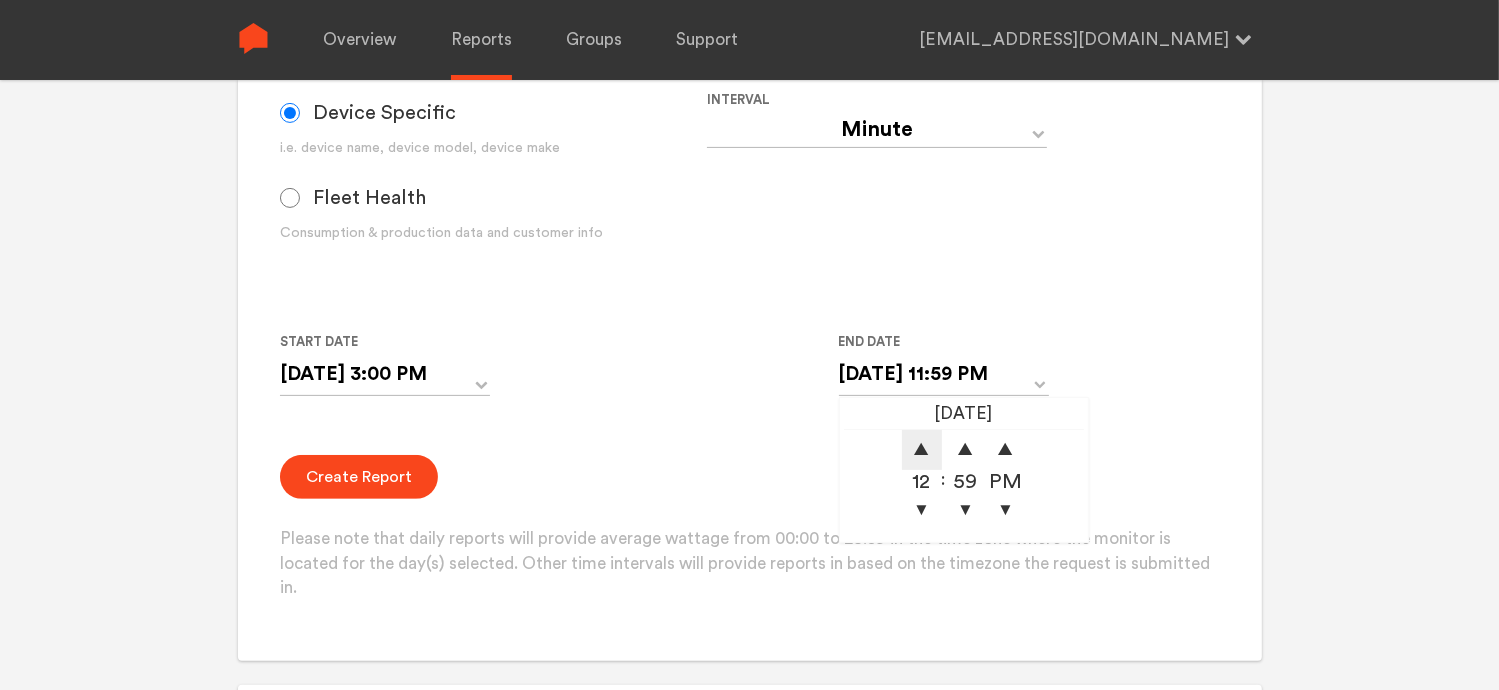 click on "▲" at bounding box center [922, 450] 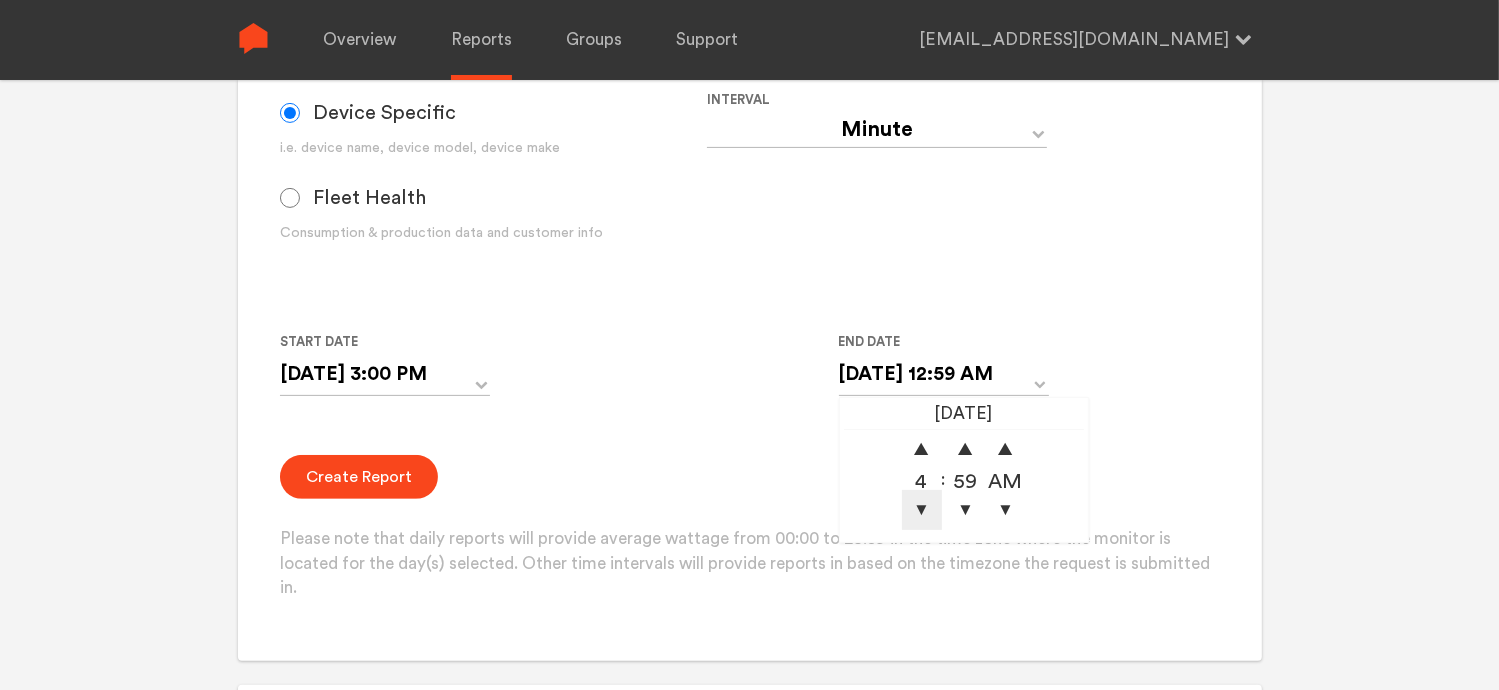 click on "▼" at bounding box center (922, 510) 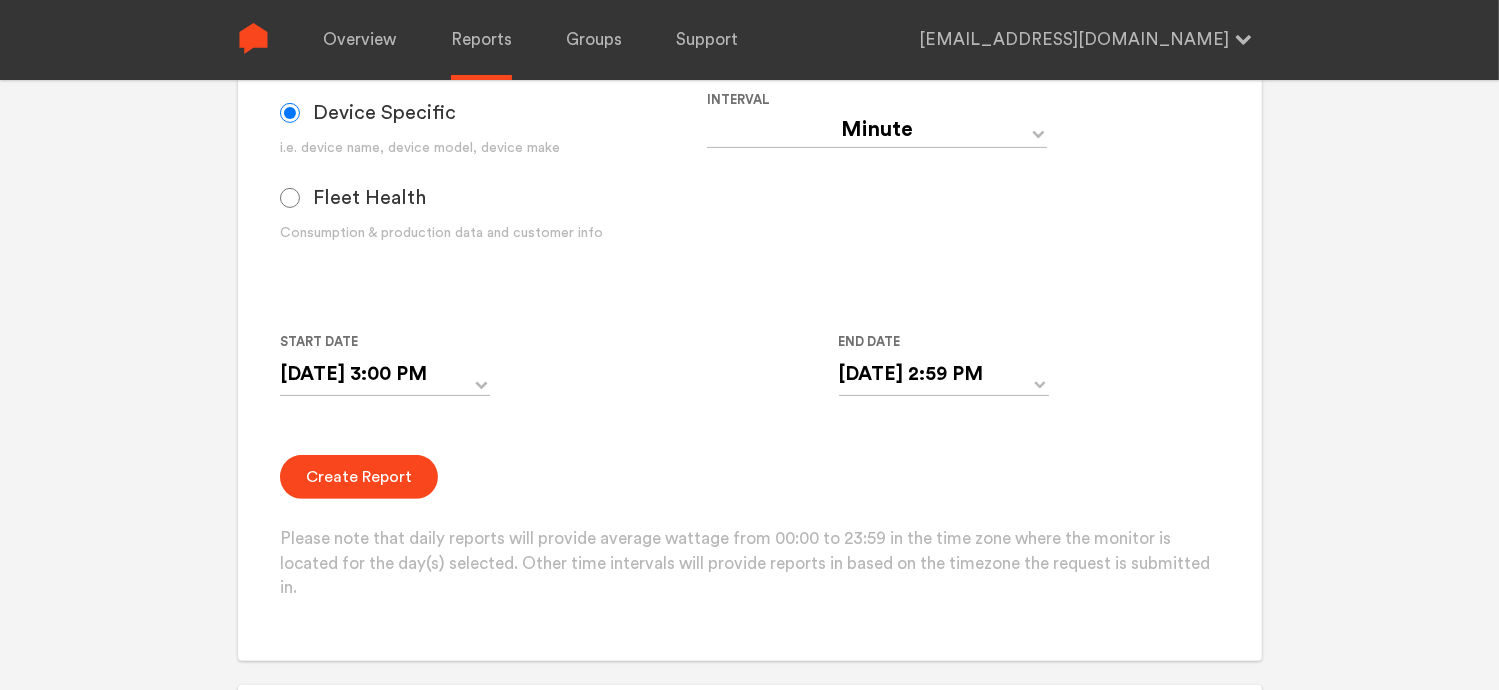 click on "Create Report Please note that daily reports will provide average wattage from 00:00 to 23:59 in the time zone where the monitor is located for the day(s) selected. Other time intervals will provide reports in based on the timezone the request is submitted in." at bounding box center [749, 528] 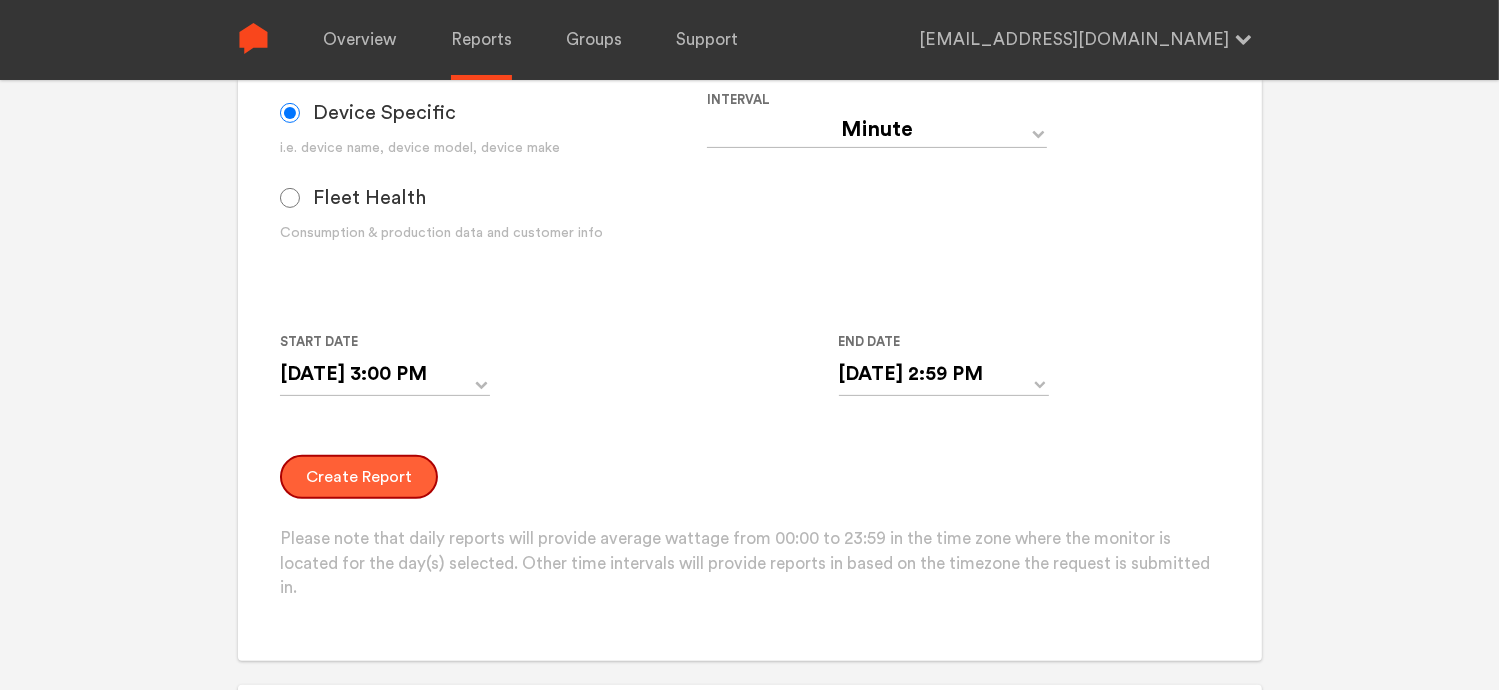 click on "Create Report" at bounding box center [359, 477] 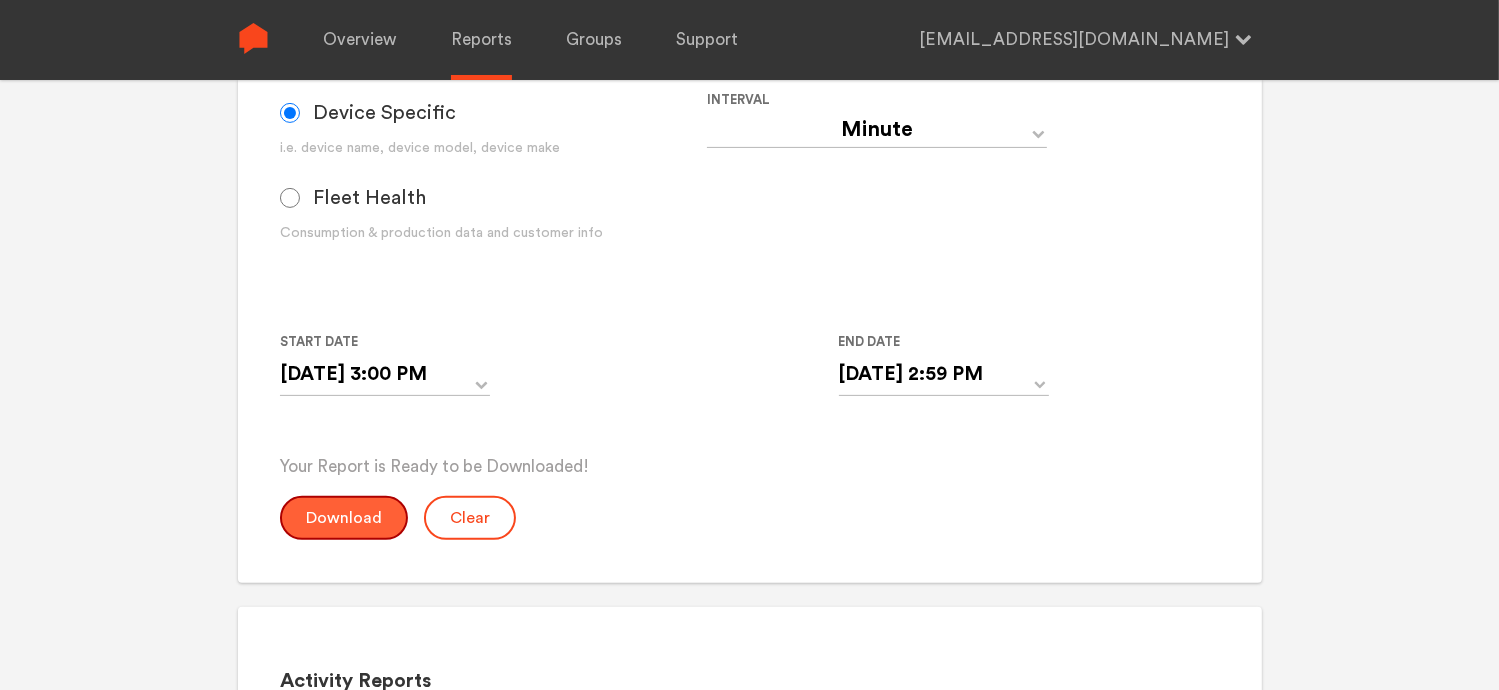 click on "Download" at bounding box center (344, 518) 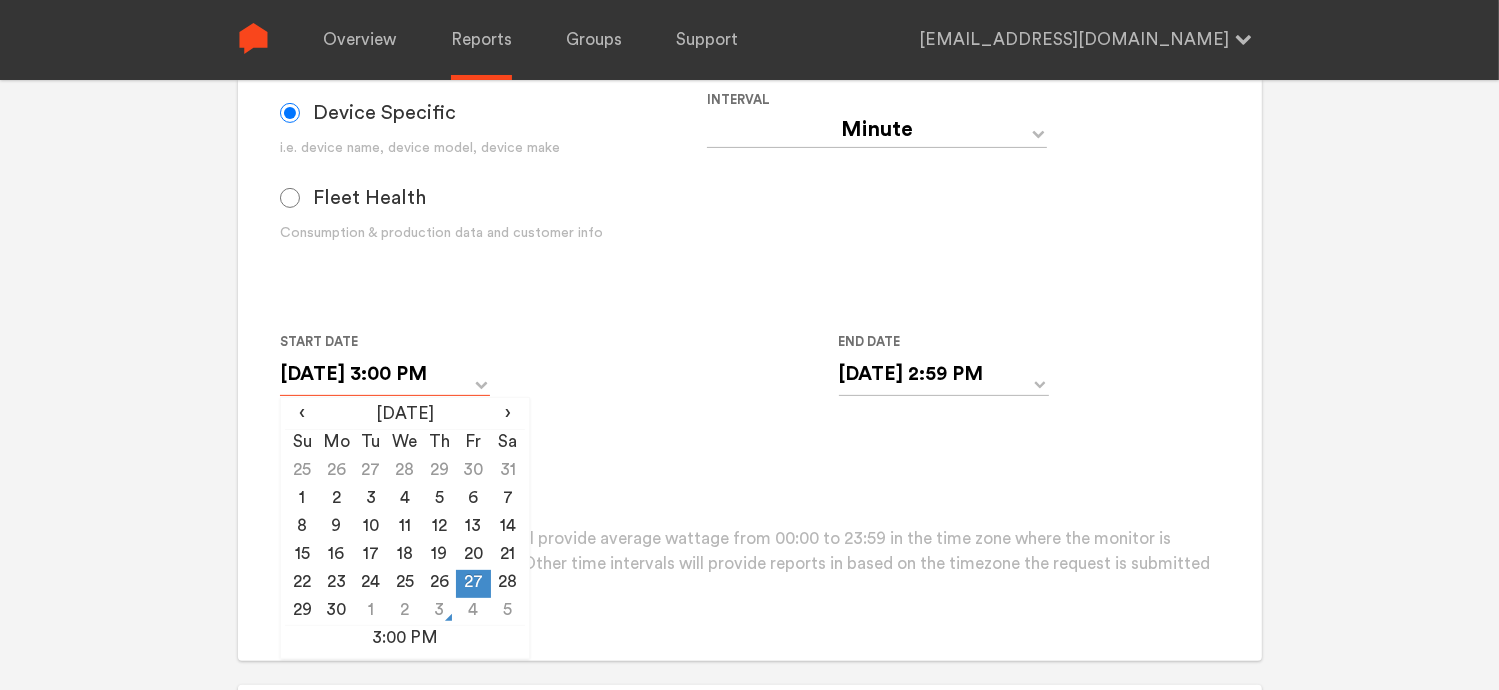 click on "[DATE] 3:00 PM" at bounding box center [385, 374] 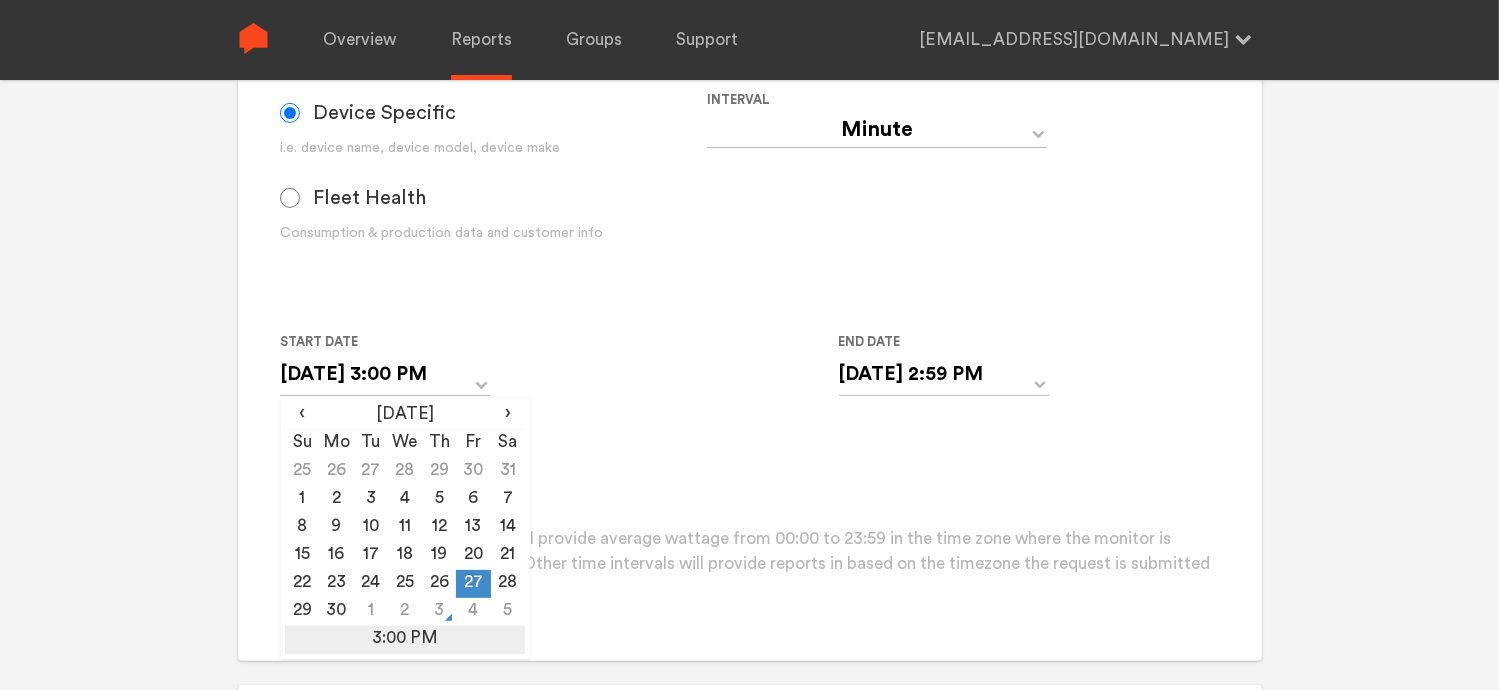 click on "3:00 PM" at bounding box center (405, 640) 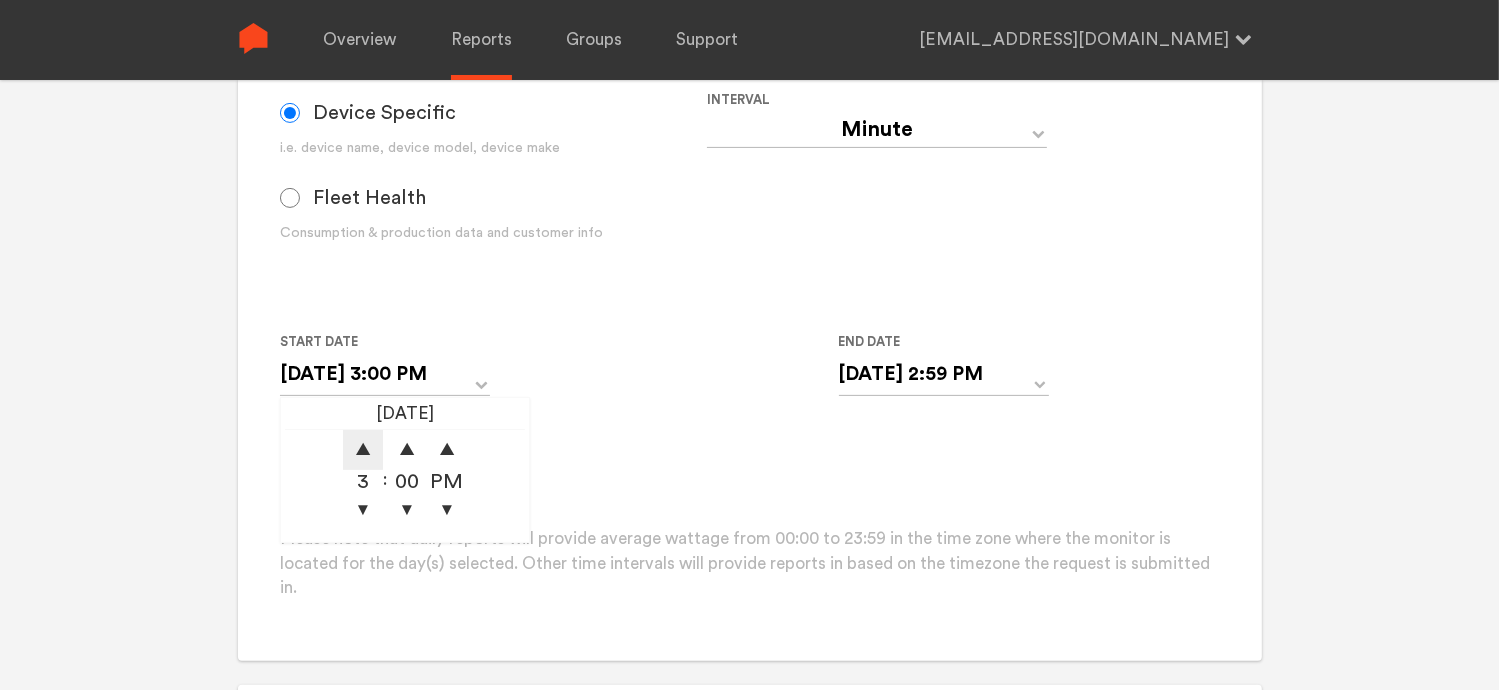 click on "▲" at bounding box center (363, 450) 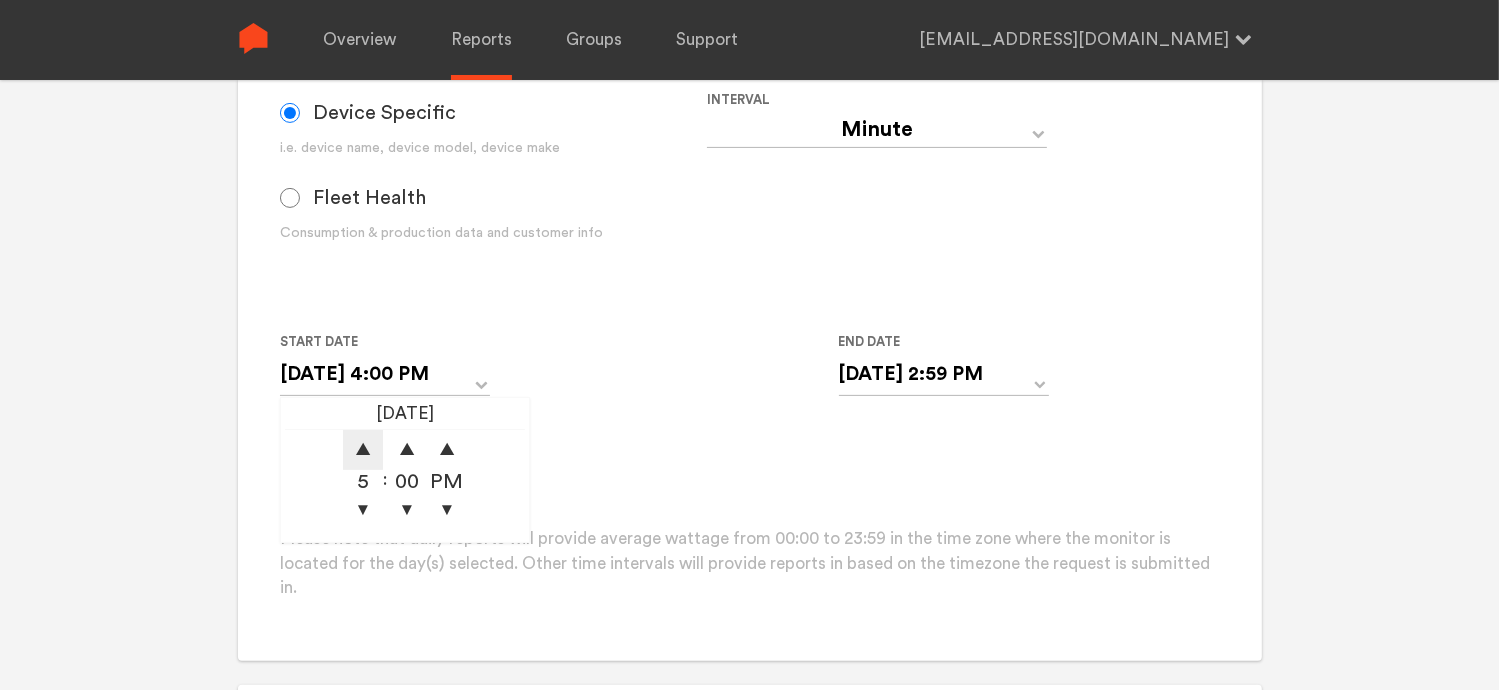 click on "▲" at bounding box center [363, 450] 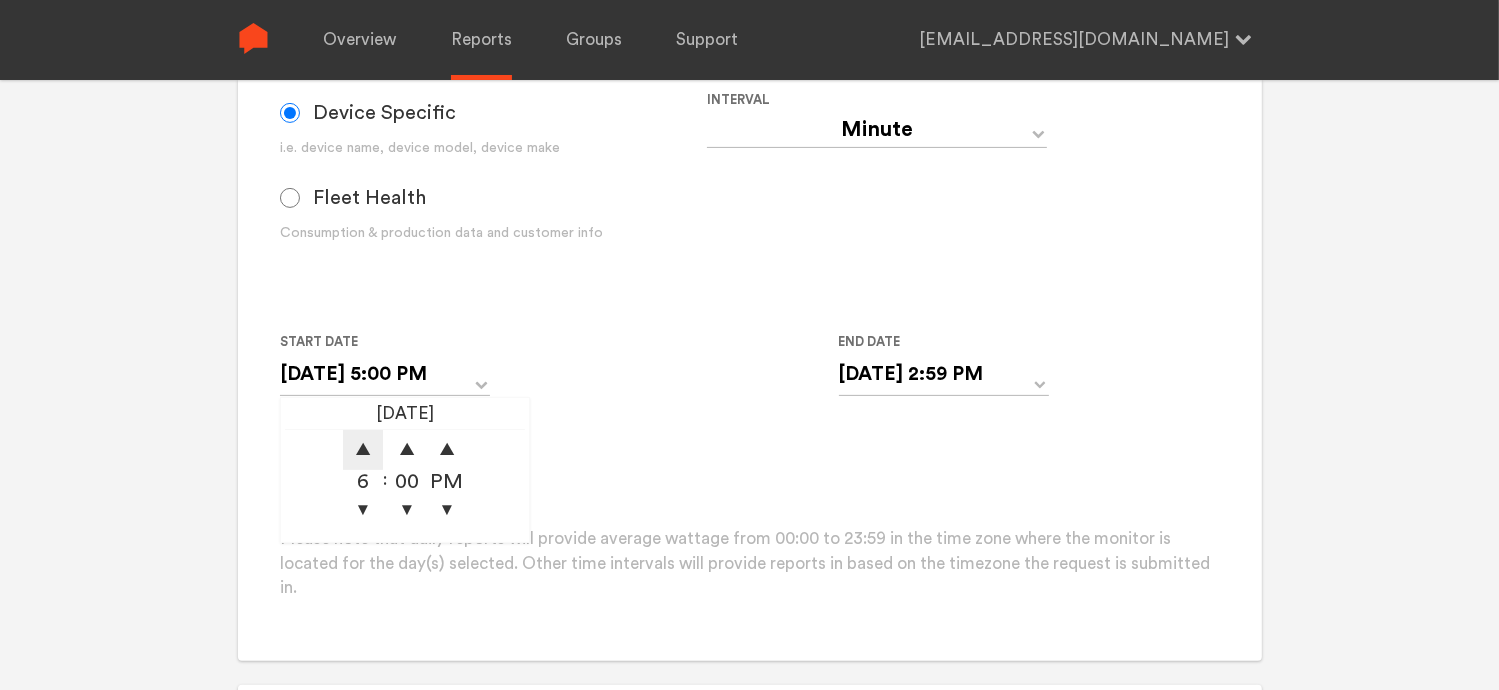 click on "▲" at bounding box center [363, 450] 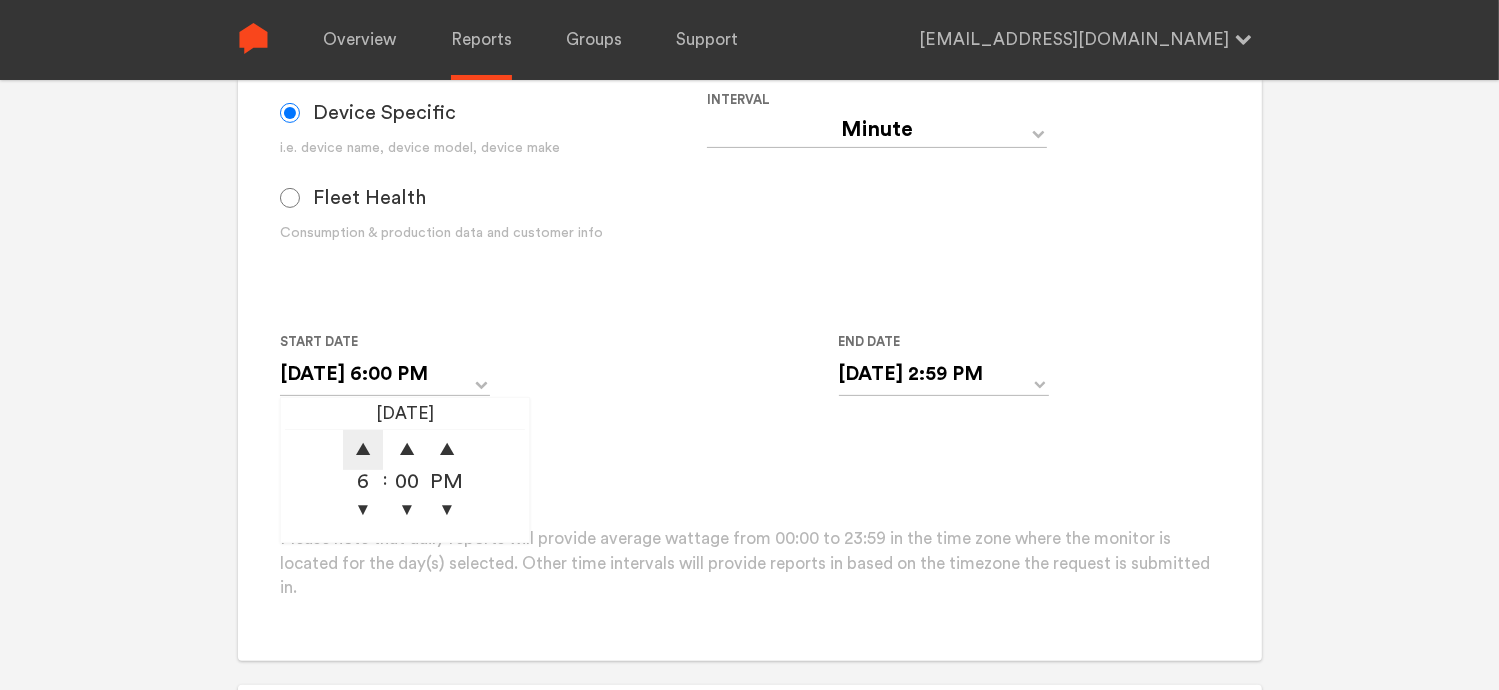 click on "▲" at bounding box center [363, 450] 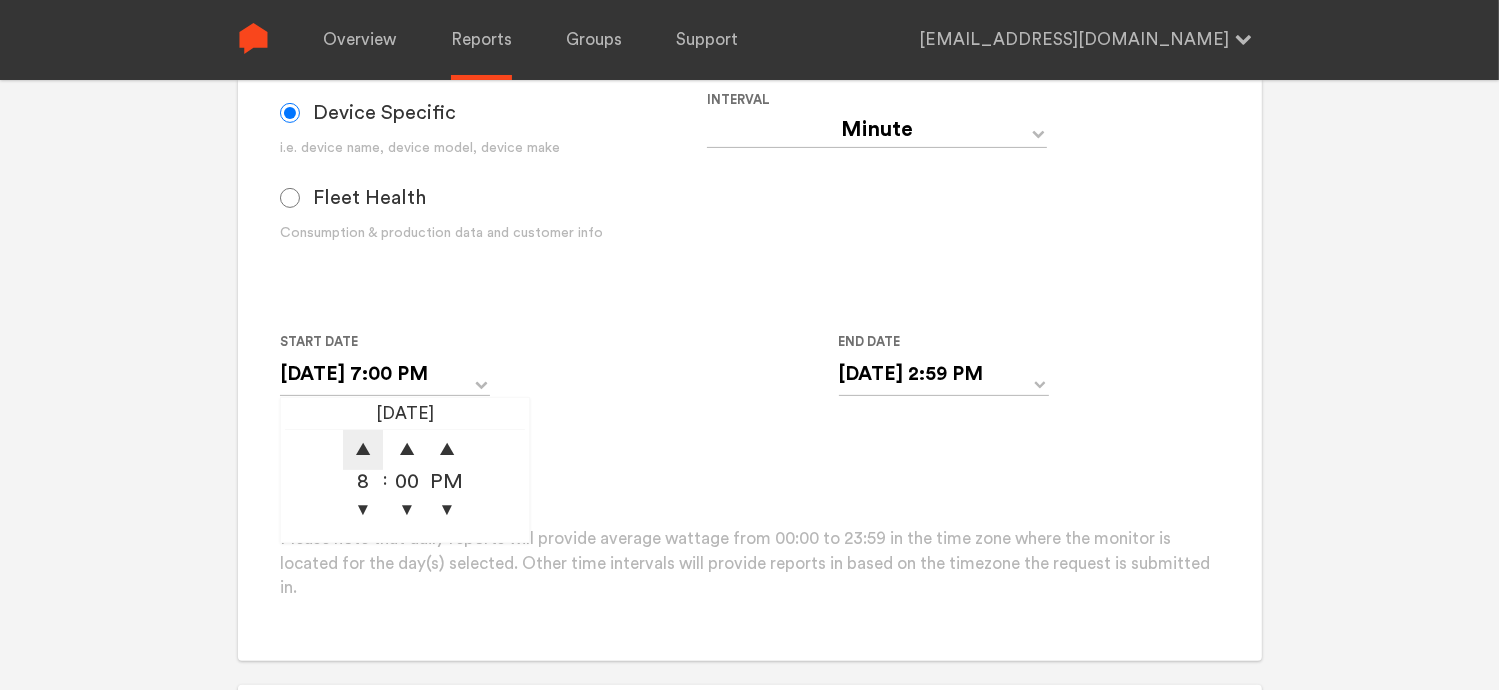 click on "▲" at bounding box center [363, 450] 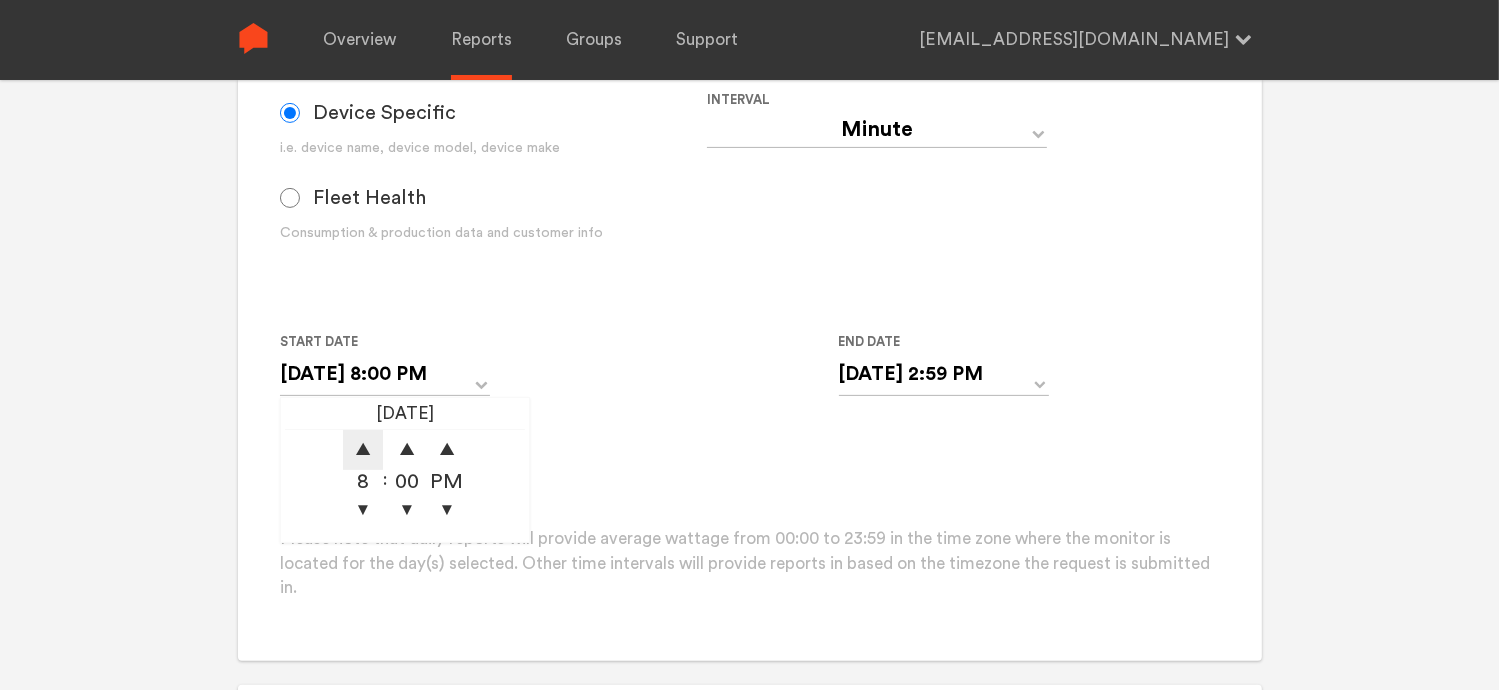 click on "▲" at bounding box center [363, 450] 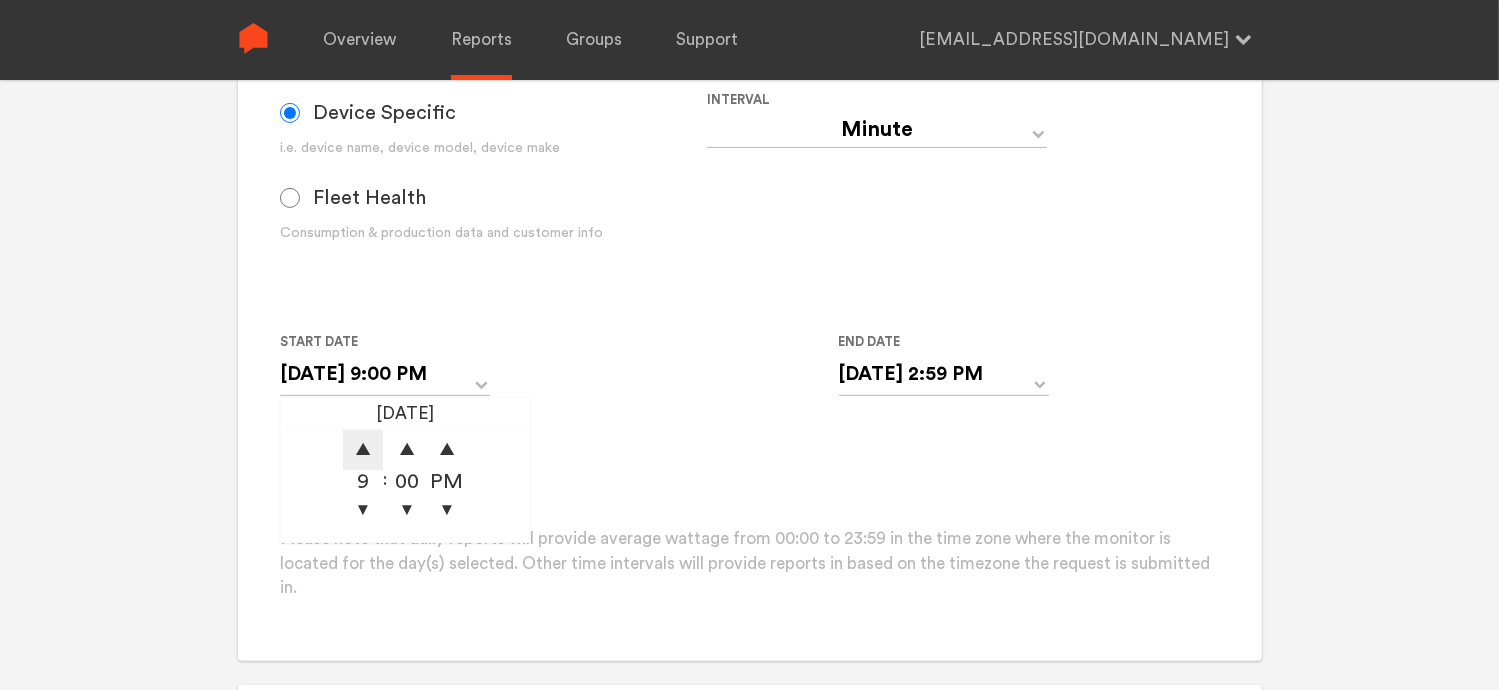 click on "▲" at bounding box center [363, 450] 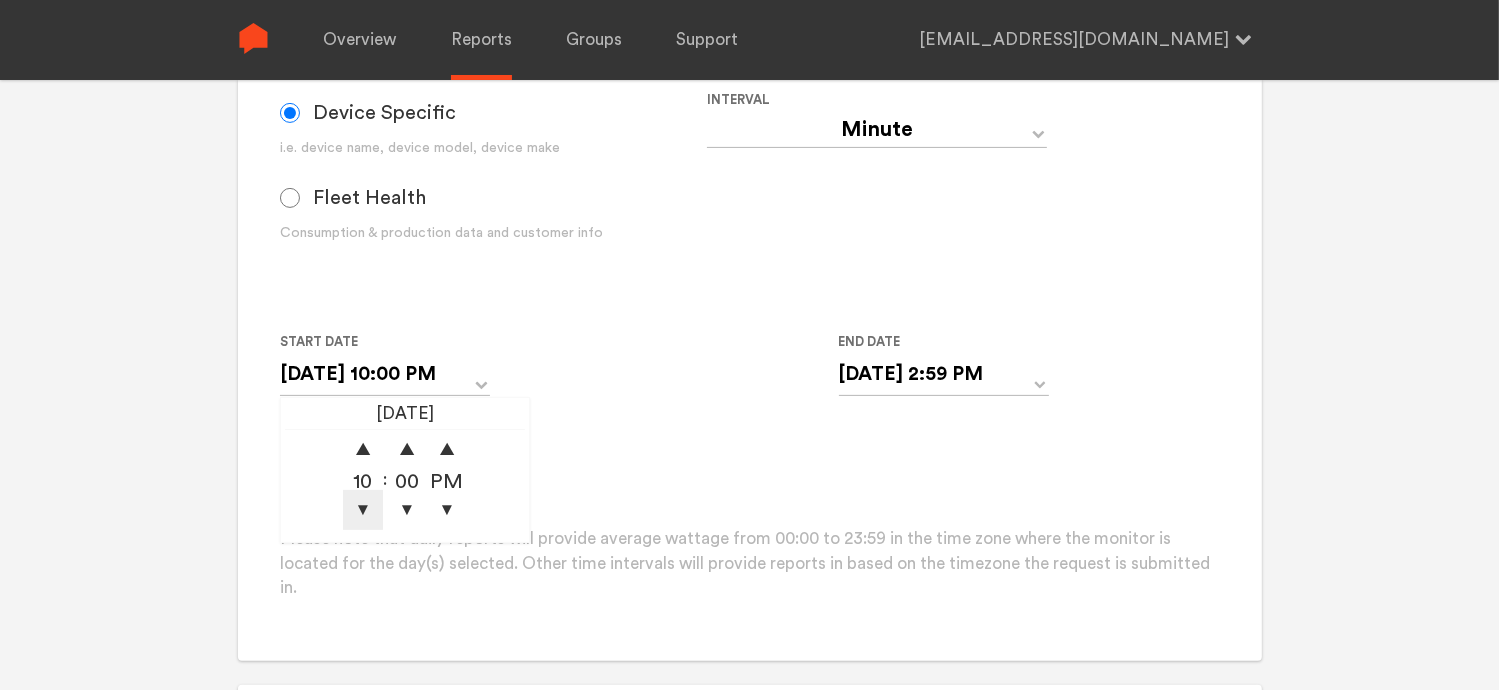 click on "▼" at bounding box center [363, 510] 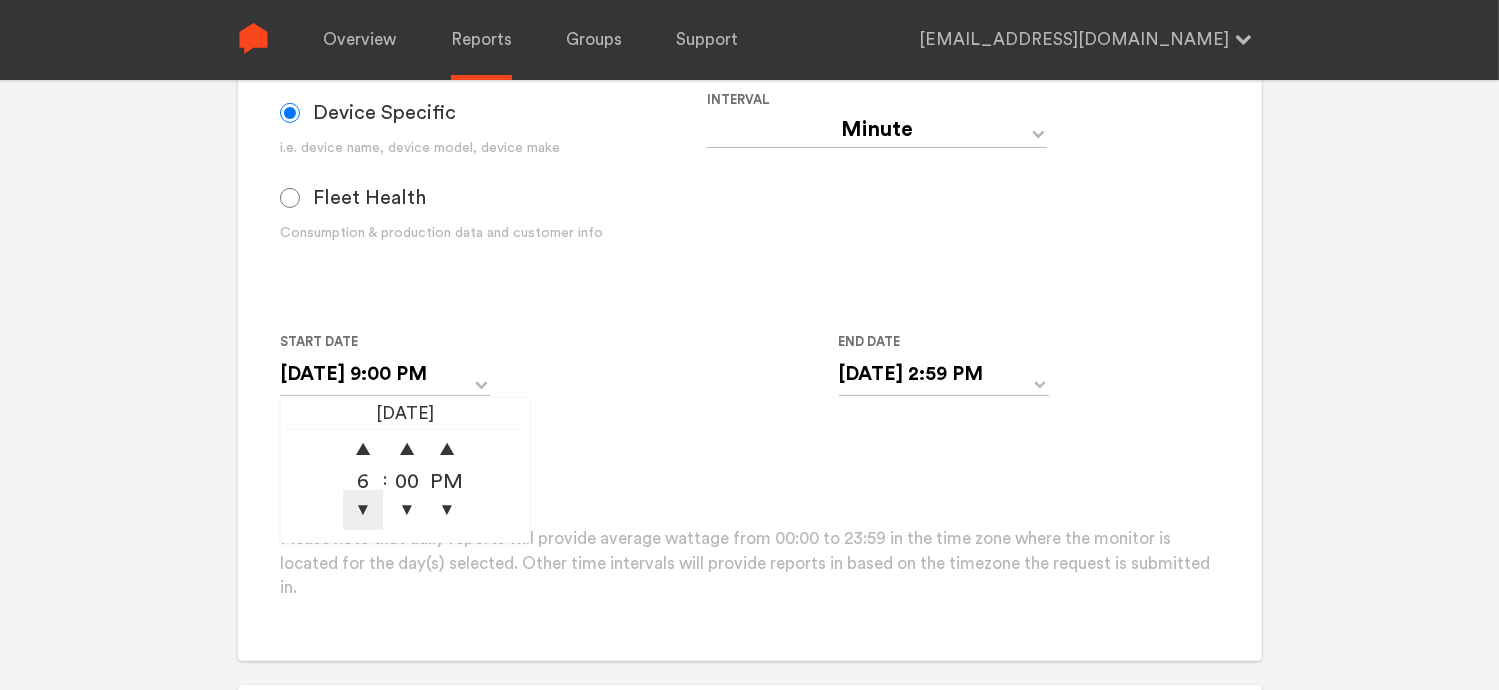 click on "▼" at bounding box center [363, 510] 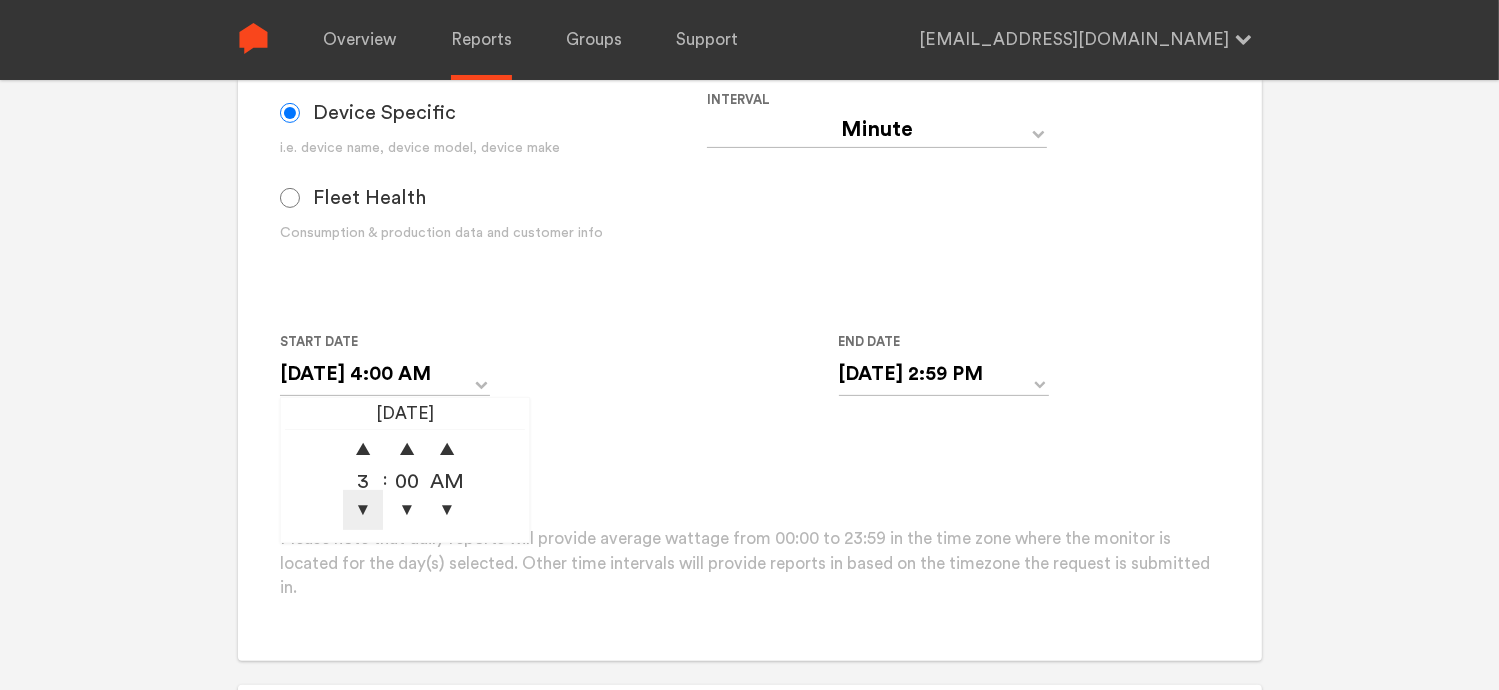 click on "▼" at bounding box center (363, 510) 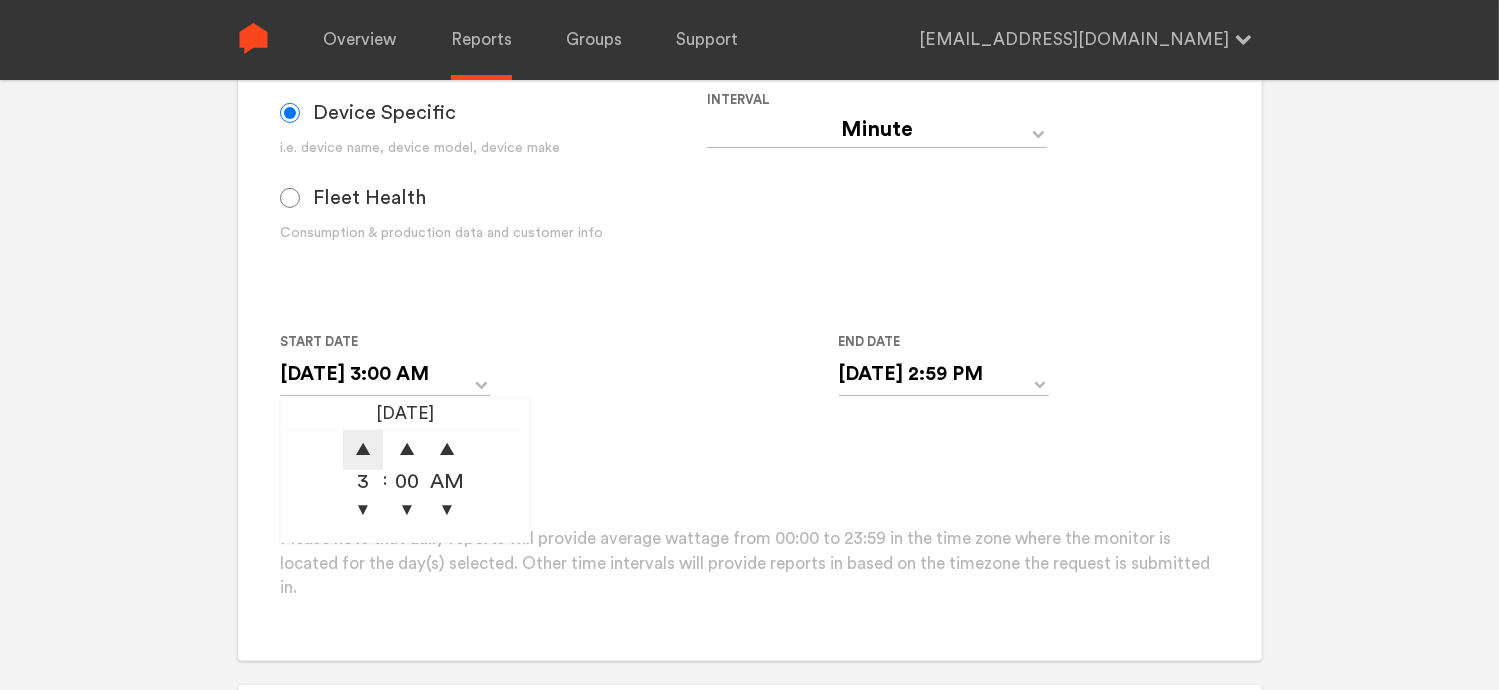 click on "▲" at bounding box center (363, 450) 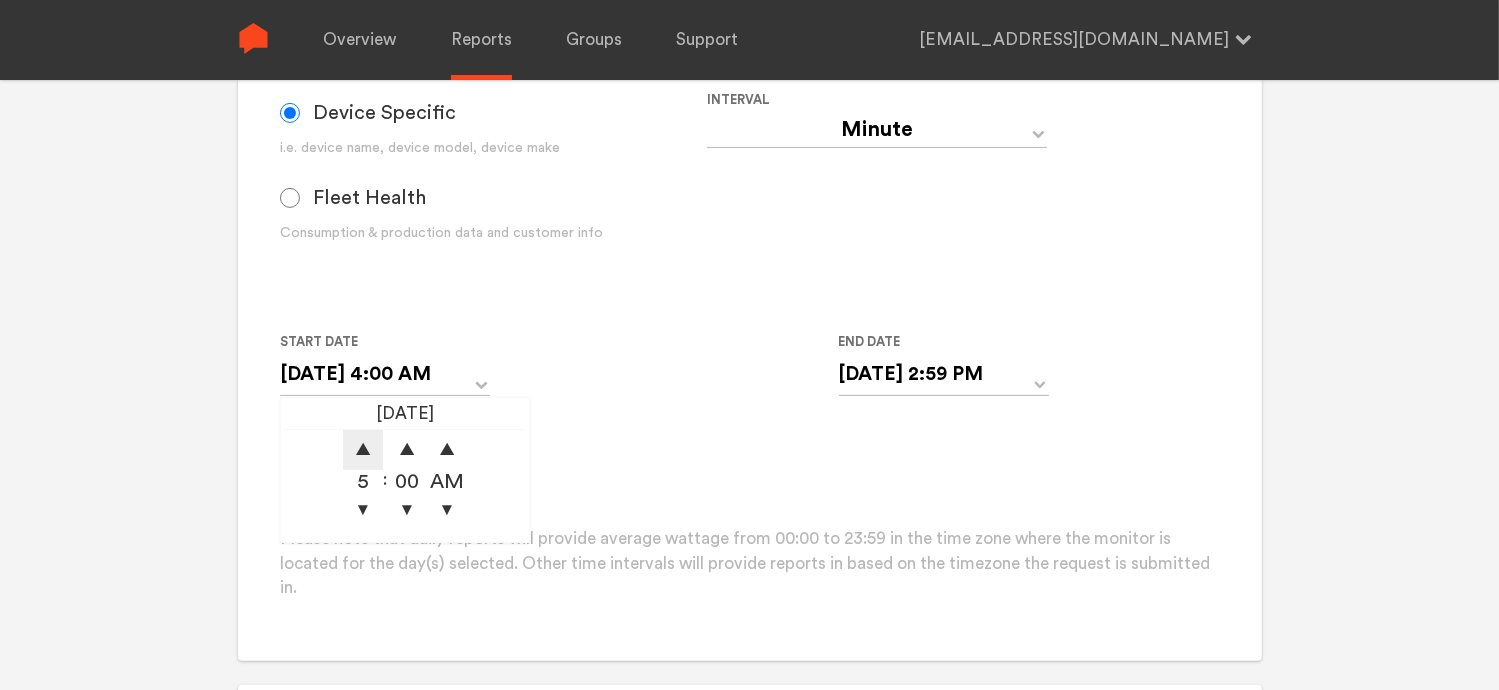 click on "▲" at bounding box center [363, 450] 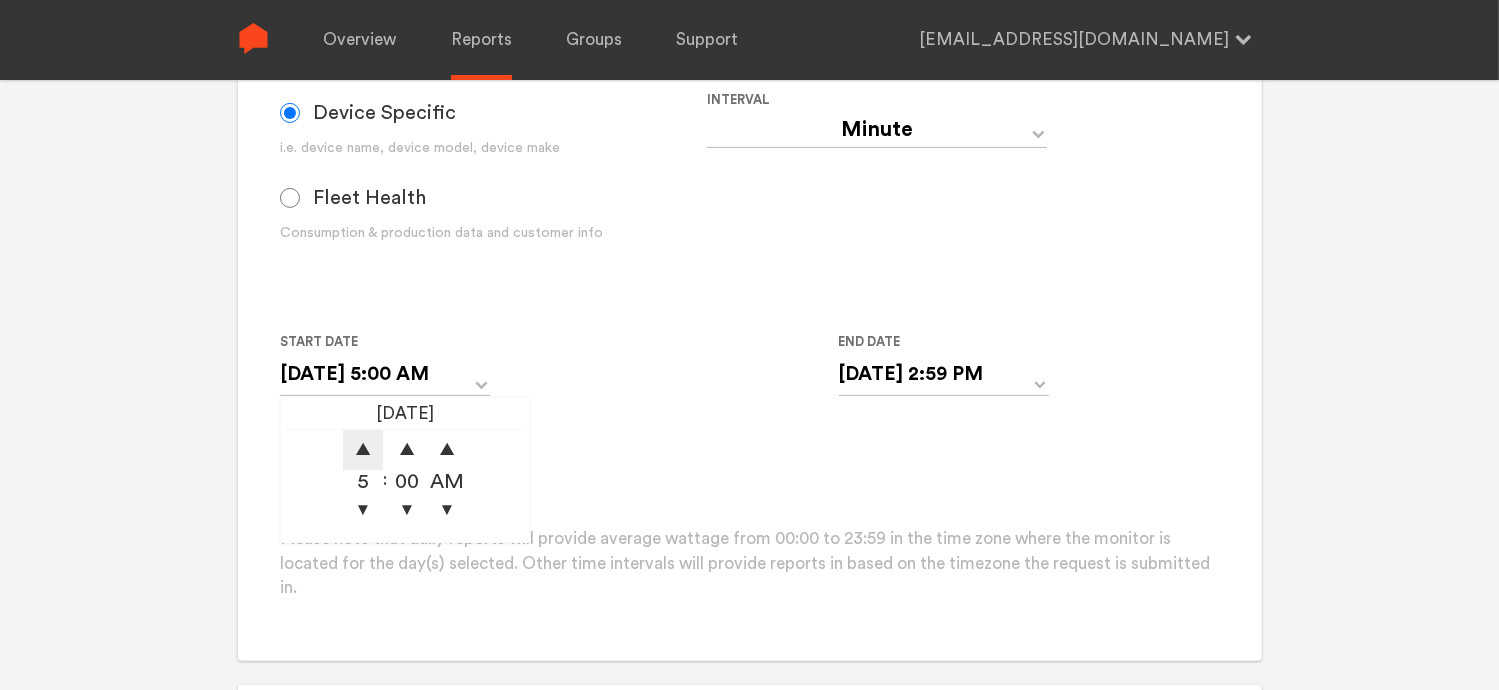 click on "▲" at bounding box center (363, 450) 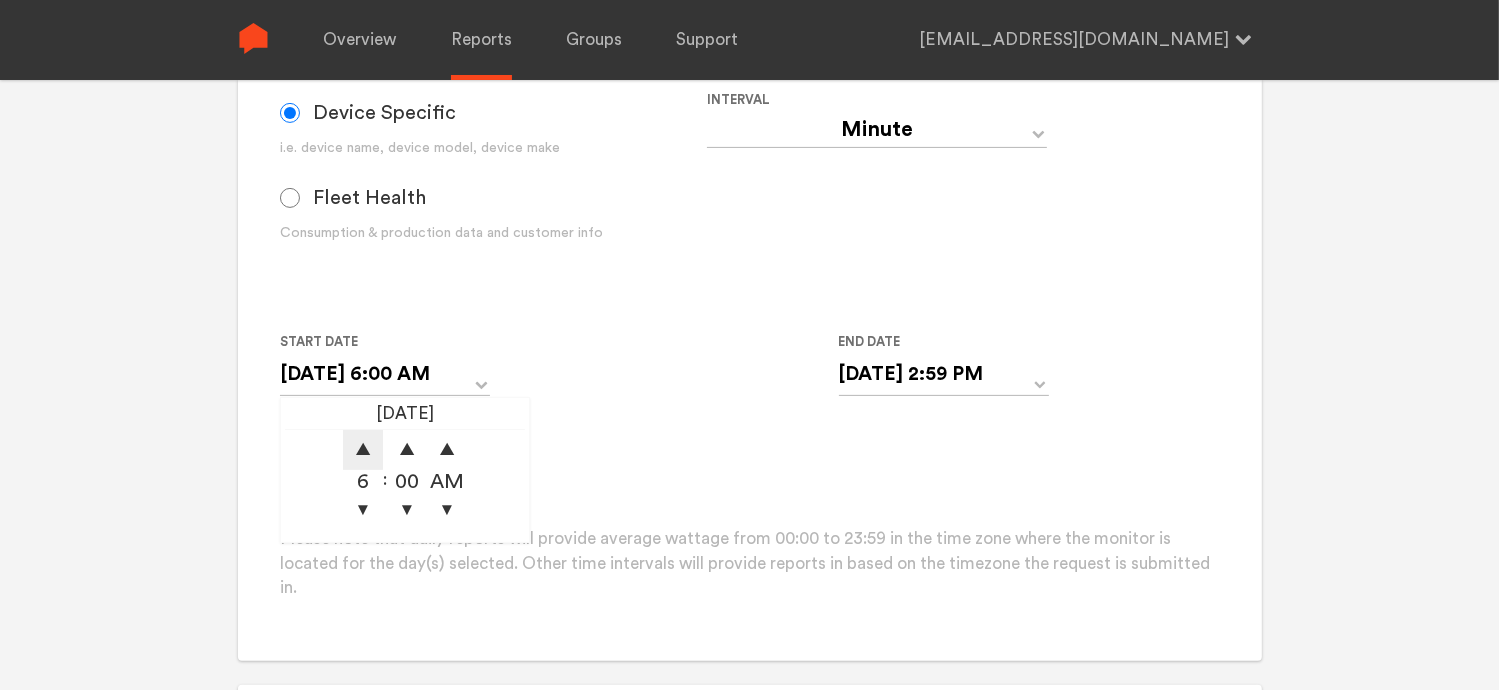 click on "▲" at bounding box center [363, 450] 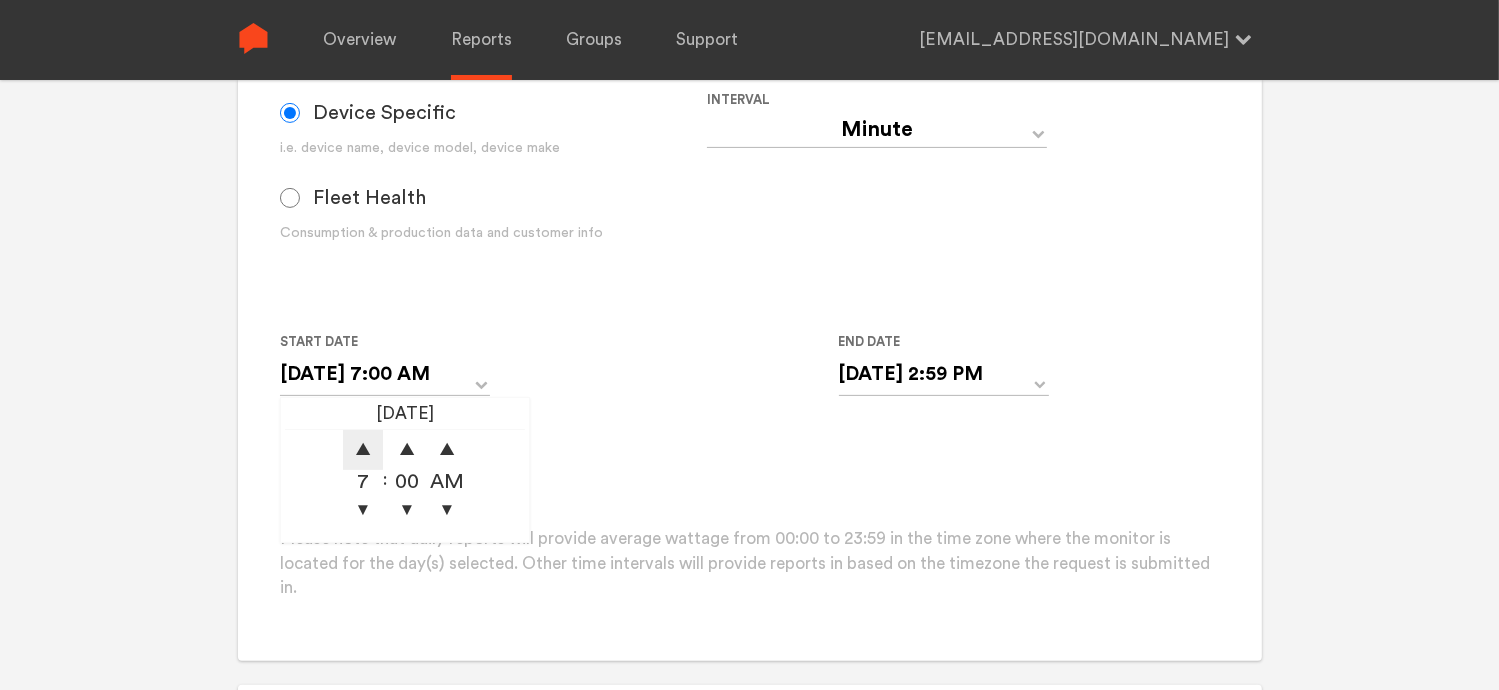 click on "▲" at bounding box center [363, 450] 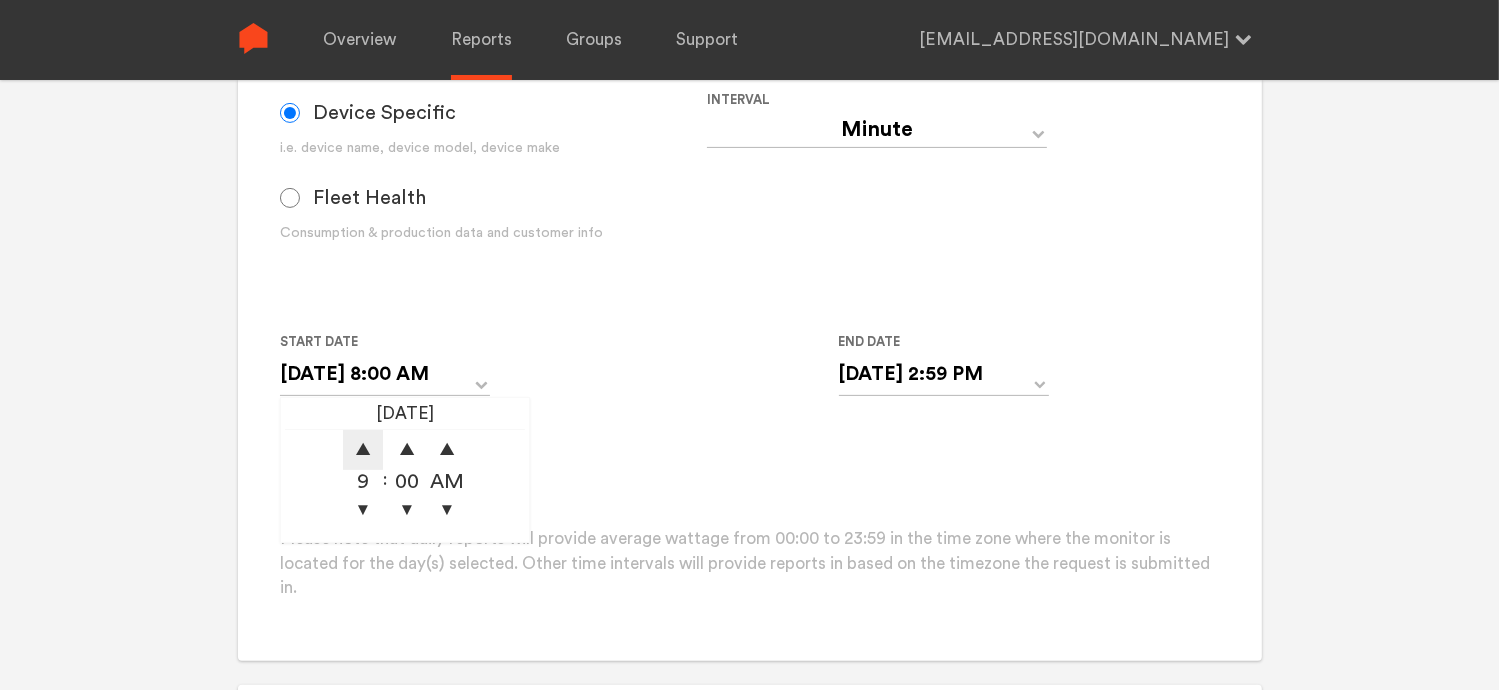 click on "▲" at bounding box center [363, 450] 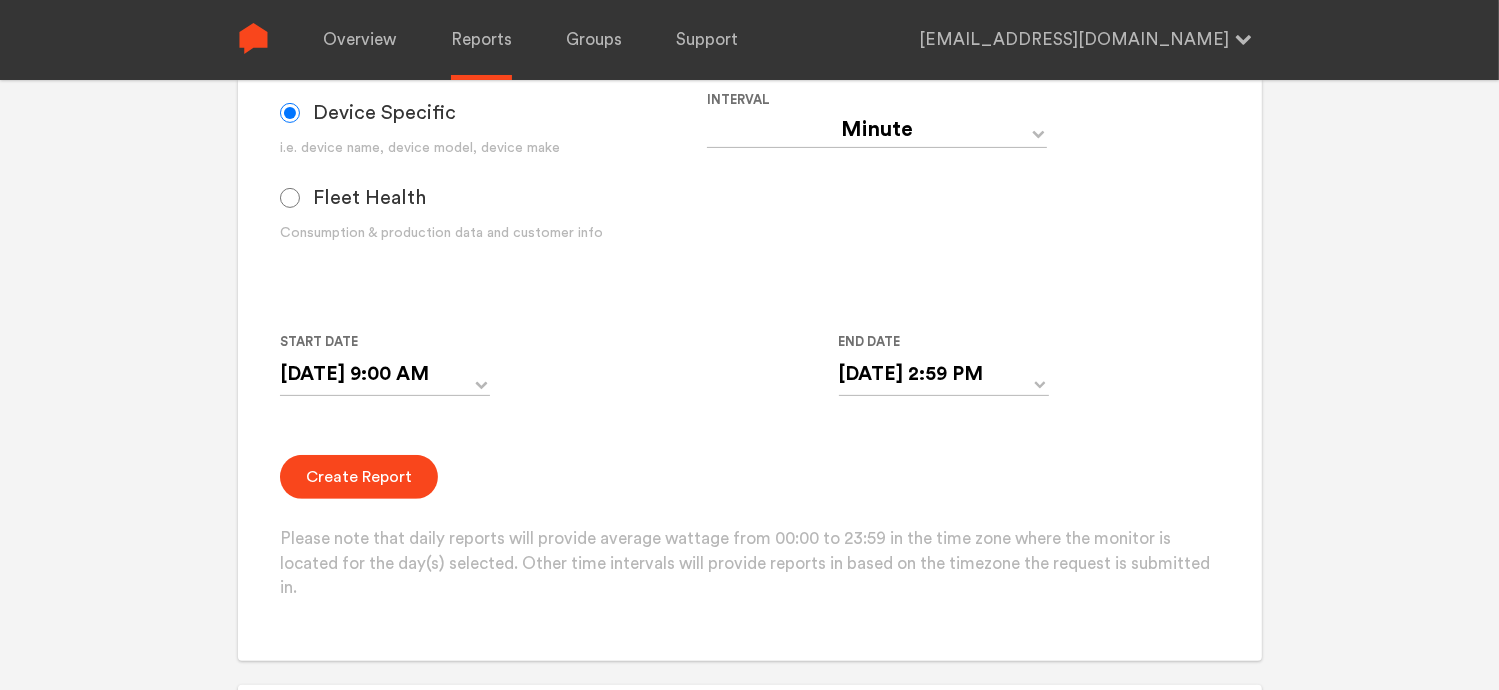 click on "Group Single Monitor Monitor Group Chugoku Electrical Instruments Default Group CHK Orange Box Pilot CHK Gray Box Group Monitor N249000110 For large monitor counts N249000110 Monitor found. Please click Create Report below. Data Device Specific i.e. device name, device model, device make Fleet Health Consumption & production data and customer info Interval Day Year Month Week Hour 30 Minute 15 Minute 5 Minute Minute Start Date [DATE] 9:00 AM 06/27/2025 ▲ 9 ▼ : ▲ 00 ▼ ▲ AM ▼ End Date [DATE] 2:59 PM 06/28/2025 ▲ 2 ▼ : ▲ 59 ▼ ▲ PM ▼ Create Report Please note that daily reports will provide average wattage from 00:00 to 23:59 in the time zone where the monitor is located for the day(s) selected. Other time intervals will provide reports in based on the timezone the request is submitted in." at bounding box center [749, 196] 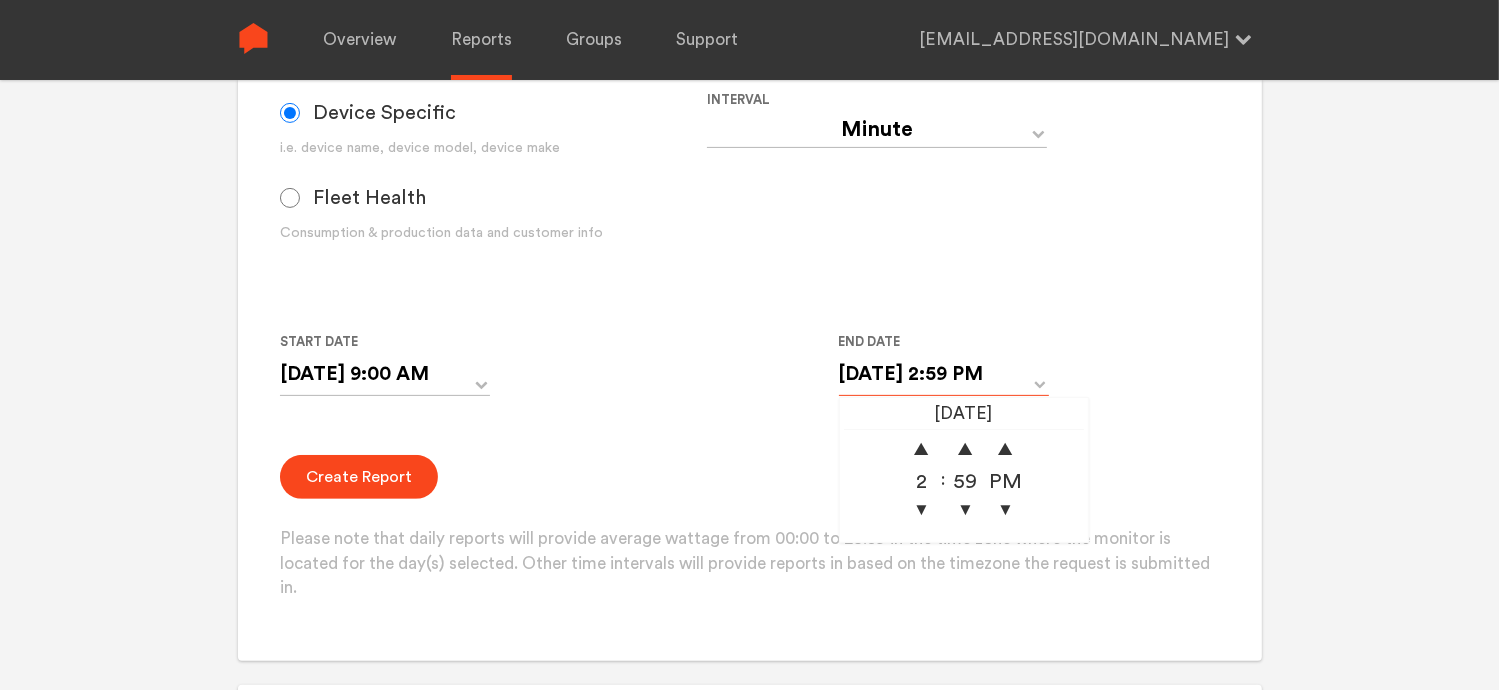 click on "[DATE] 2:59 PM" at bounding box center [944, 374] 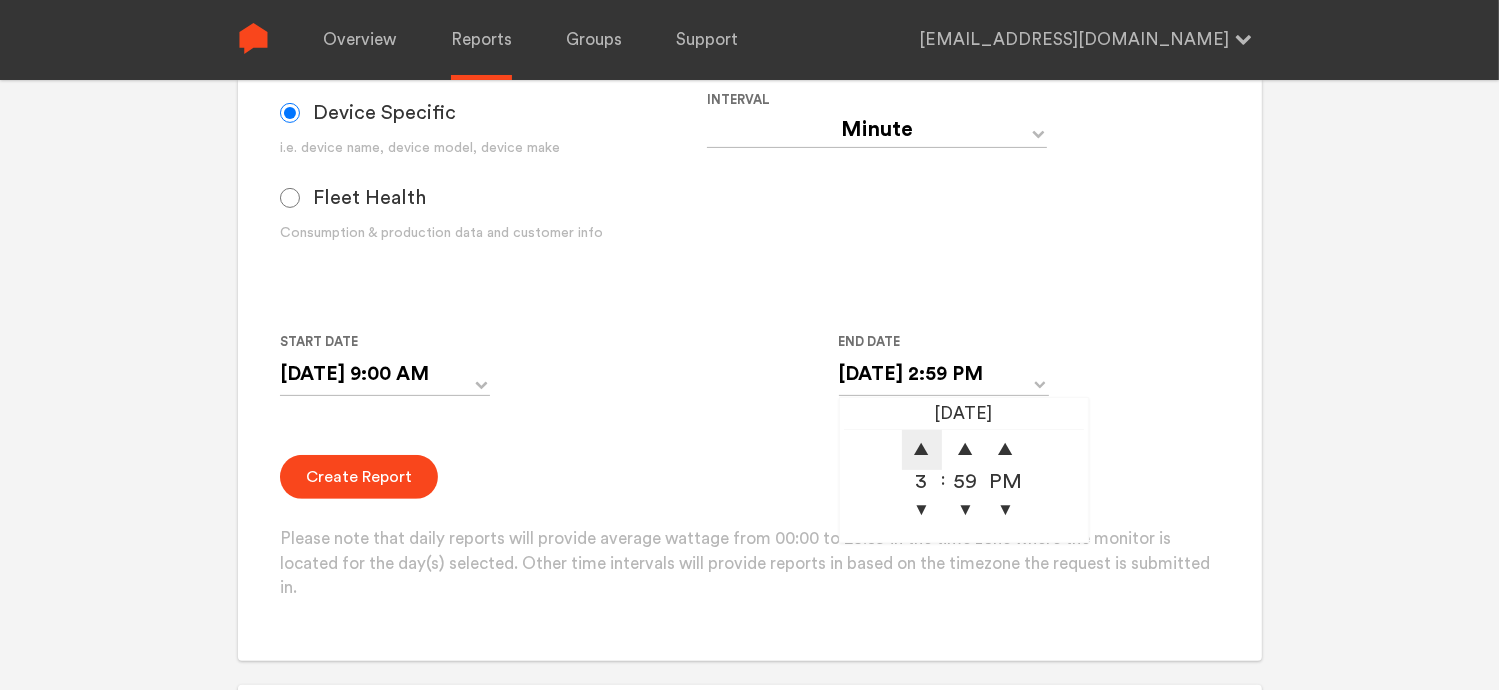 click on "▲" at bounding box center [922, 450] 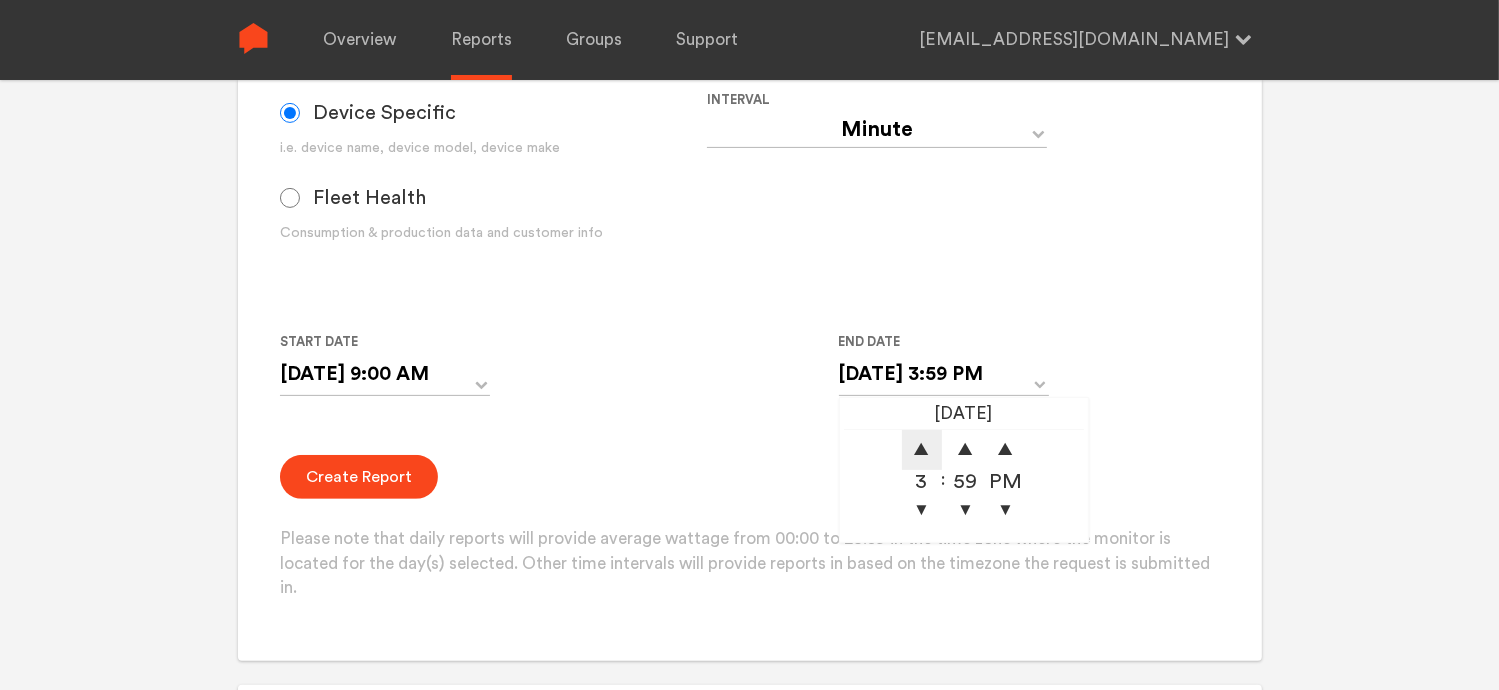 click on "▲" at bounding box center (922, 450) 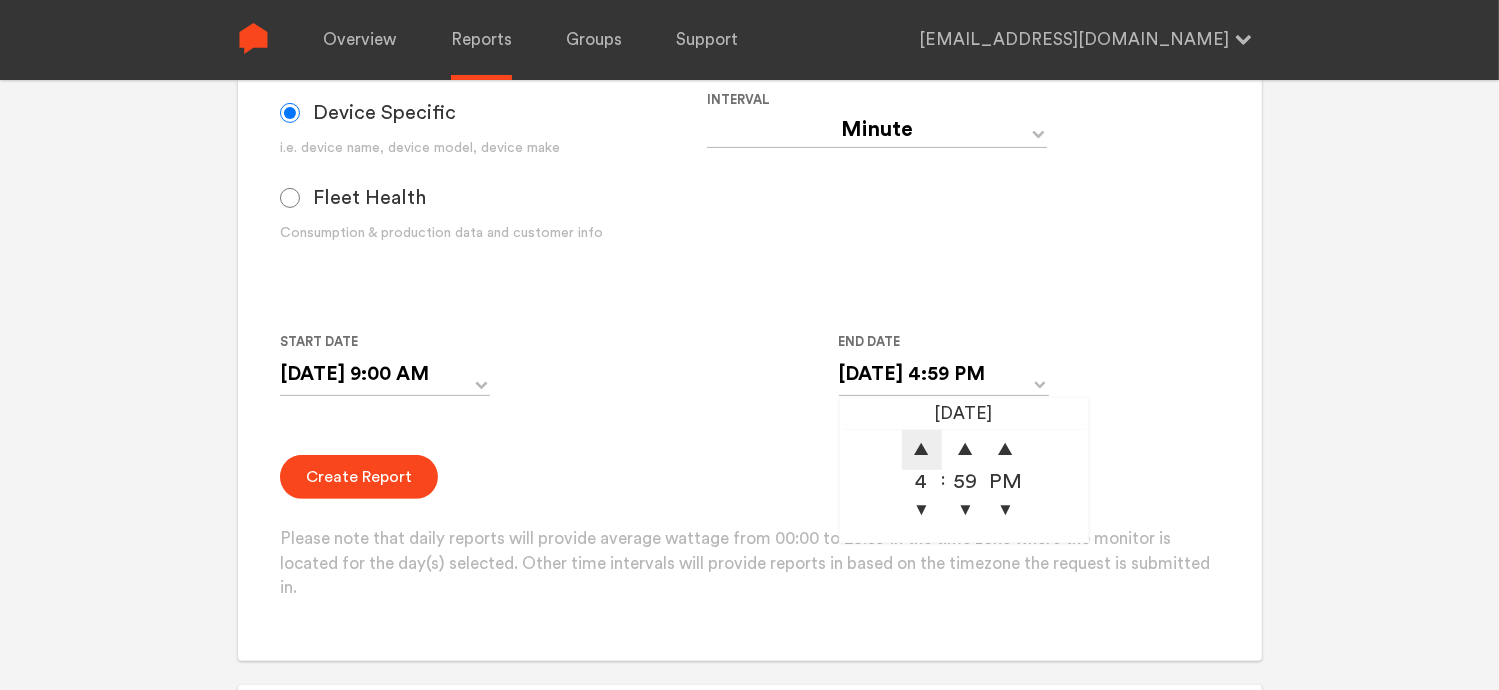 click on "▲" at bounding box center [922, 450] 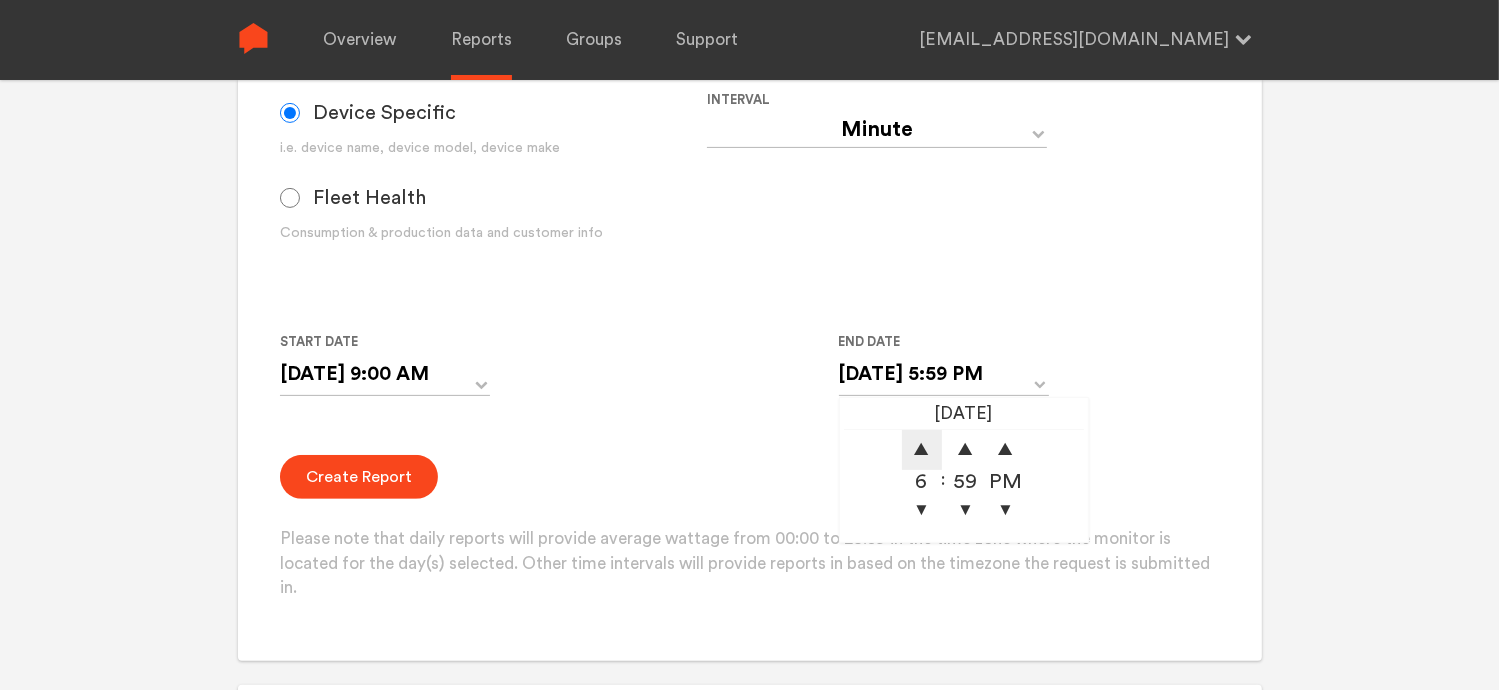 click on "▲" at bounding box center (922, 450) 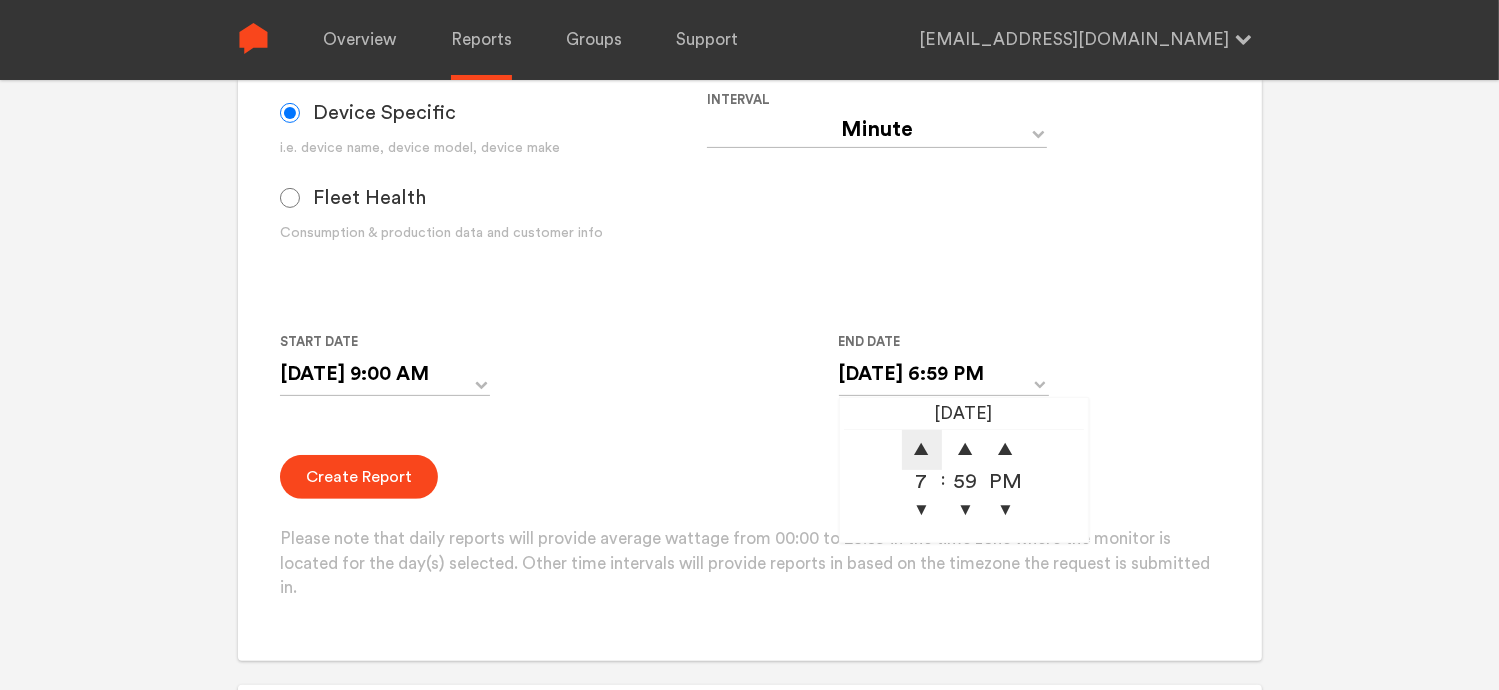 click on "▲" at bounding box center (922, 450) 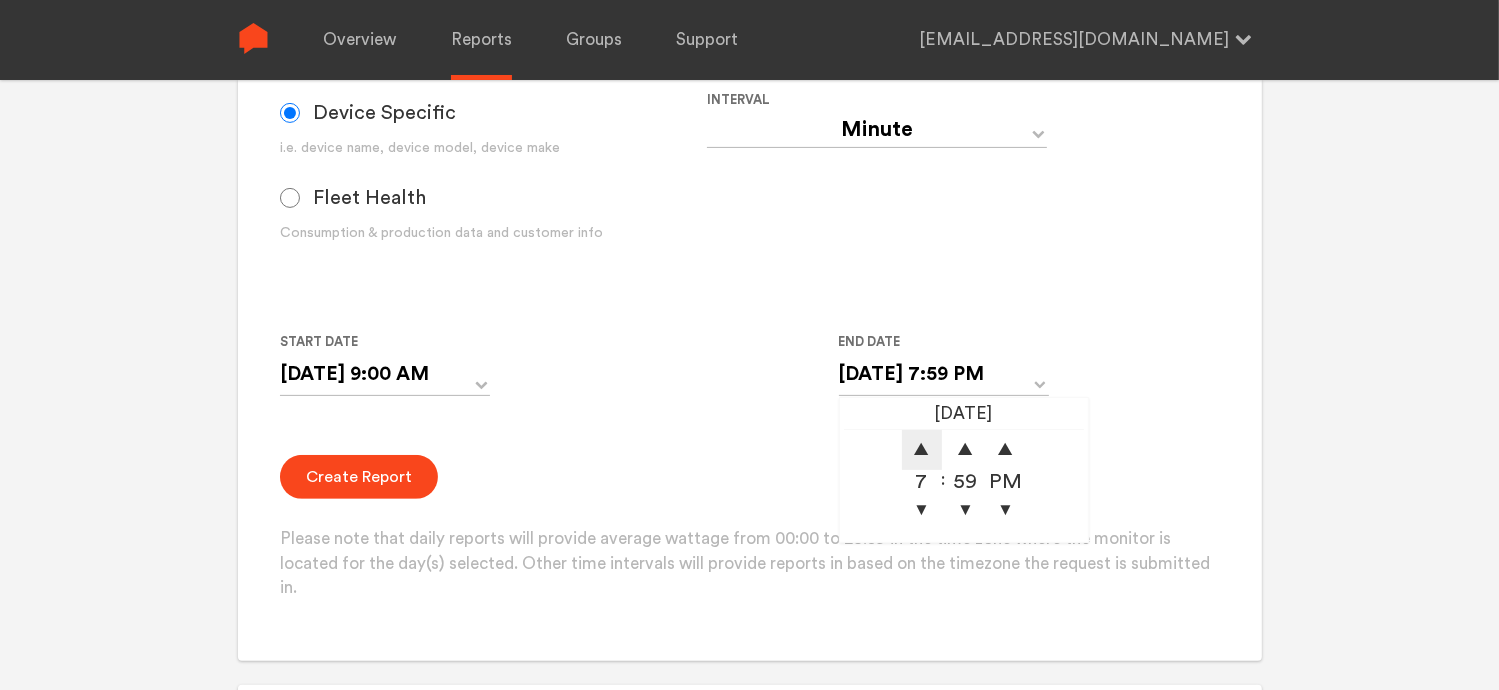 click on "▲" at bounding box center (922, 450) 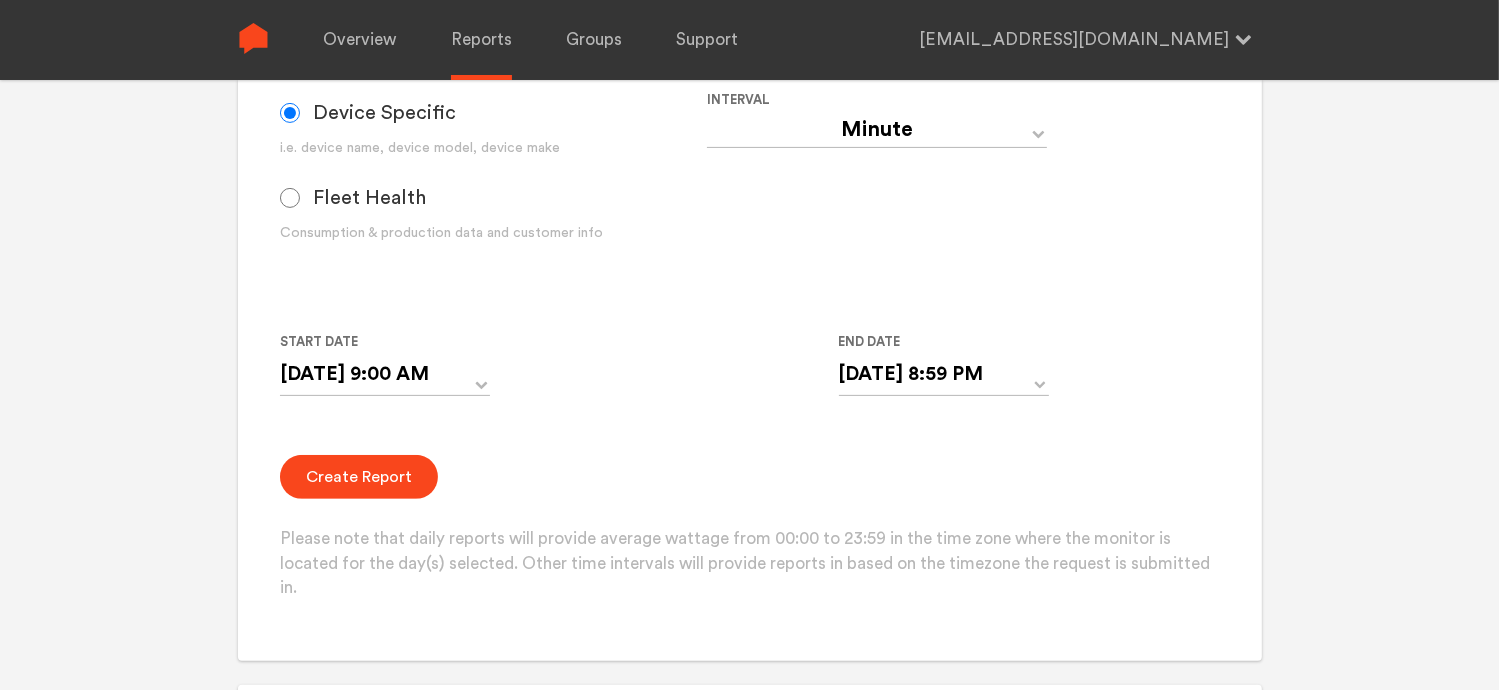 click on "Create Report Please note that daily reports will provide average wattage from 00:00 to 23:59 in the time zone where the monitor is located for the day(s) selected. Other time intervals will provide reports in based on the timezone the request is submitted in." at bounding box center [749, 528] 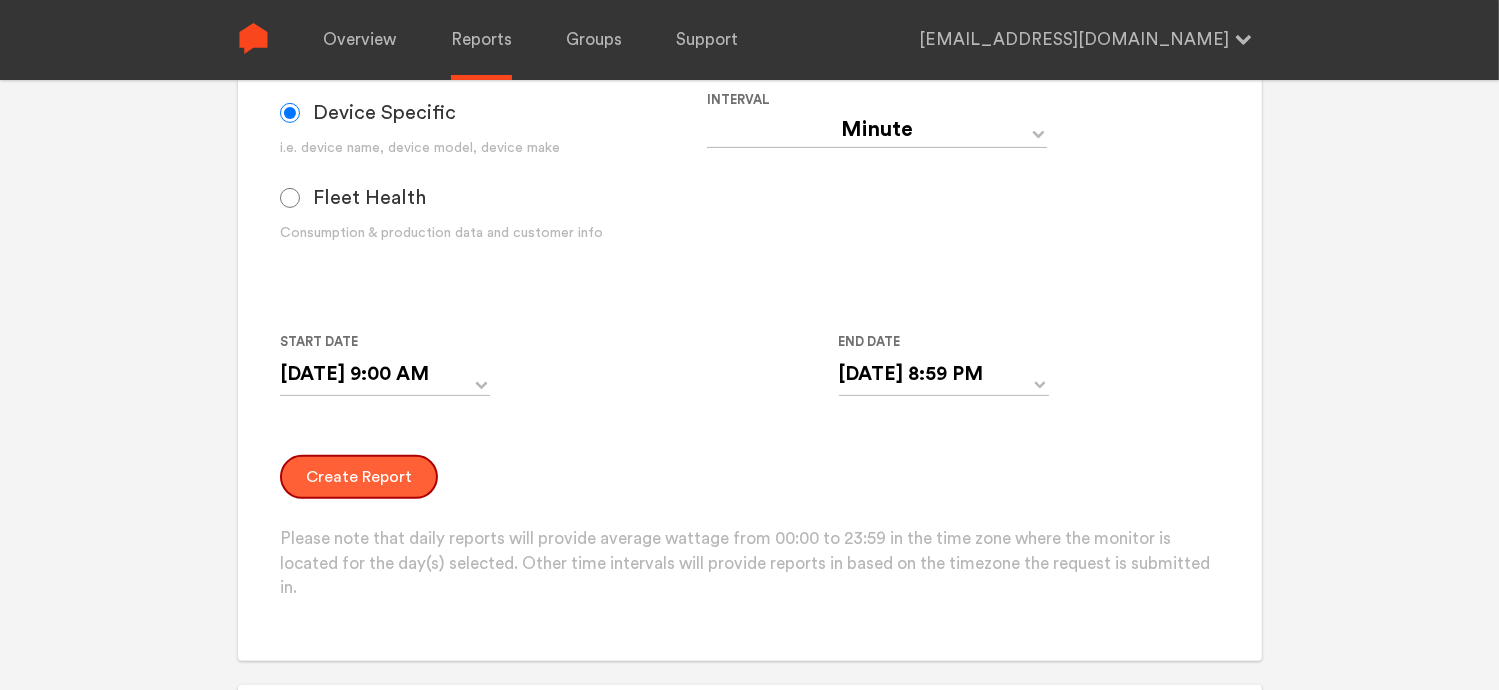 click on "Create Report" at bounding box center [359, 477] 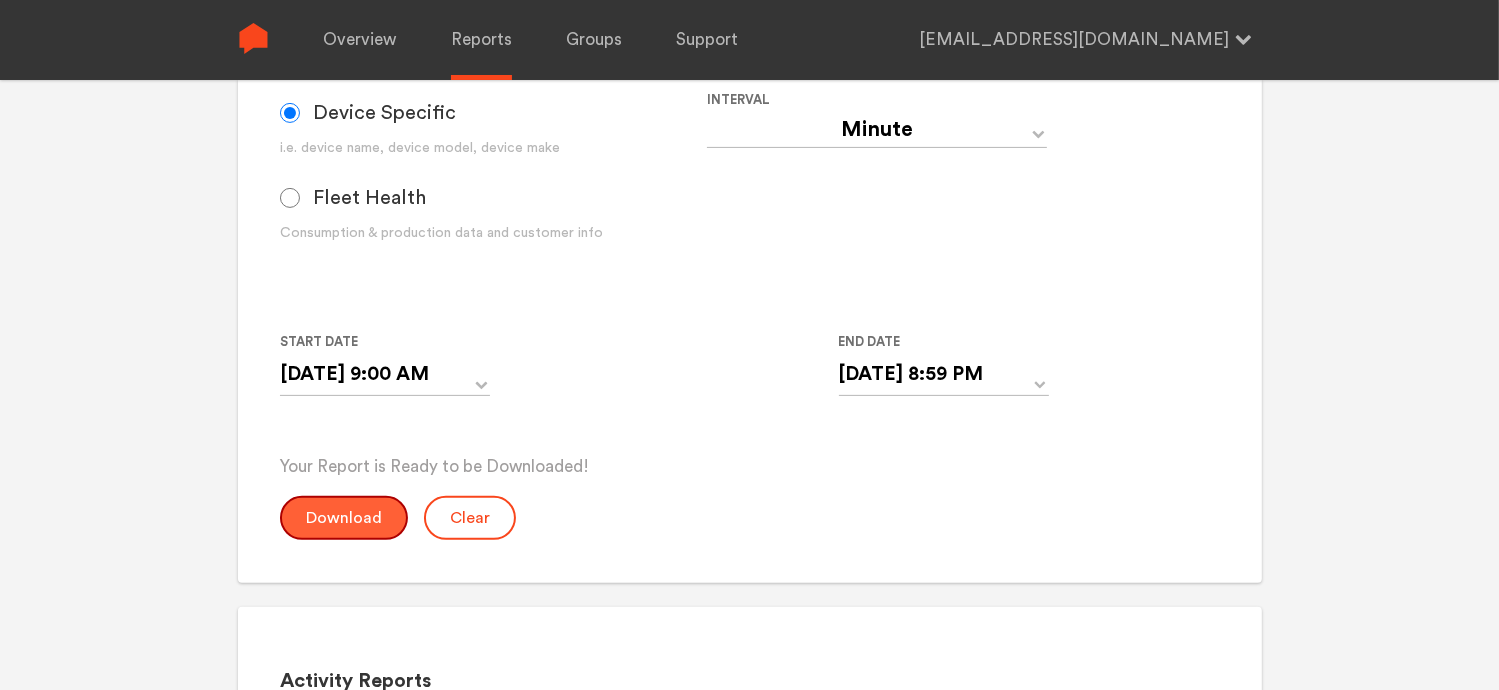 click on "Download" at bounding box center (344, 518) 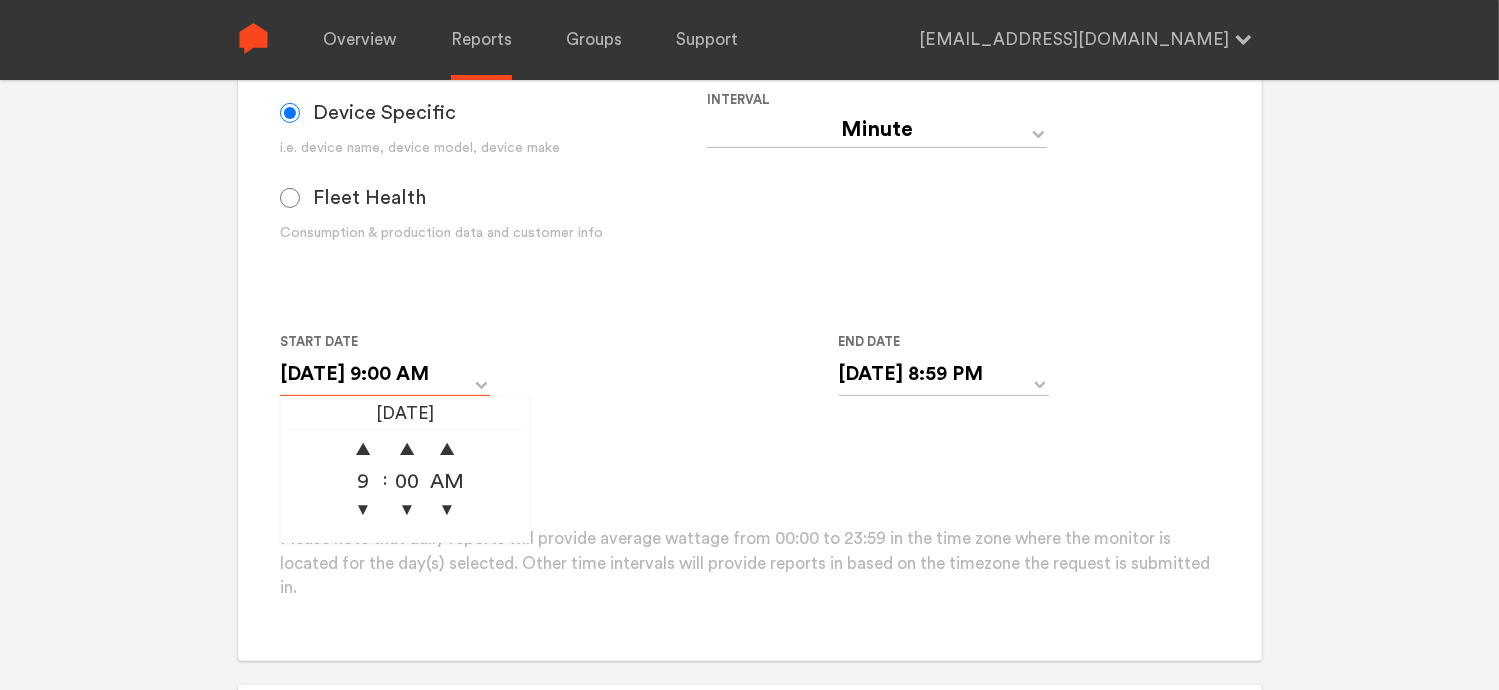click on "[DATE] 9:00 AM" at bounding box center [385, 374] 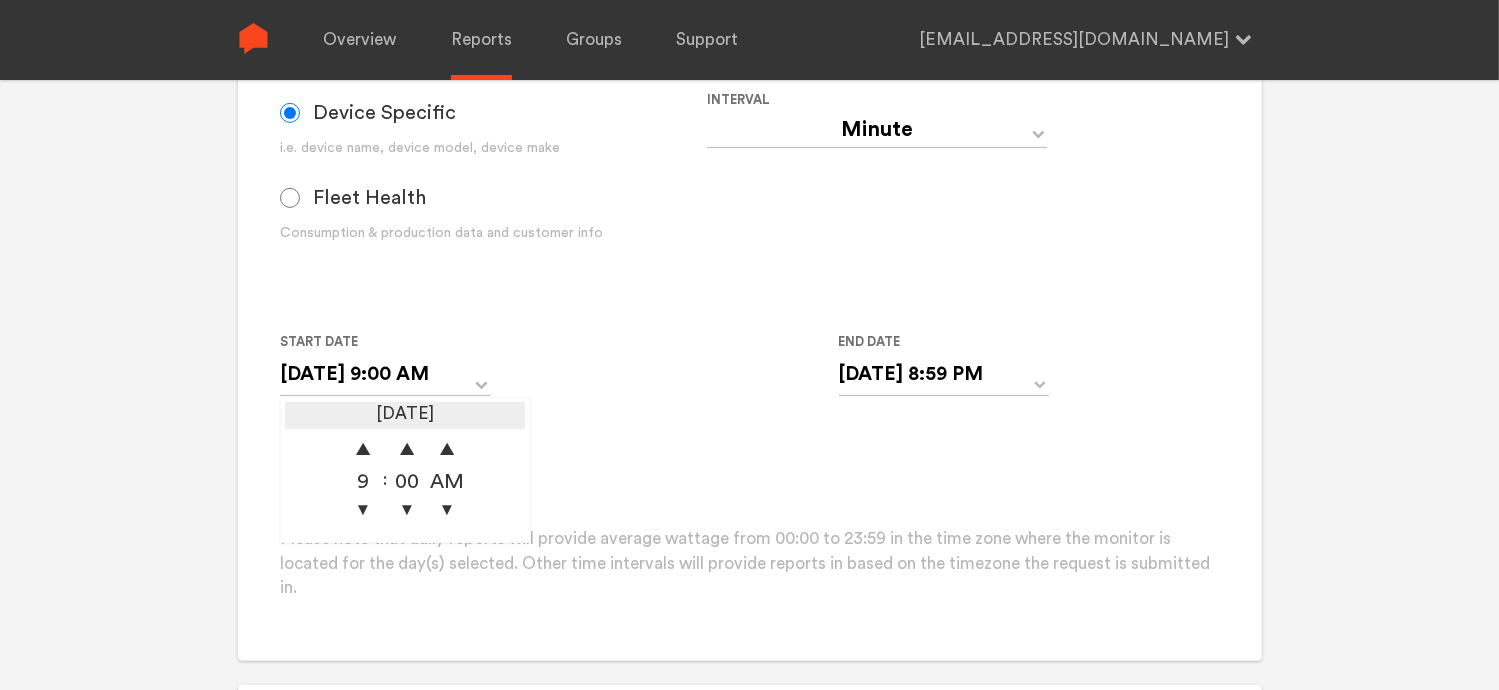 click on "[DATE]" at bounding box center (405, 416) 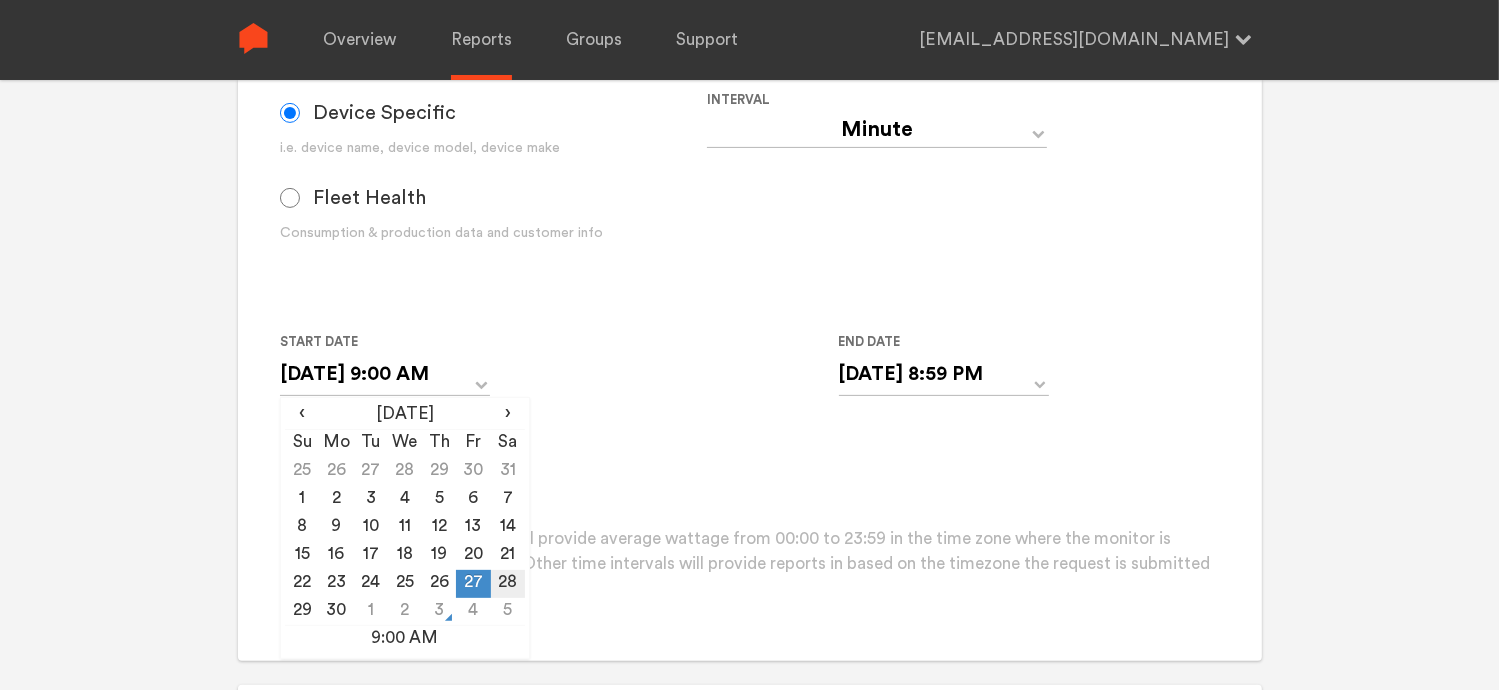 click on "28" at bounding box center [508, 584] 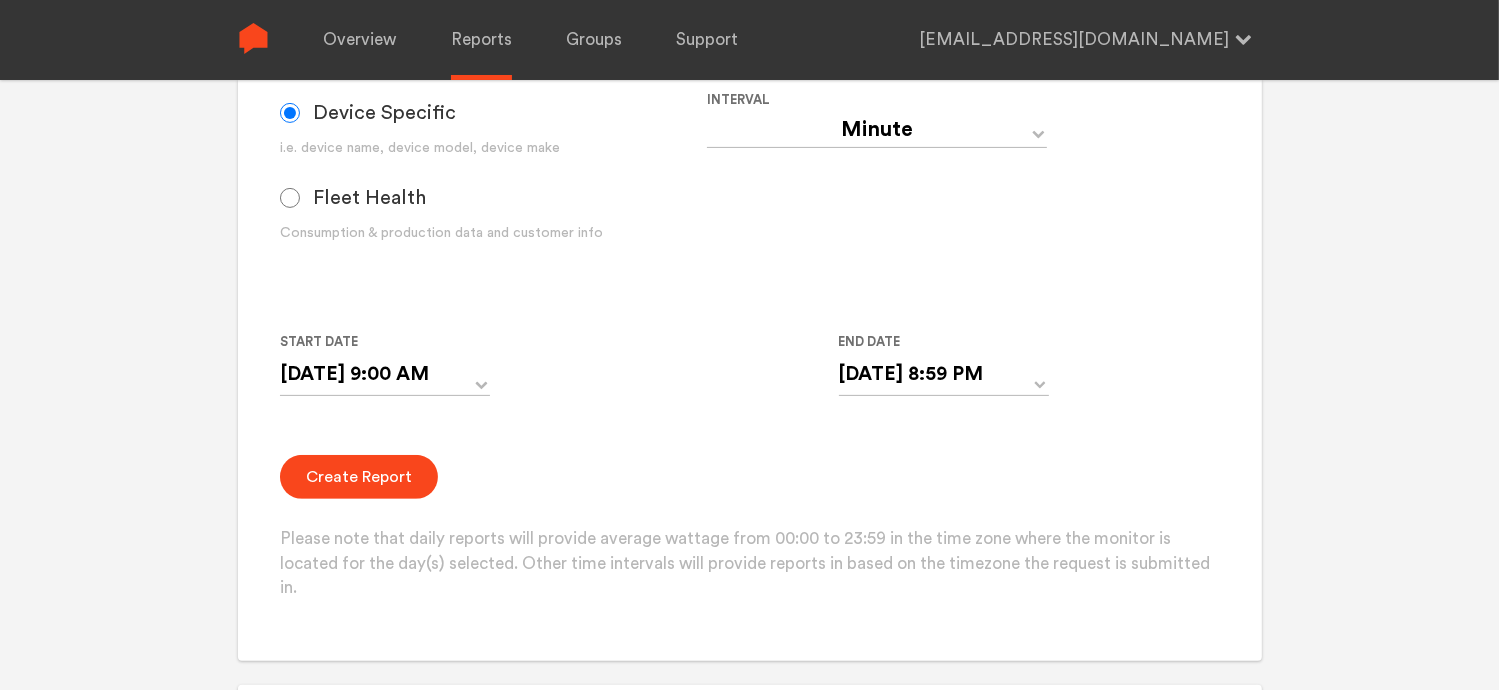 click on "Create Report Please note that daily reports will provide average wattage from 00:00 to 23:59 in the time zone where the monitor is located for the day(s) selected. Other time intervals will provide reports in based on the timezone the request is submitted in." at bounding box center [749, 528] 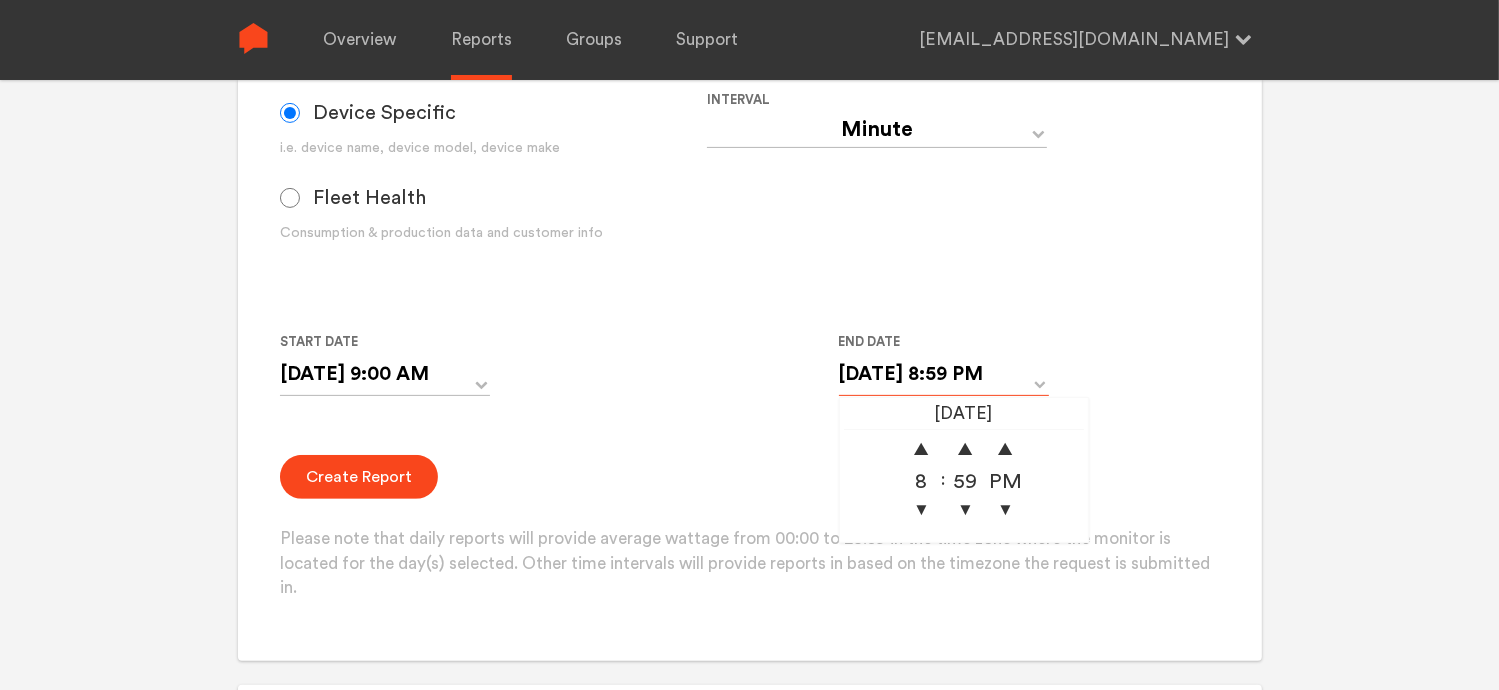 click on "[DATE] 8:59 PM" at bounding box center [944, 374] 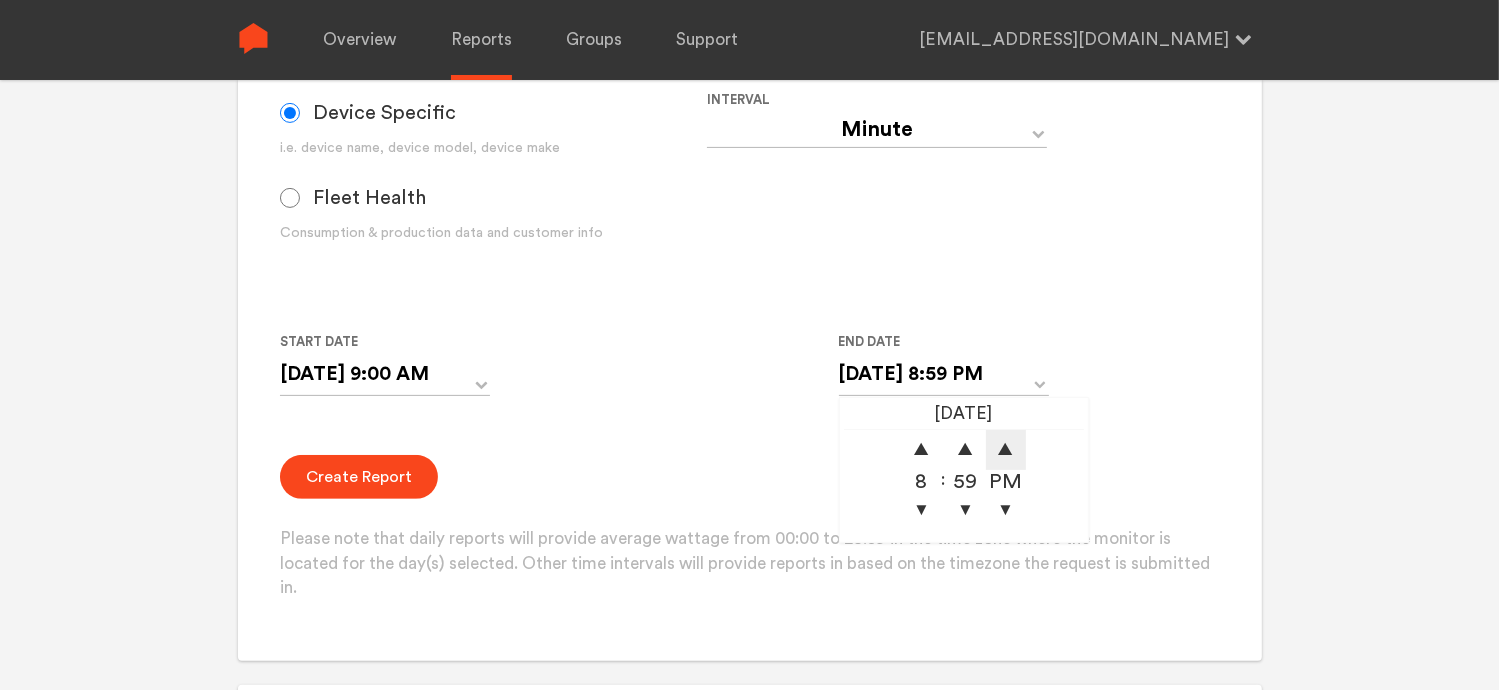 click on "▲" at bounding box center [1006, 450] 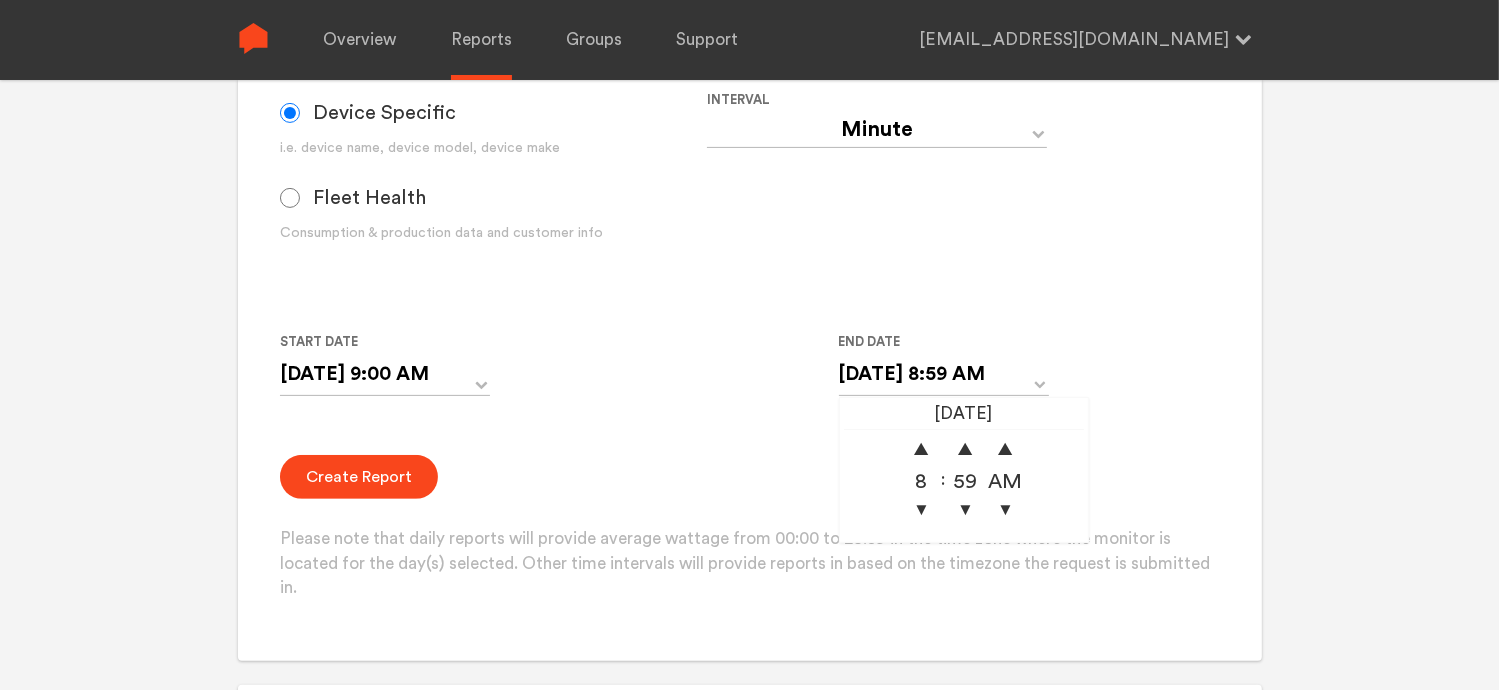 click on "Create Report Please note that daily reports will provide average wattage from 00:00 to 23:59 in the time zone where the monitor is located for the day(s) selected. Other time intervals will provide reports in based on the timezone the request is submitted in." at bounding box center (749, 528) 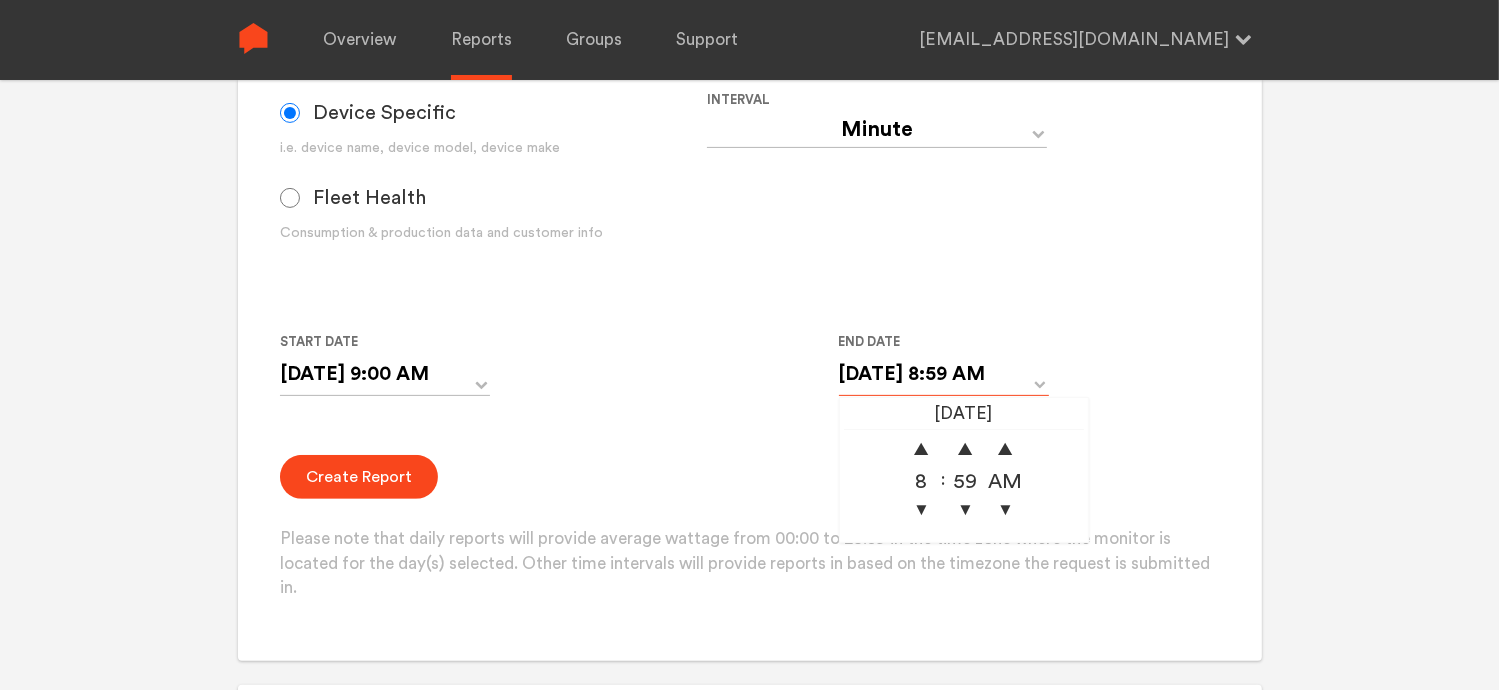 click on "[DATE] 8:59 AM" at bounding box center [944, 374] 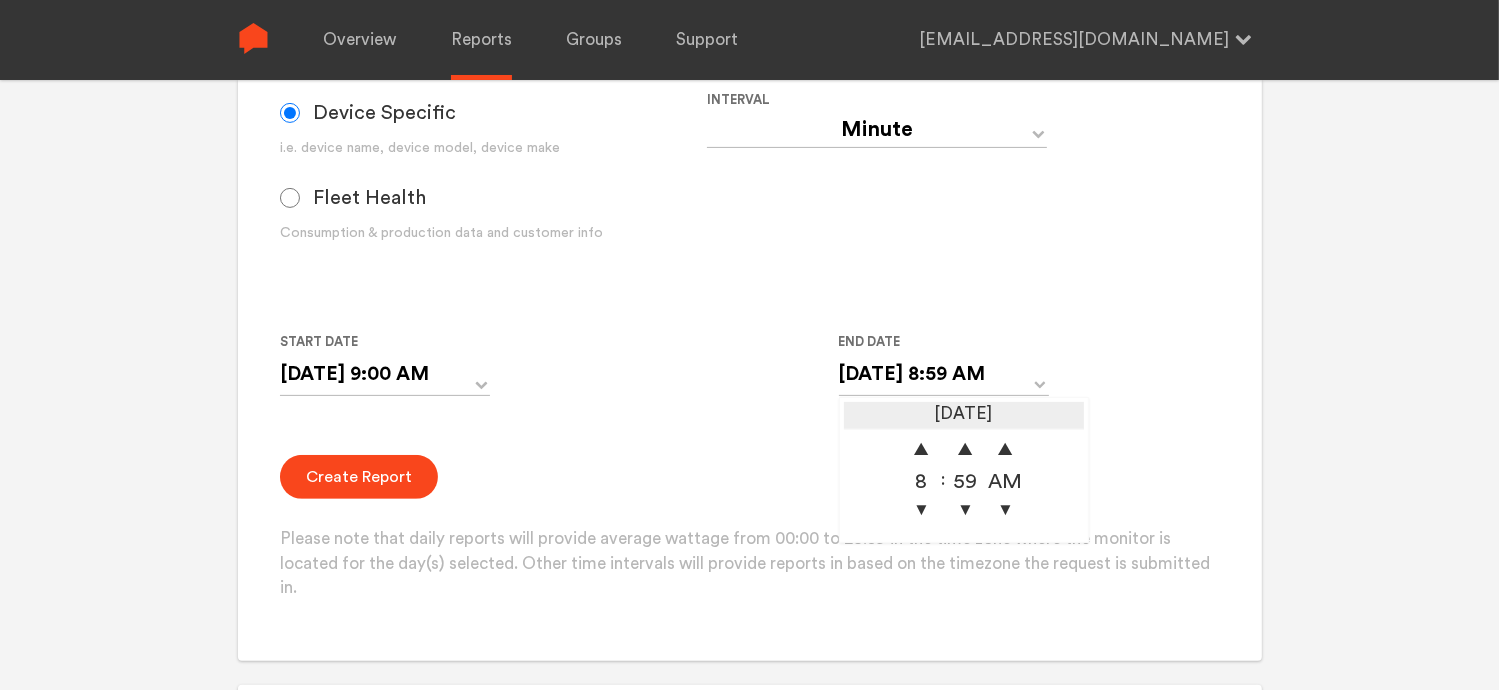 click on "[DATE]" at bounding box center [964, 416] 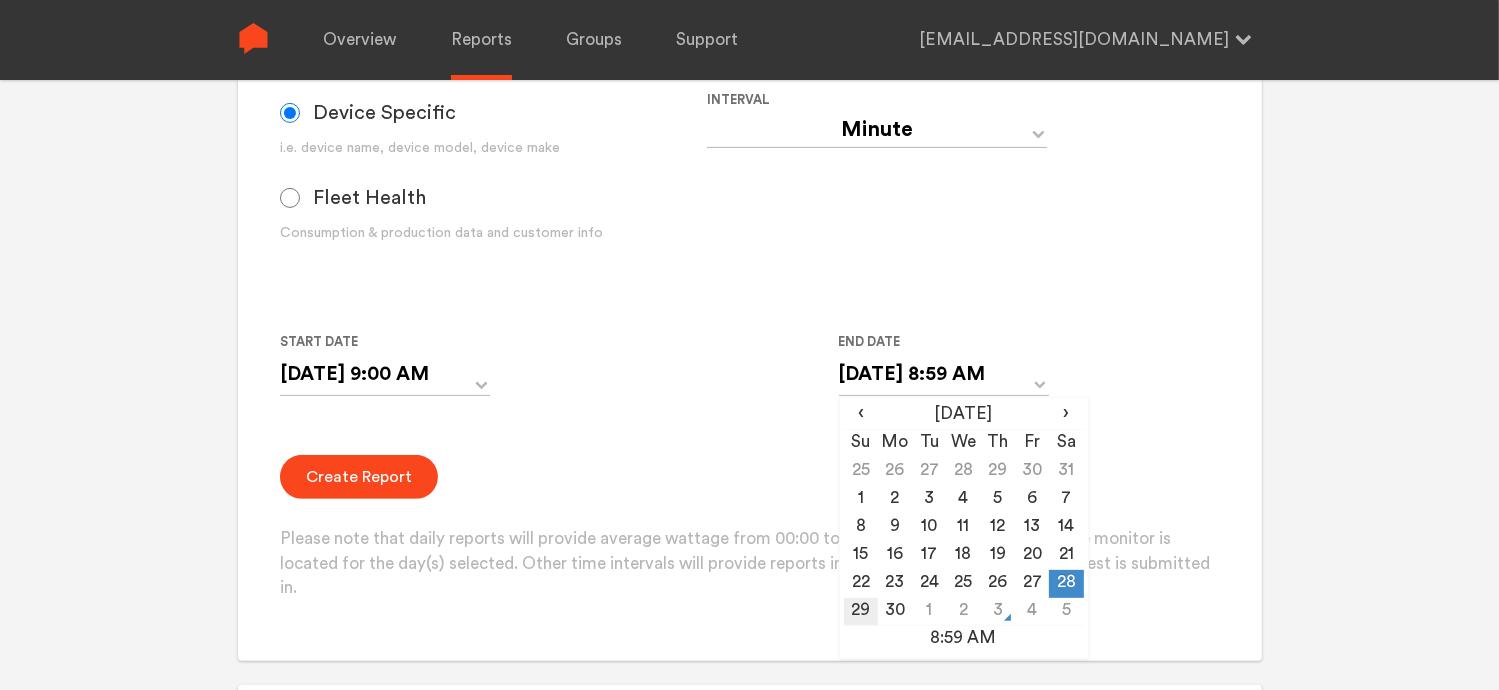 click on "29" at bounding box center (861, 612) 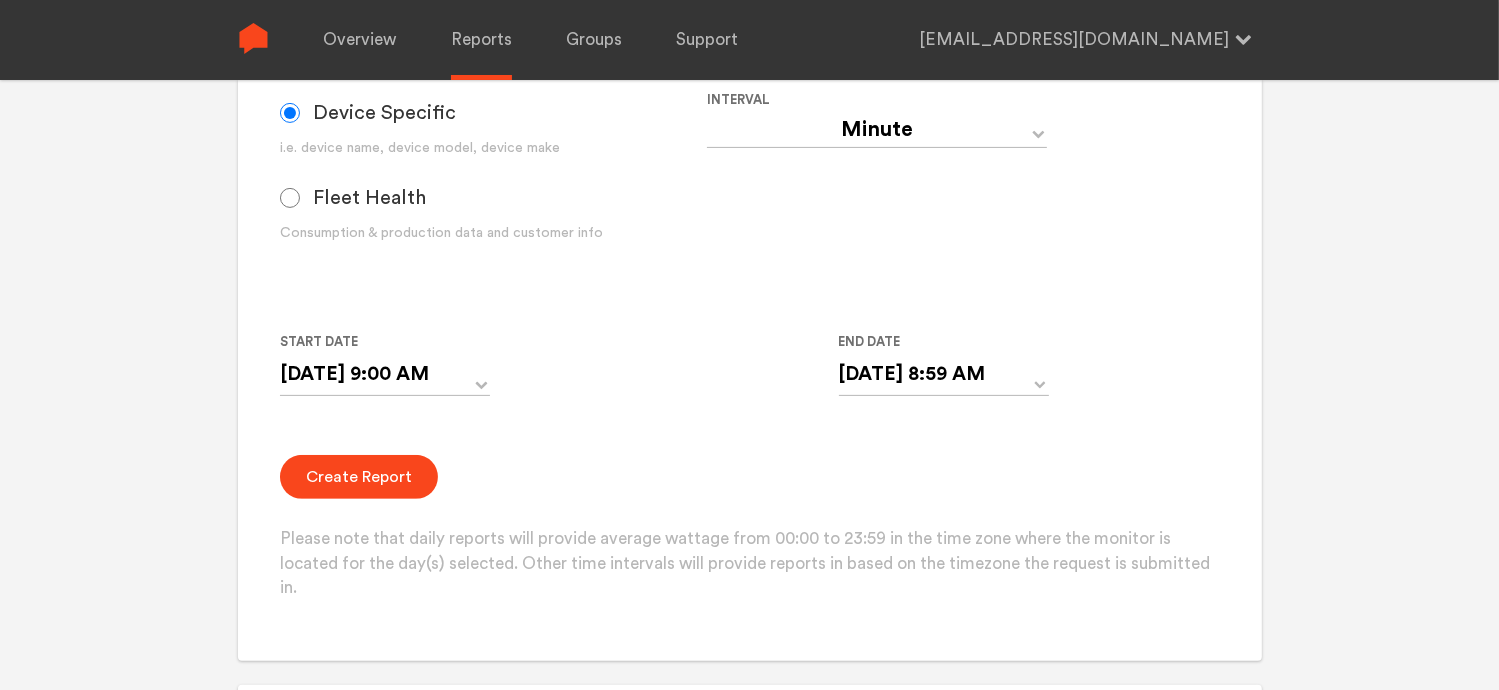 click on "Create Report Please note that daily reports will provide average wattage from 00:00 to 23:59 in the time zone where the monitor is located for the day(s) selected. Other time intervals will provide reports in based on the timezone the request is submitted in." at bounding box center [749, 528] 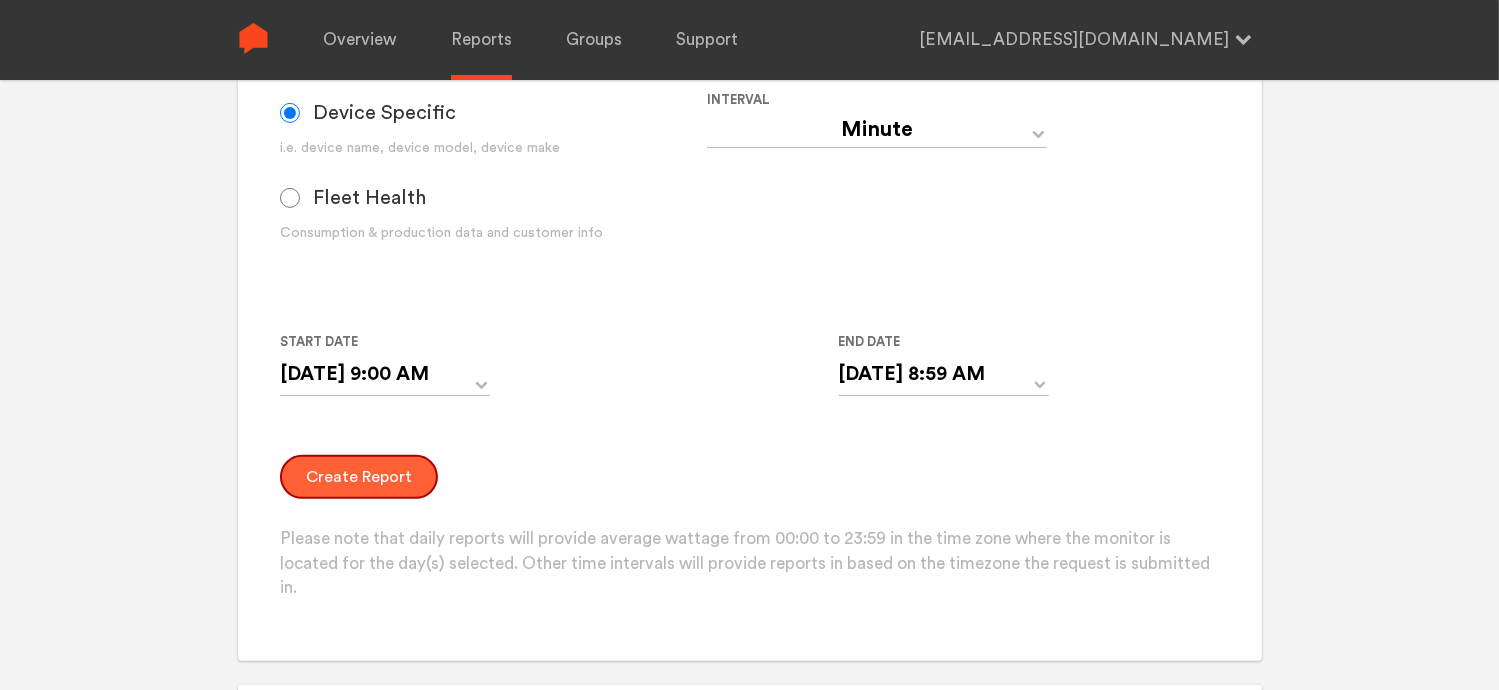 click on "Create Report" at bounding box center (359, 477) 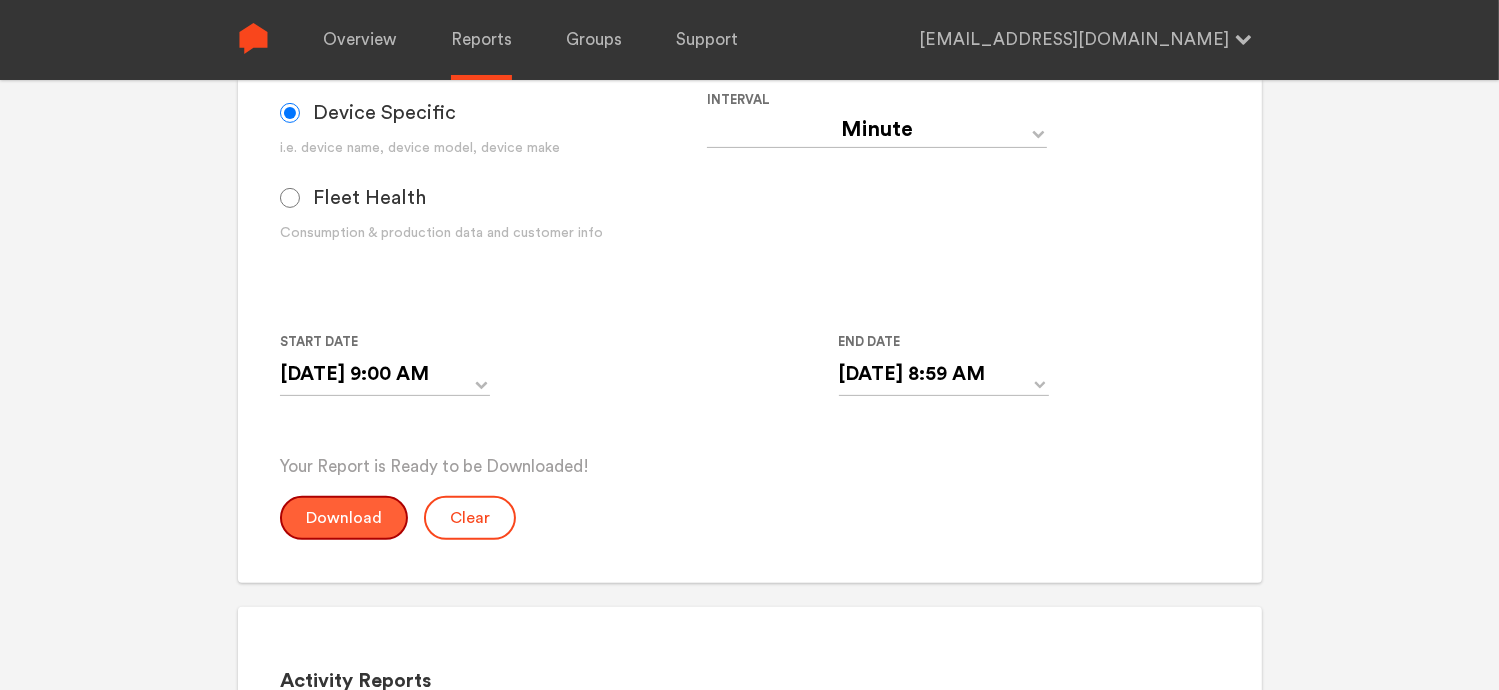 click on "Download" at bounding box center (344, 518) 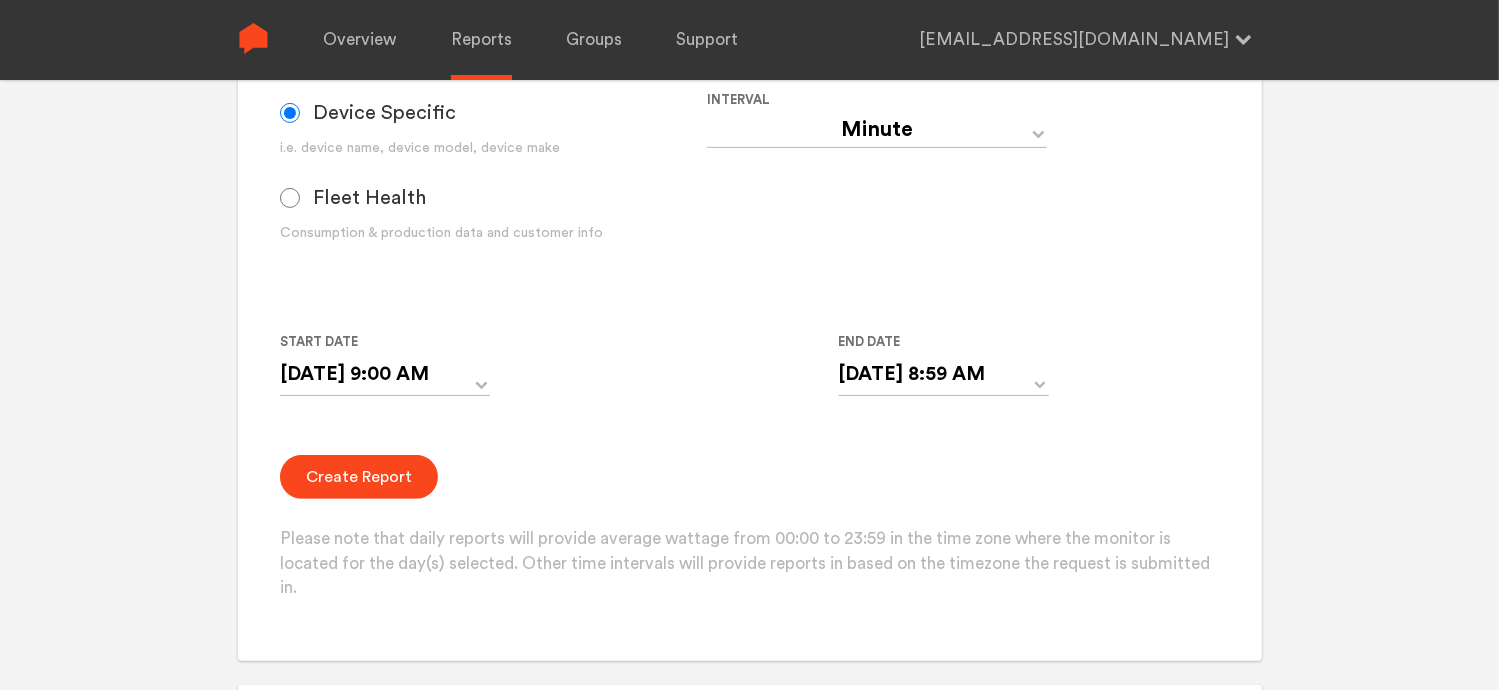 drag, startPoint x: 268, startPoint y: 374, endPoint x: 492, endPoint y: 379, distance: 224.0558 